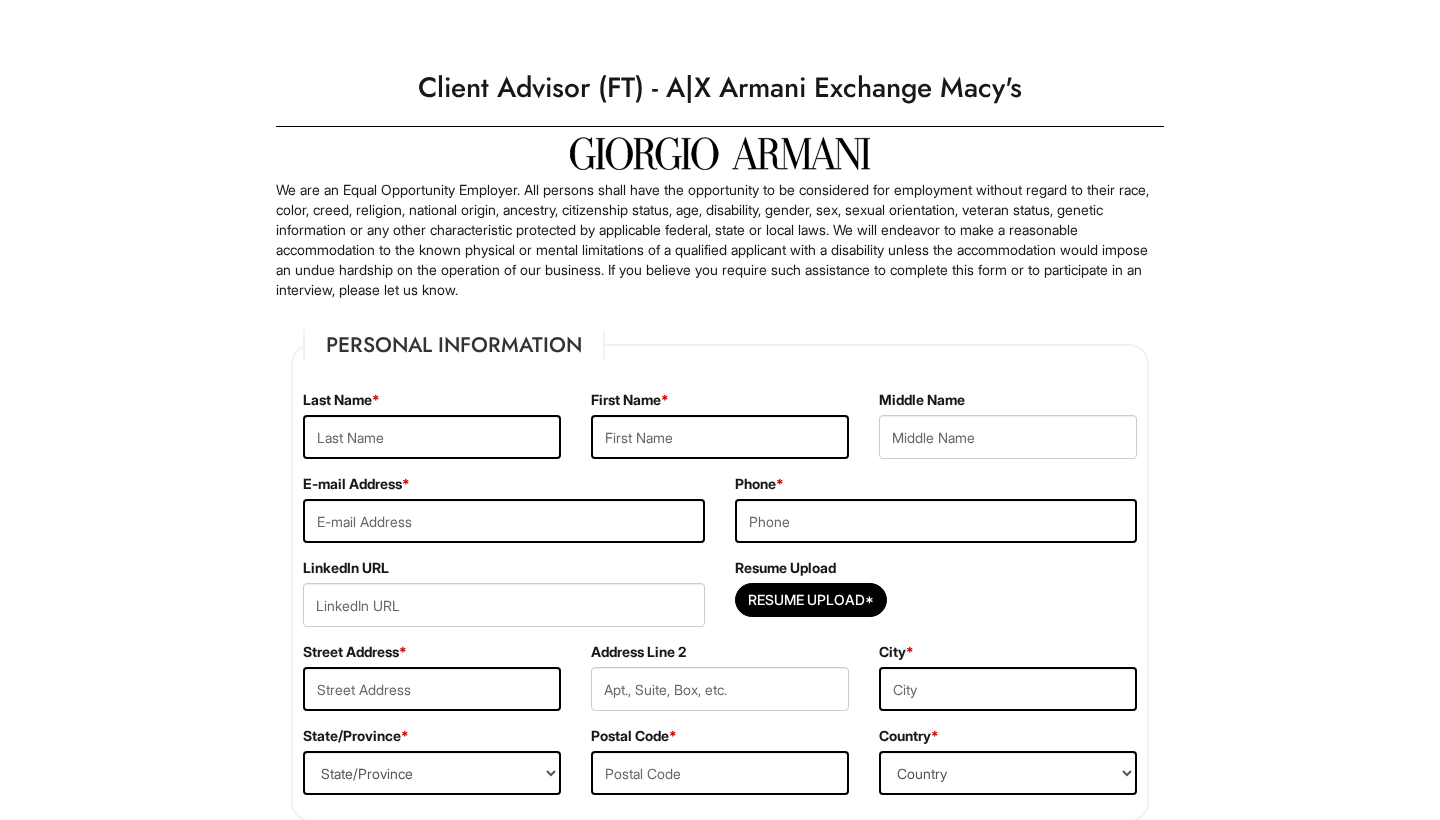 scroll, scrollTop: 0, scrollLeft: 0, axis: both 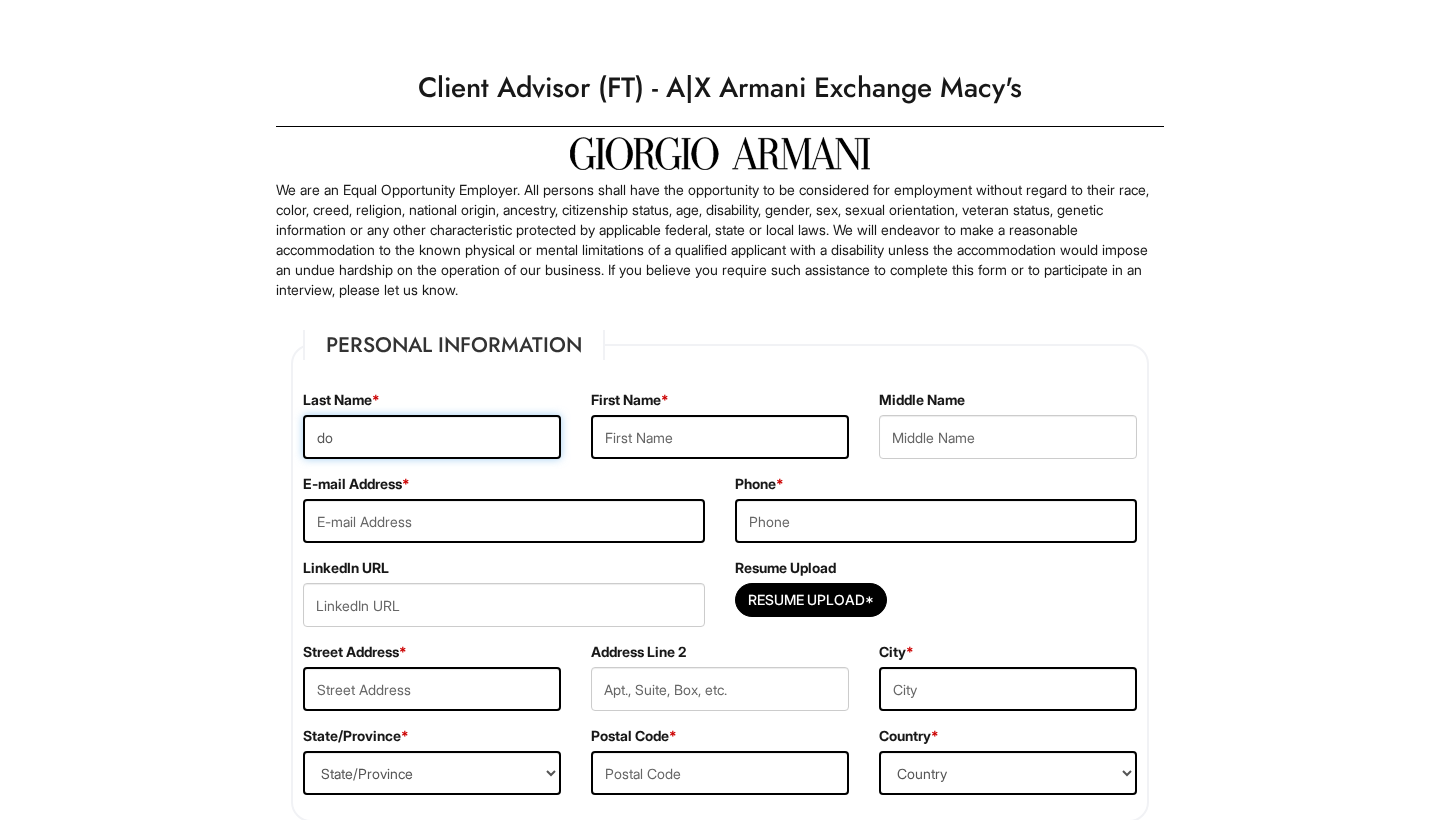 type on "d" 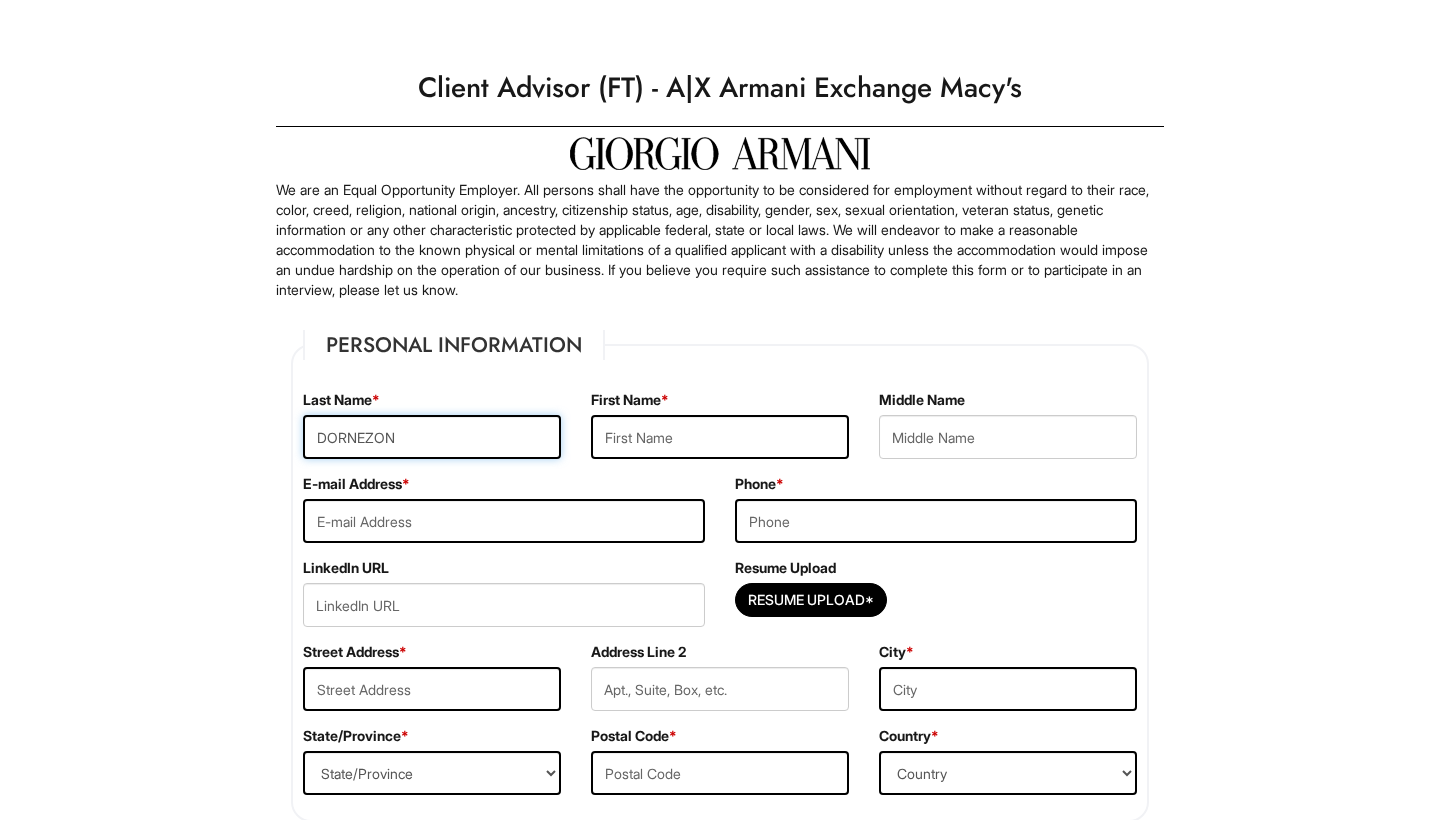type on "DORNEZON" 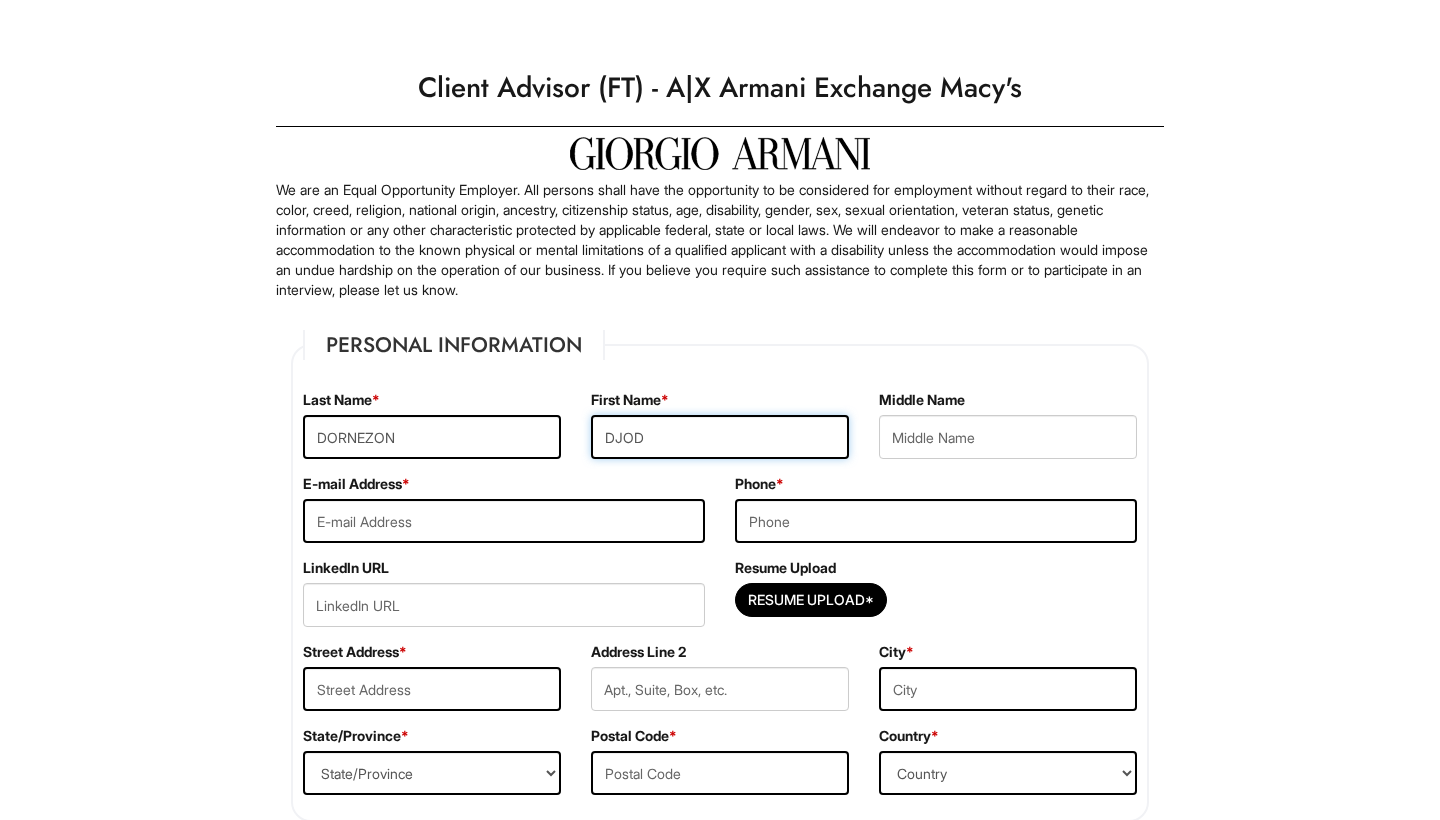 type on "DJOD" 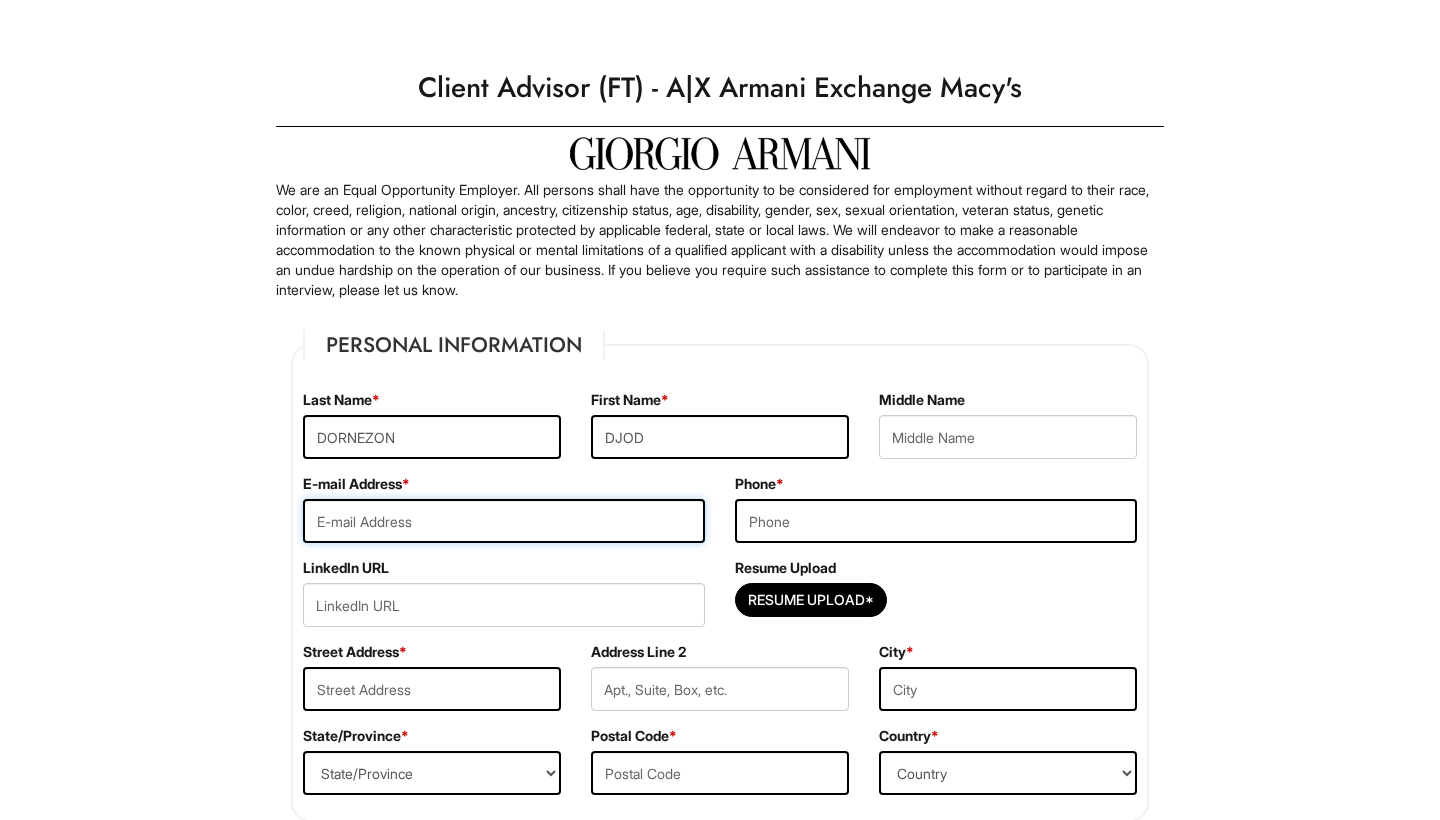 type on "[EMAIL_ADDRESS][DOMAIN_NAME]" 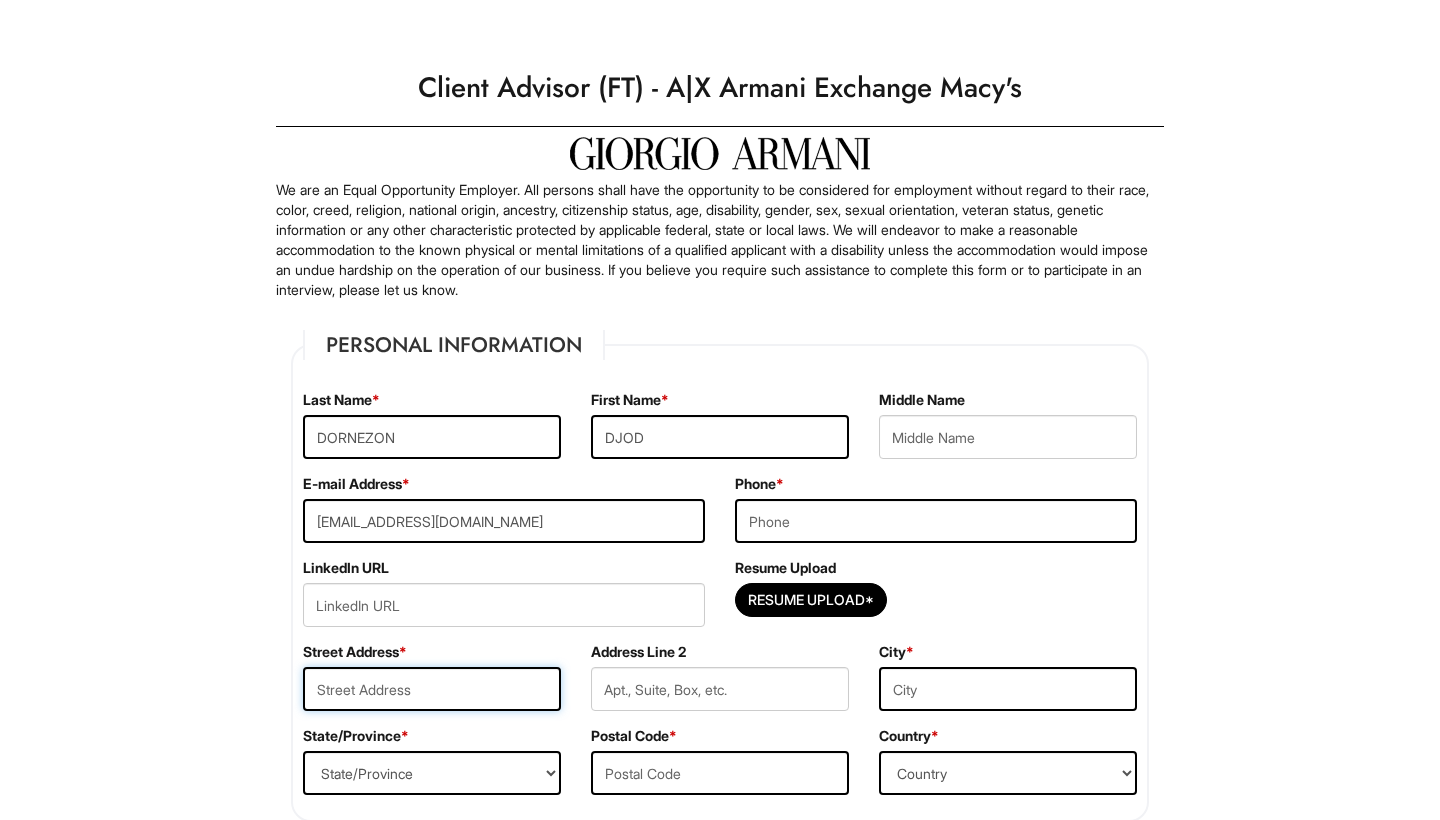 type on "[STREET_ADDRESS]" 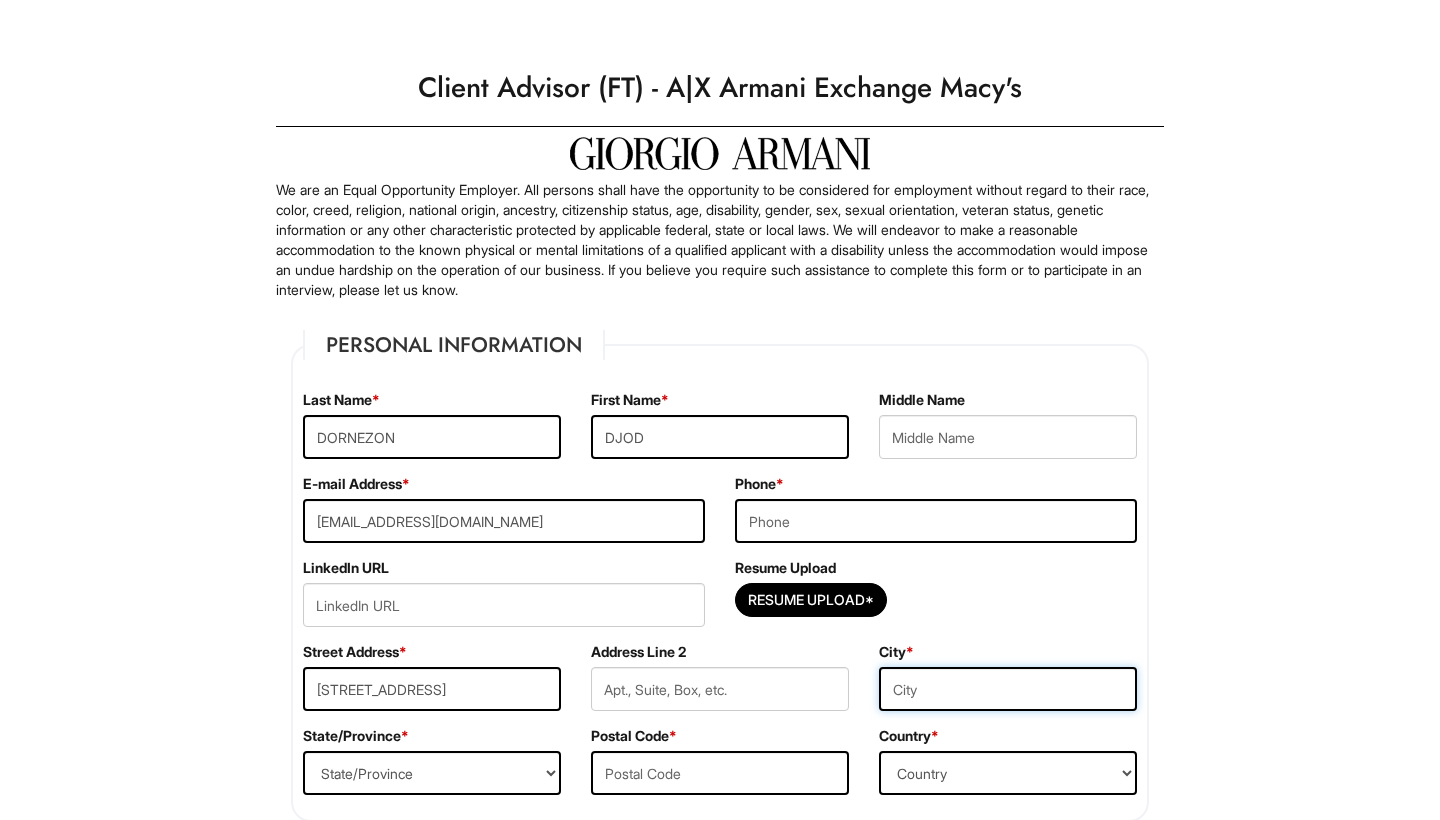 type on "[GEOGRAPHIC_DATA]" 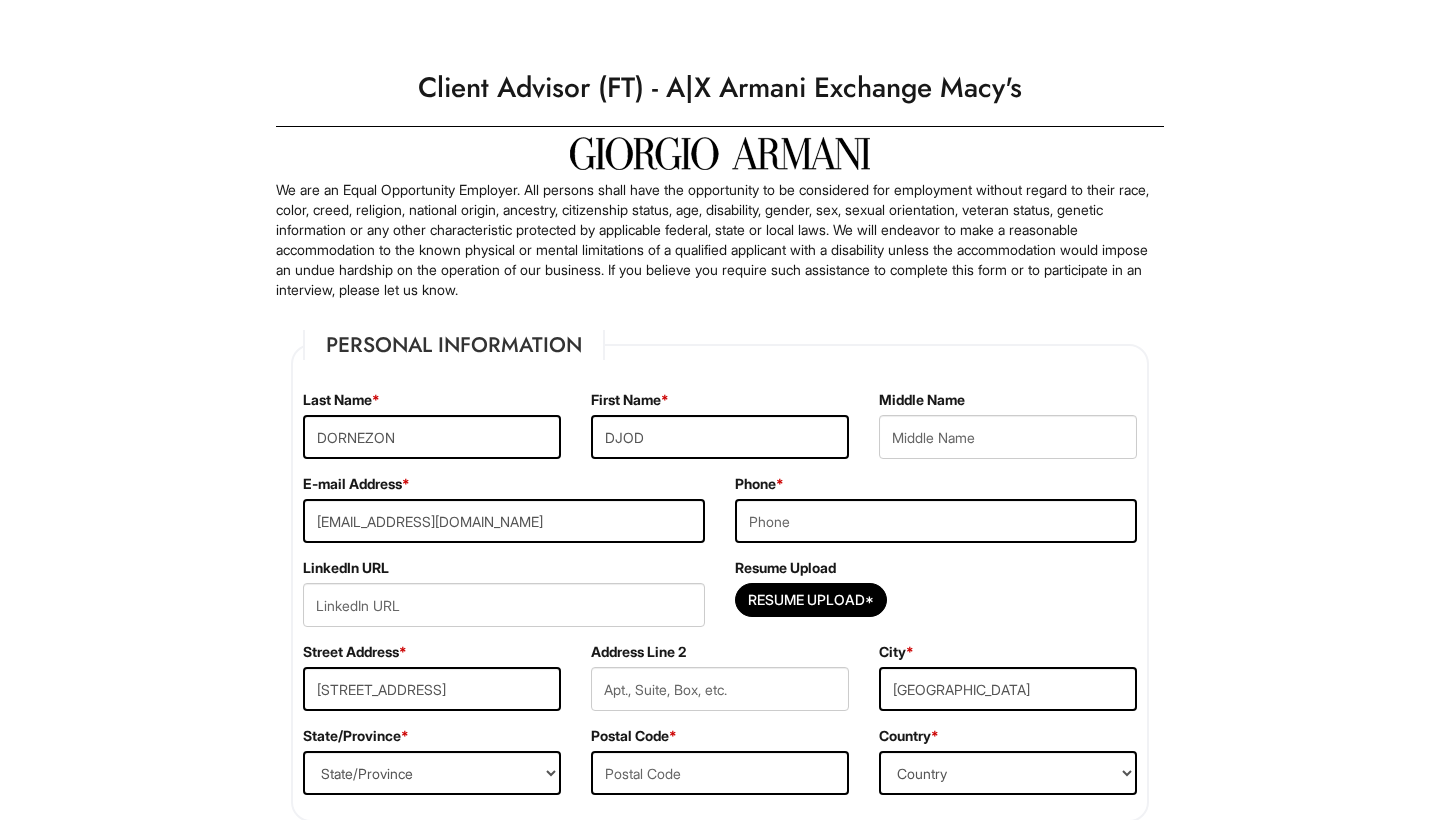 type on "[PERSON_NAME]" 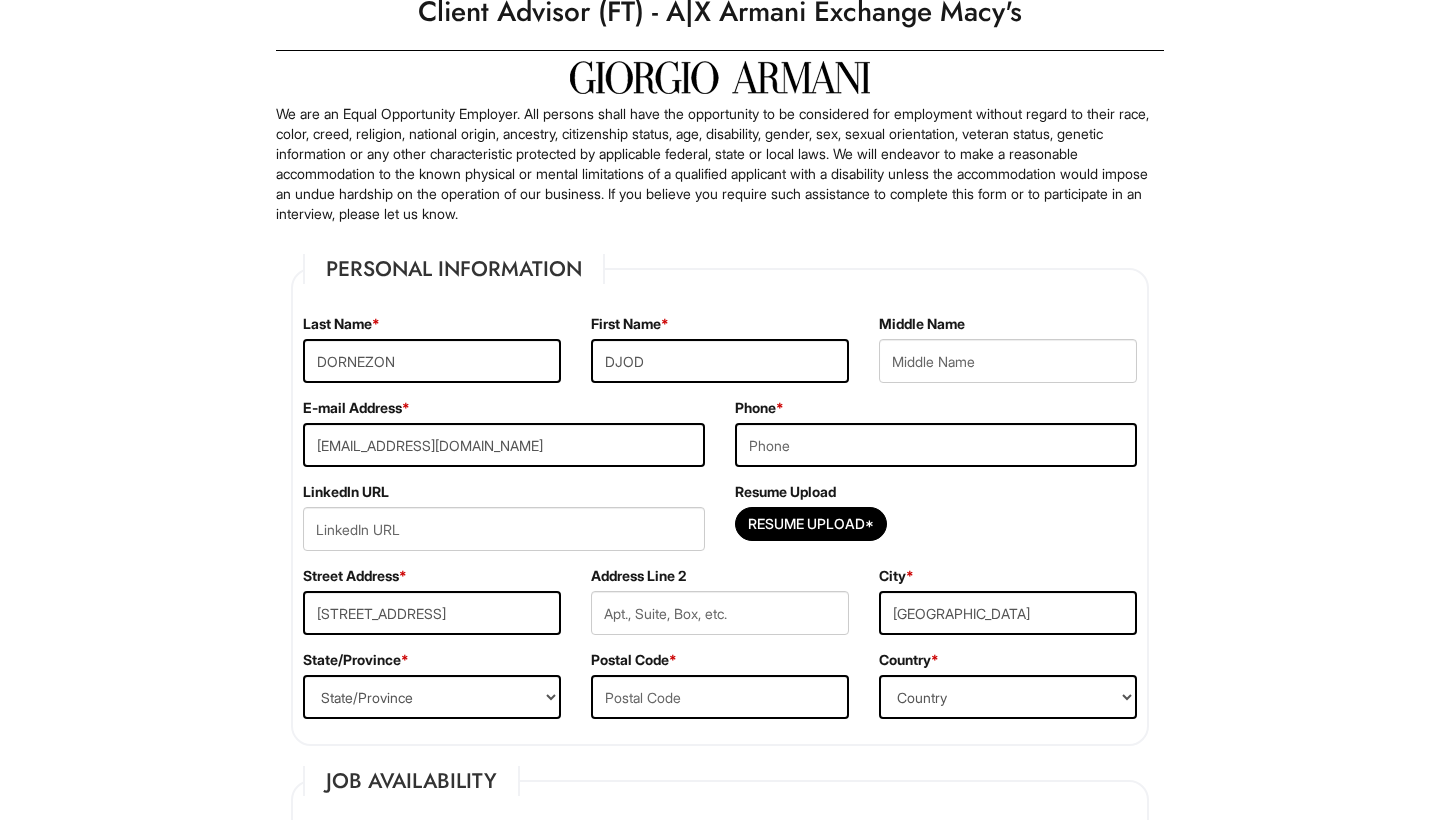scroll, scrollTop: 120, scrollLeft: 0, axis: vertical 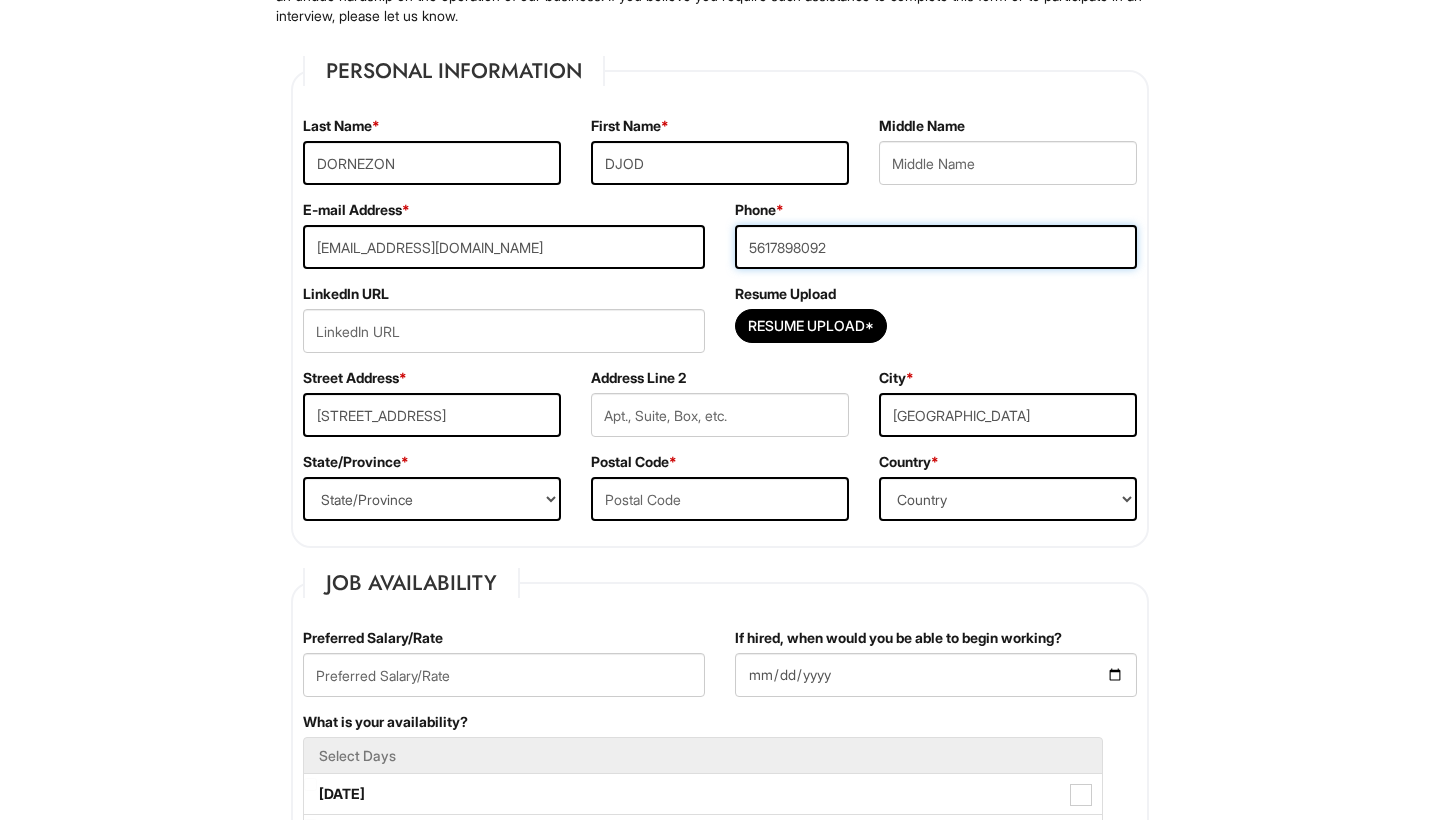 type on "5617898092" 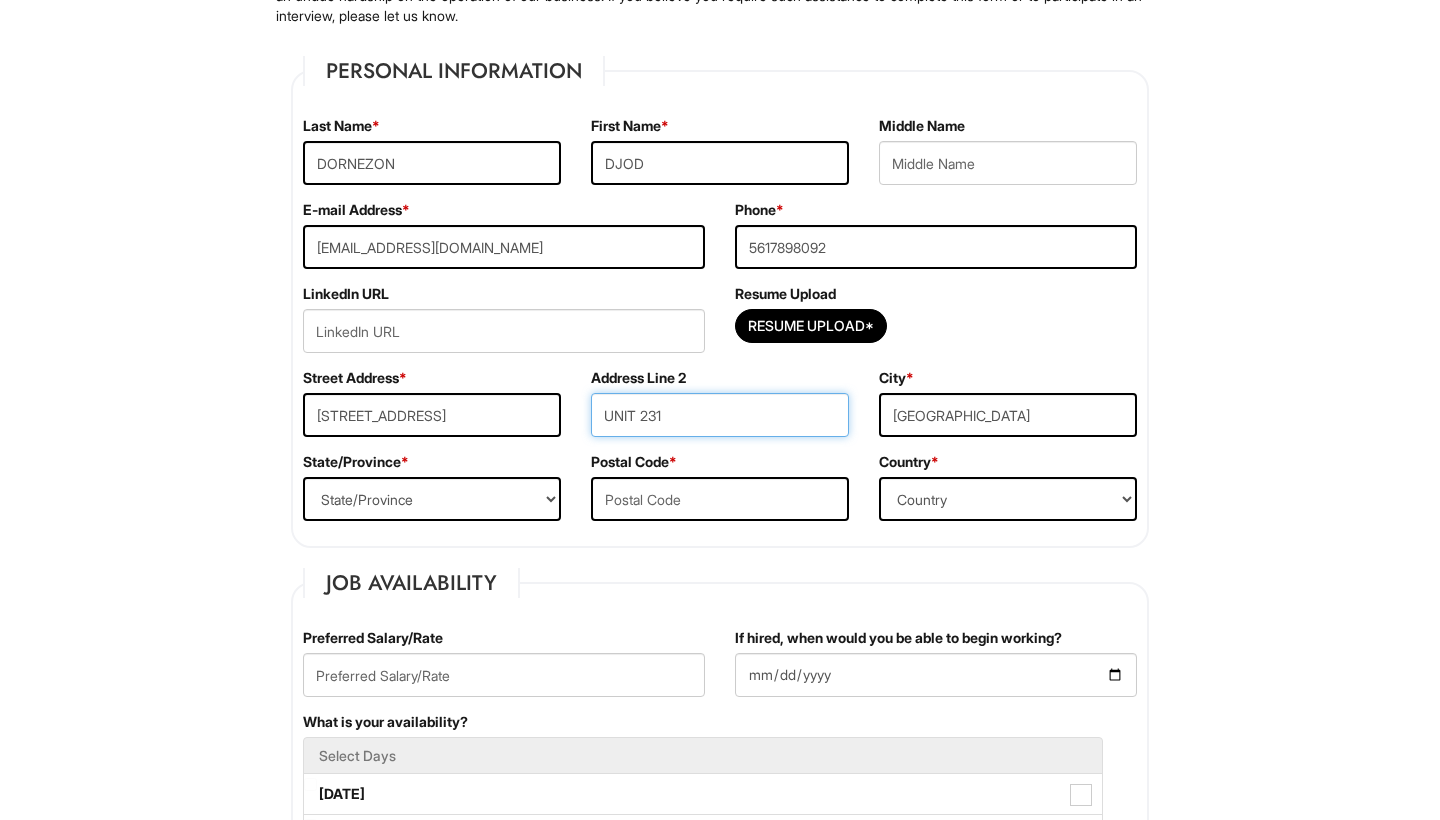 type on "UNIT 231" 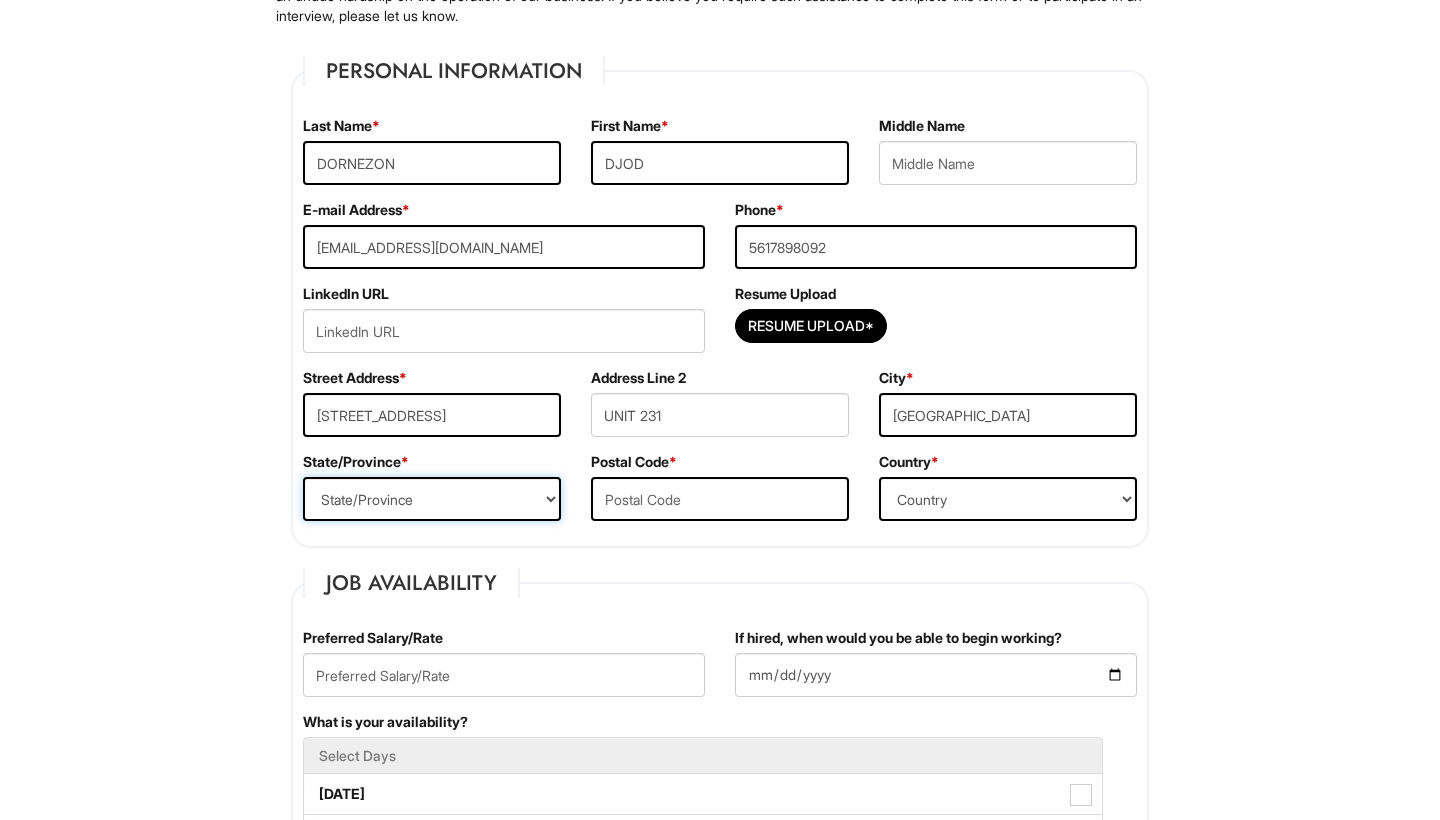 select on "FL" 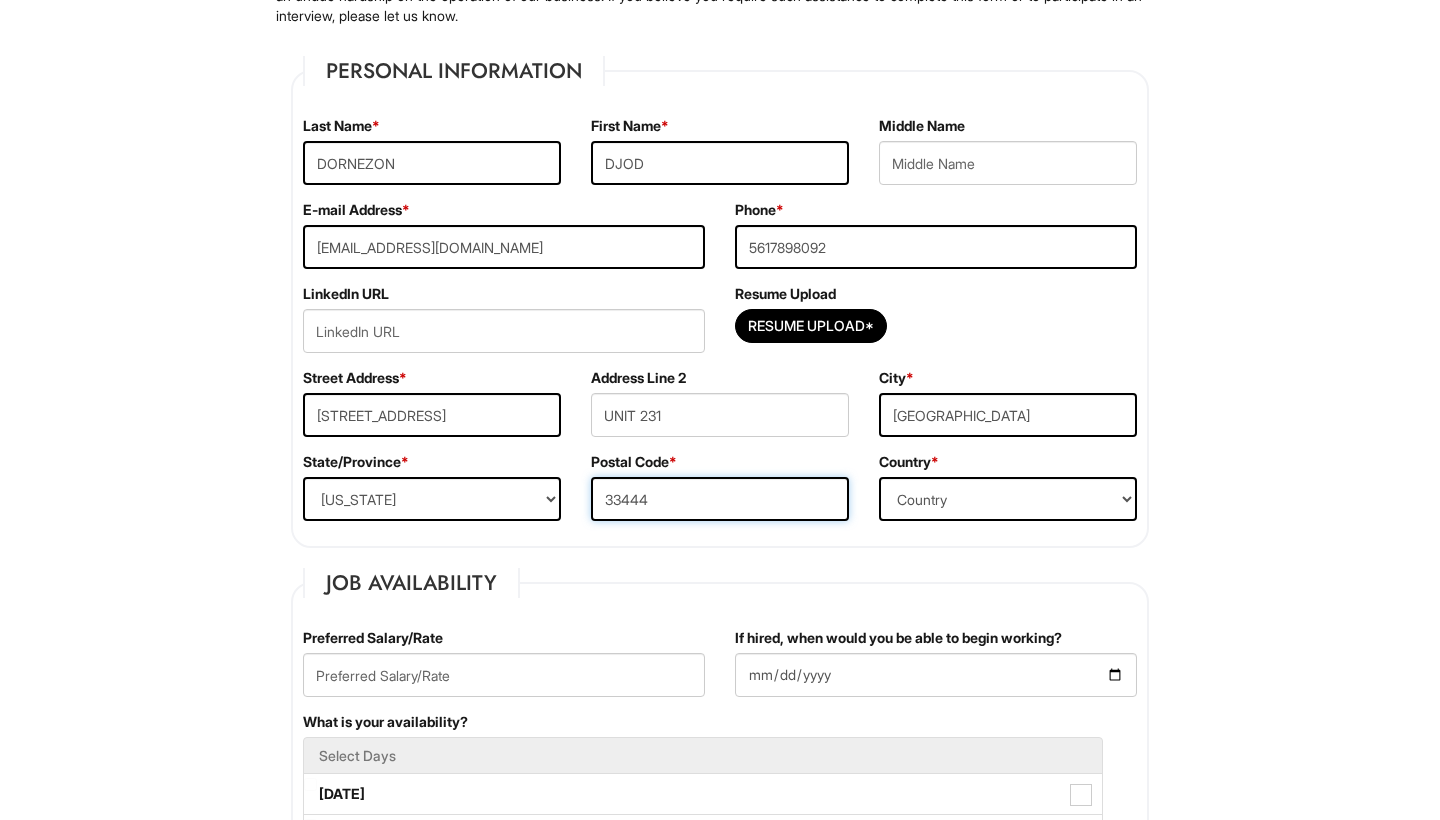 type on "33444" 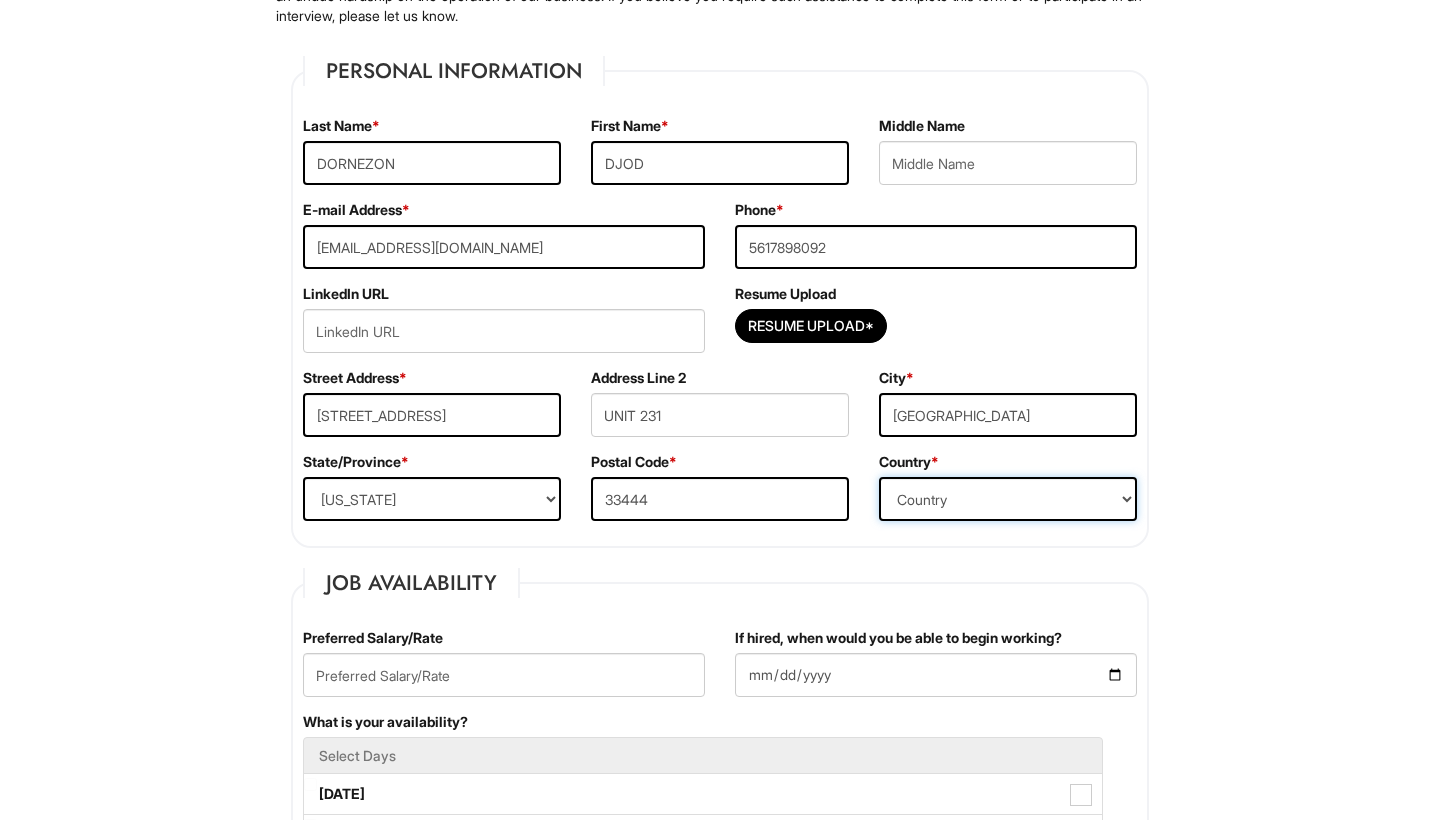 select on "[GEOGRAPHIC_DATA]" 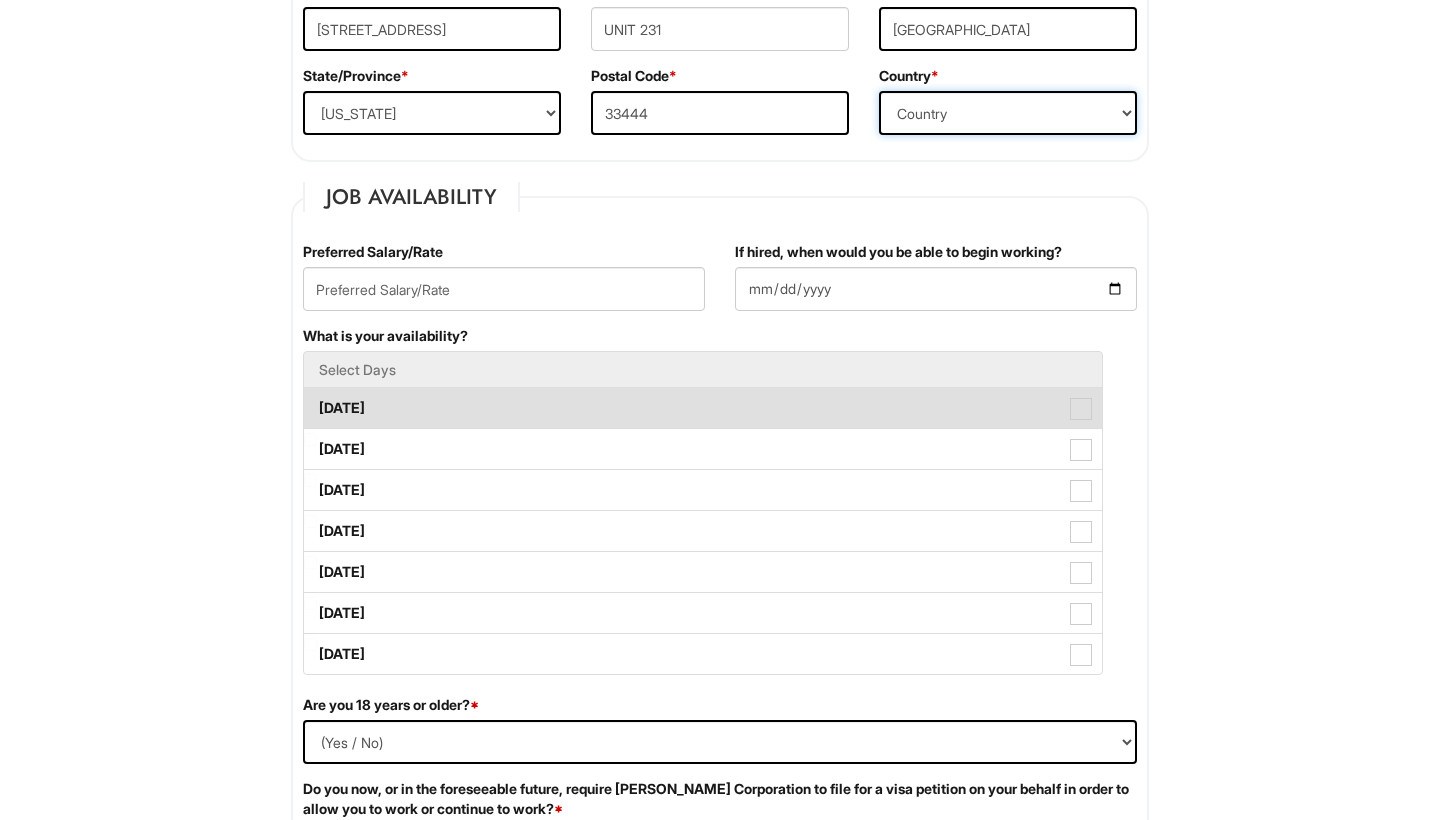 scroll, scrollTop: 662, scrollLeft: 0, axis: vertical 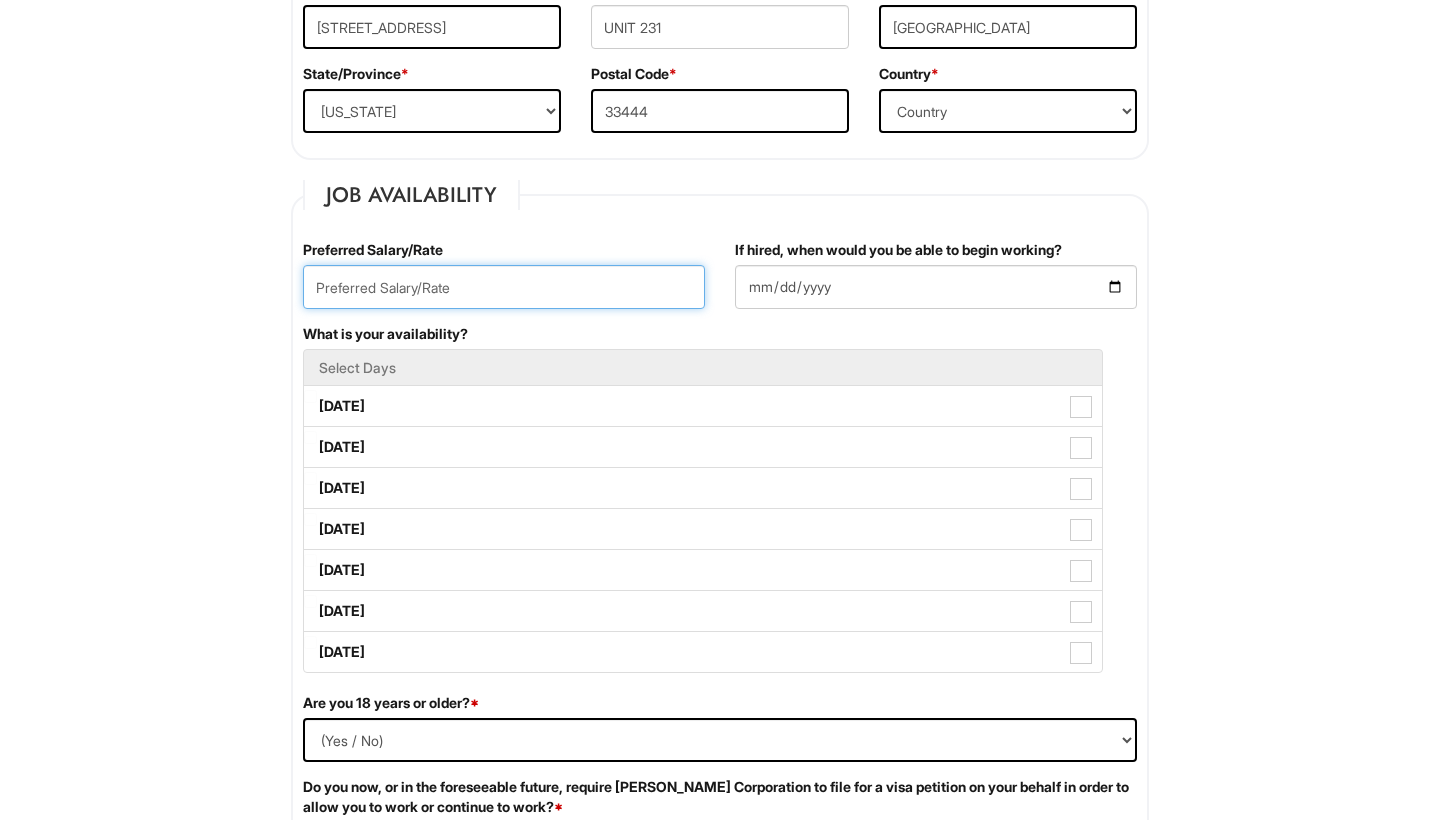 click at bounding box center (504, 287) 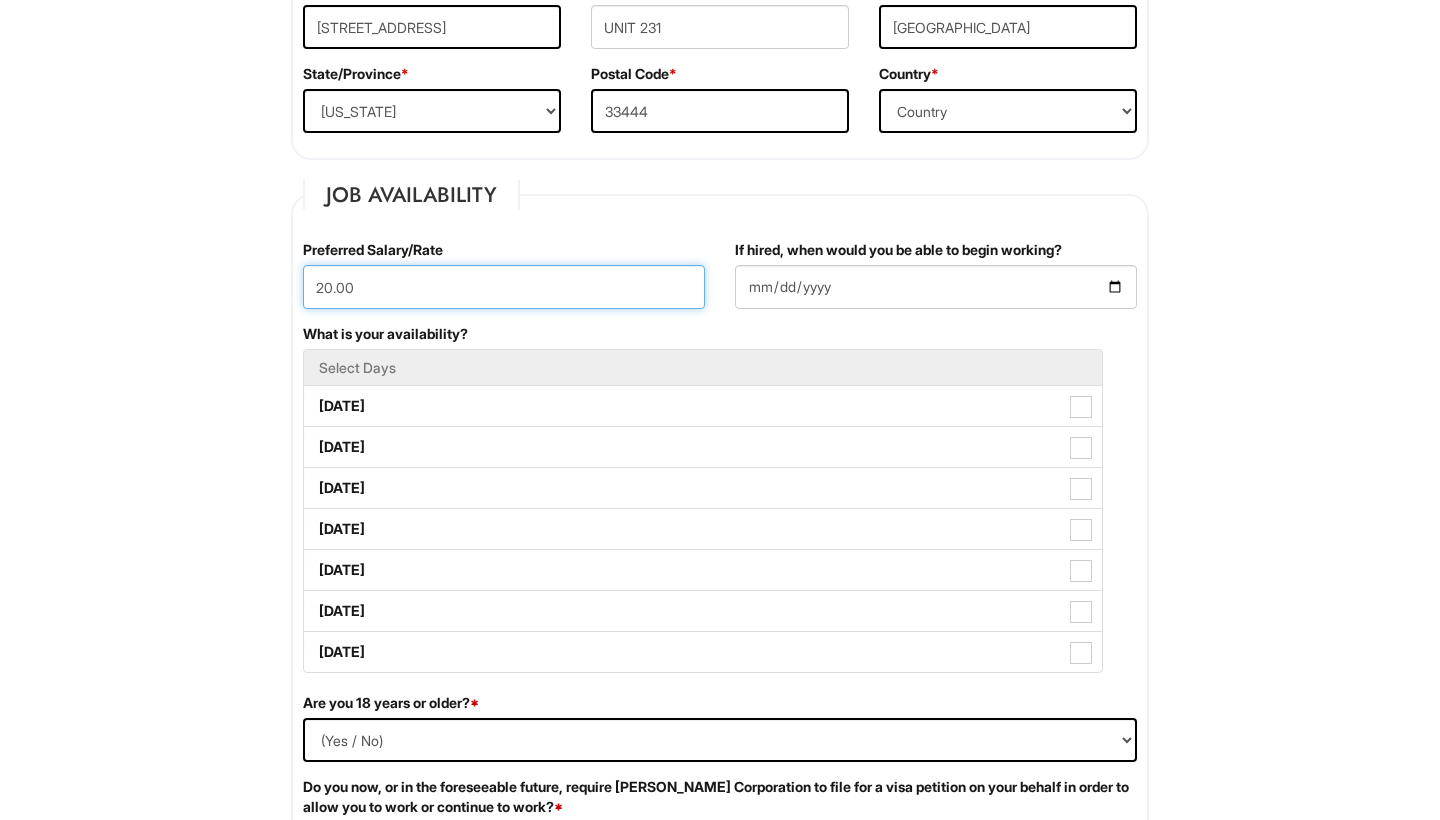 type on "20.00" 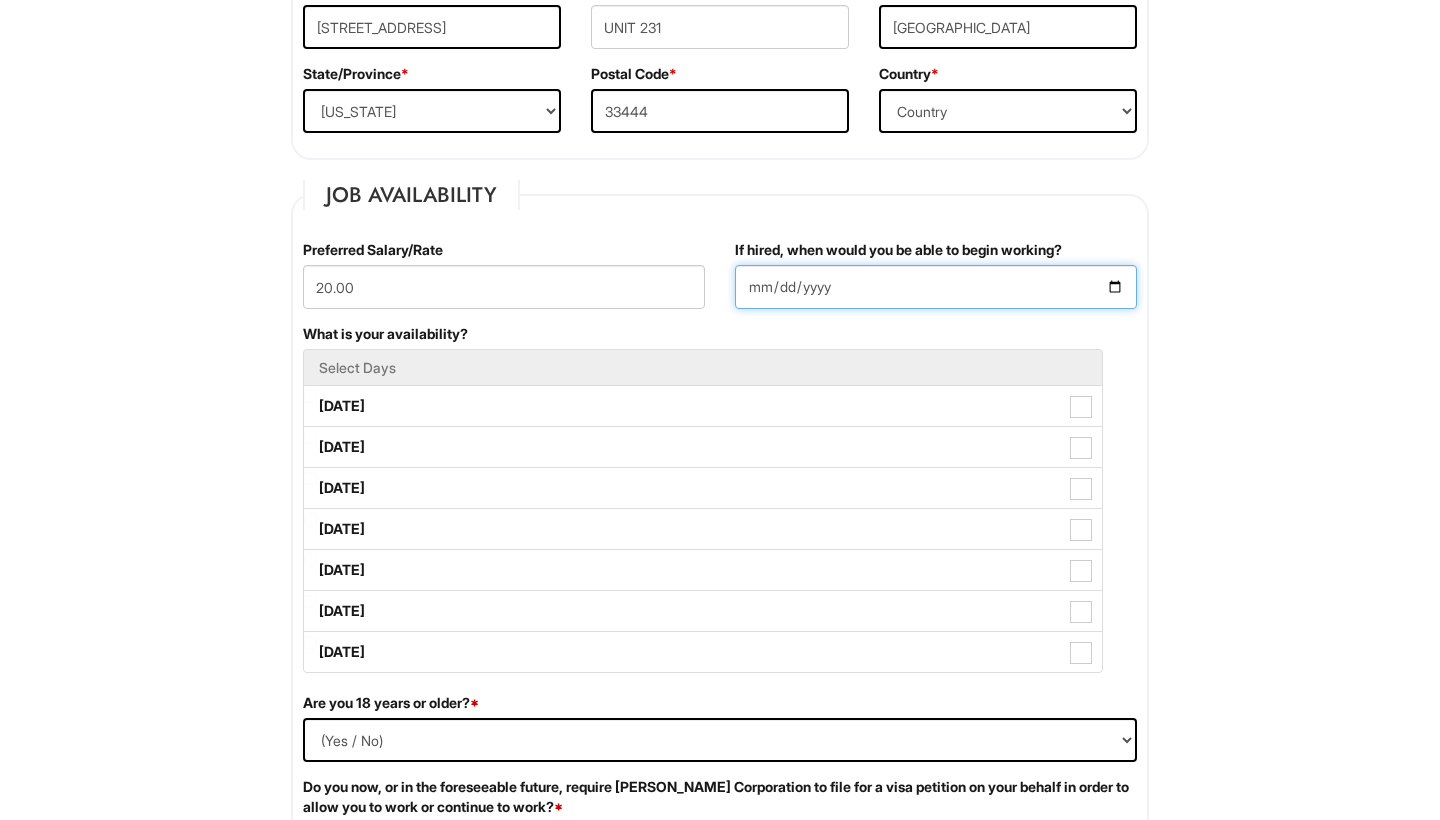 click on "If hired, when would you be able to begin working?" at bounding box center (936, 287) 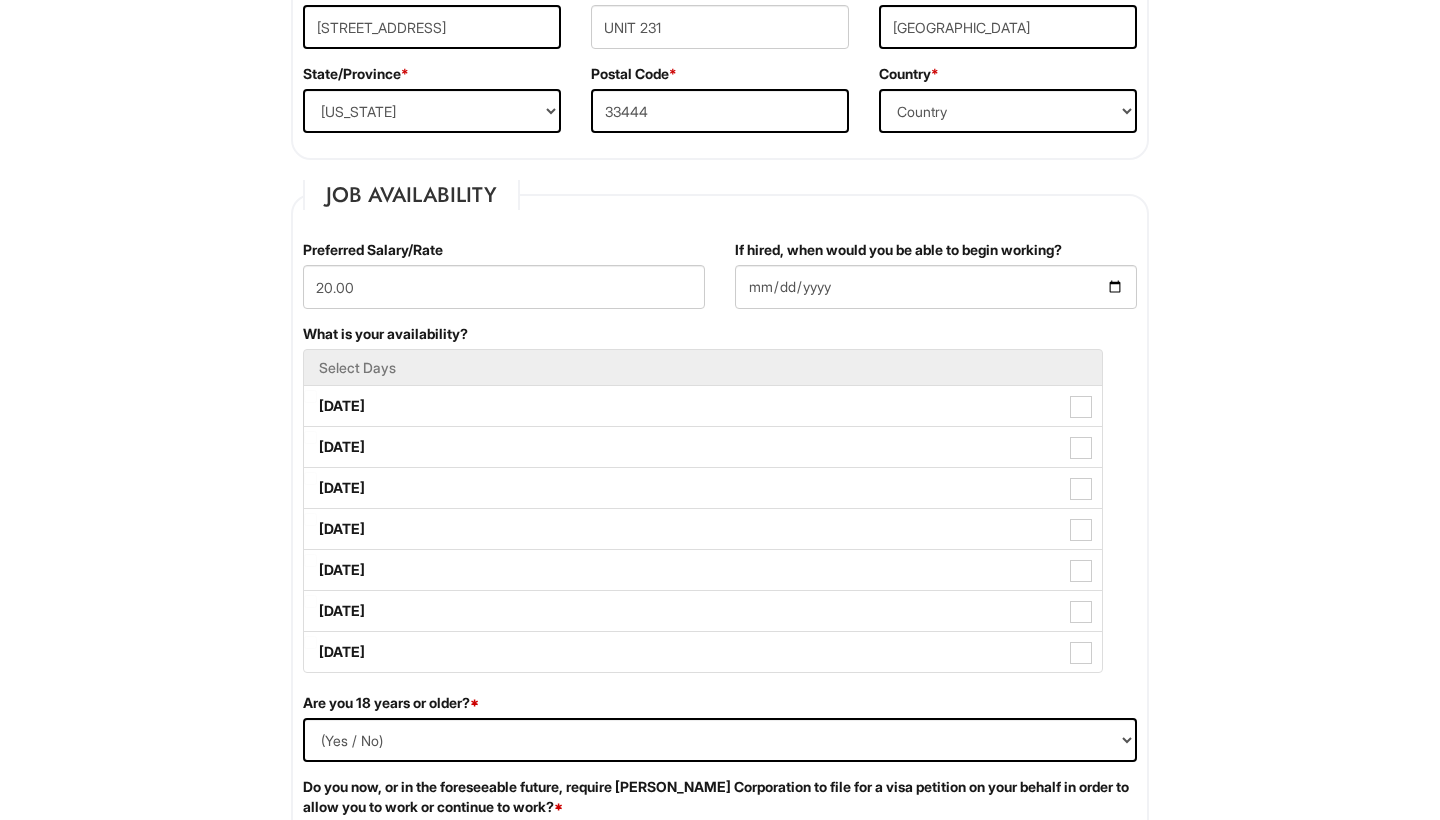 click on "What is your availability?   Select Days [DATE] [DATE] [DATE] [DATE] [DATE] [DATE] [DATE]" at bounding box center (720, 508) 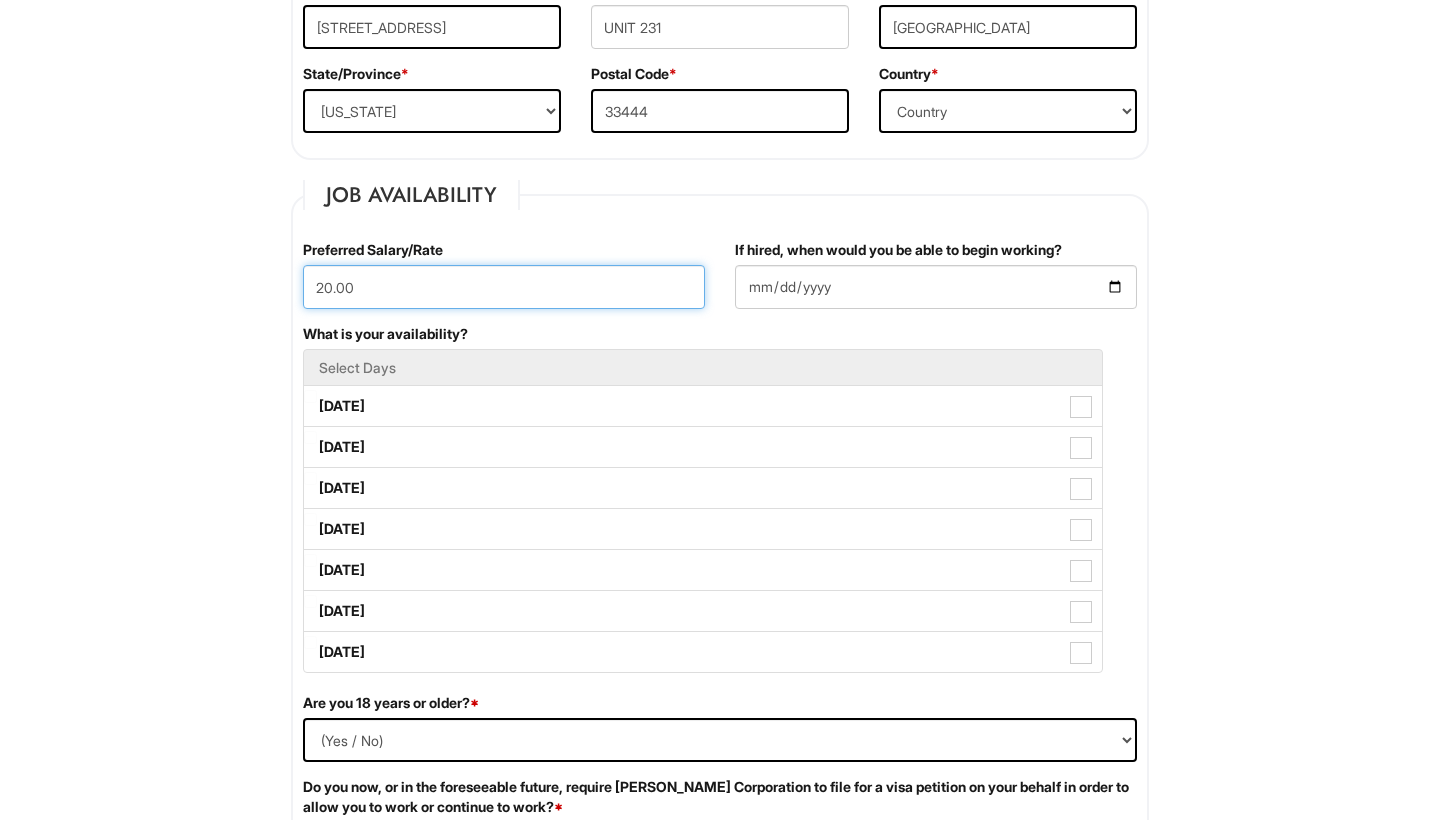 click on "20.00" at bounding box center (504, 287) 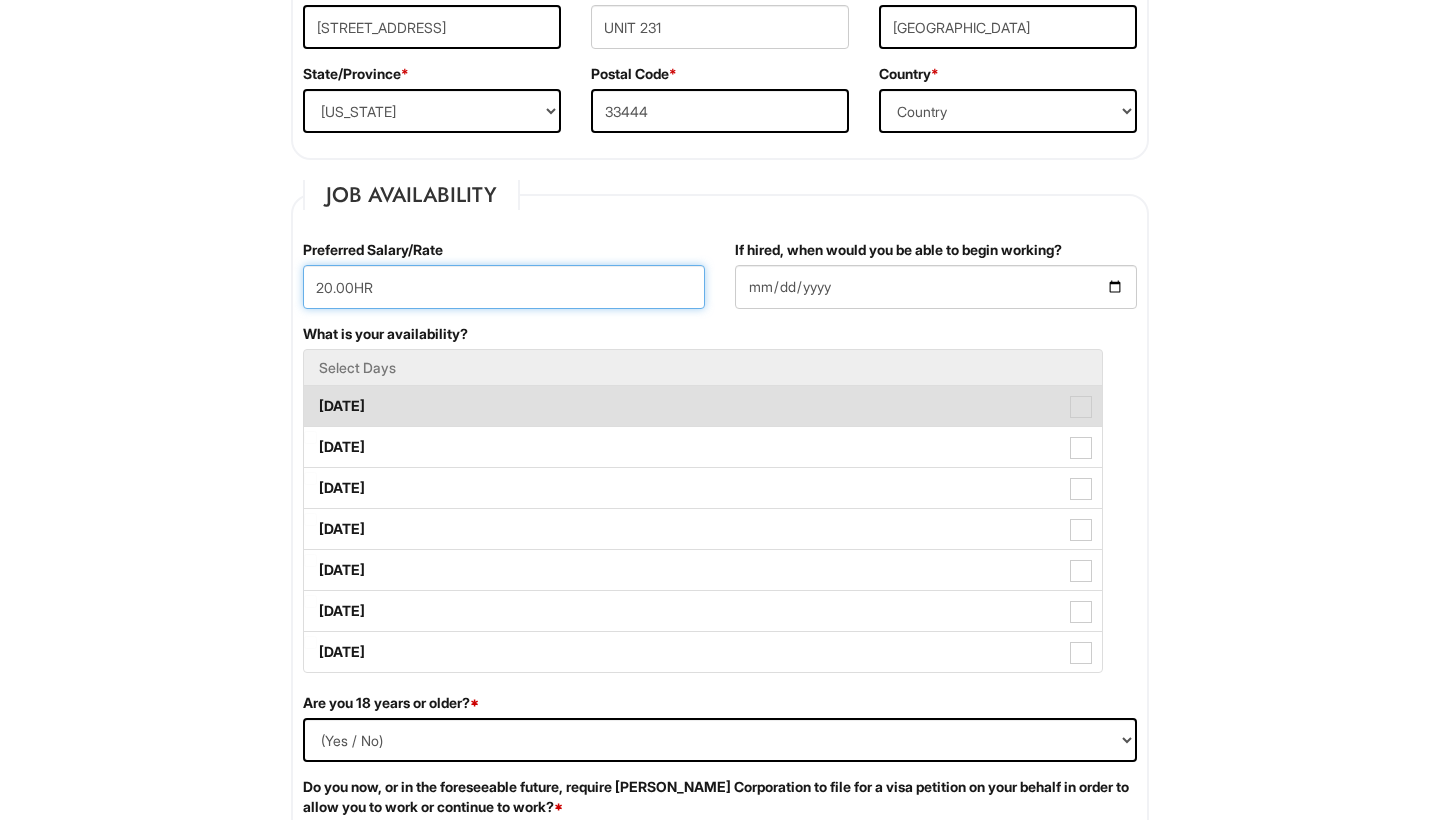 type on "20.00HR" 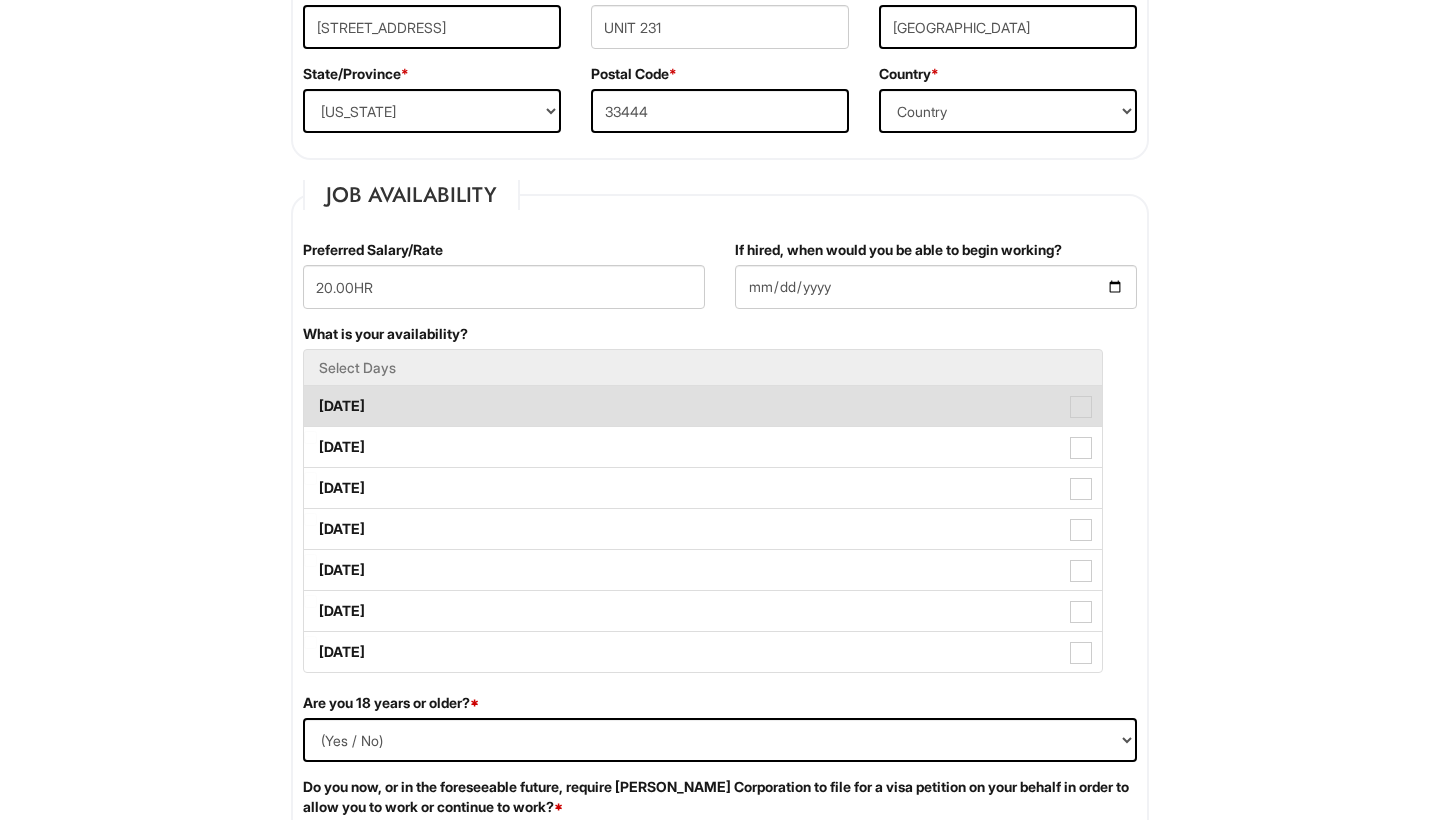click on "[DATE]" at bounding box center (703, 406) 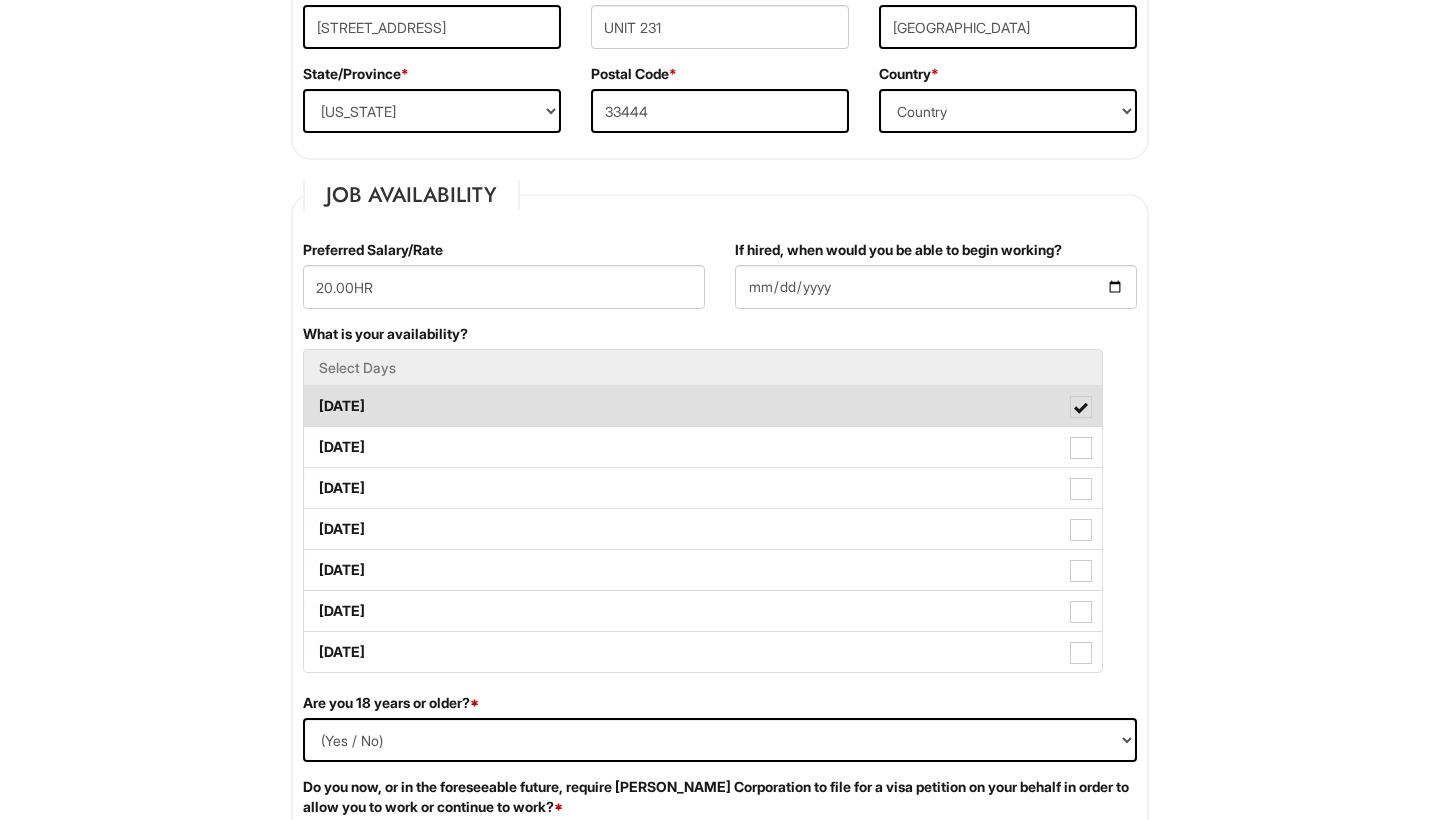 click on "[DATE]" at bounding box center (703, 406) 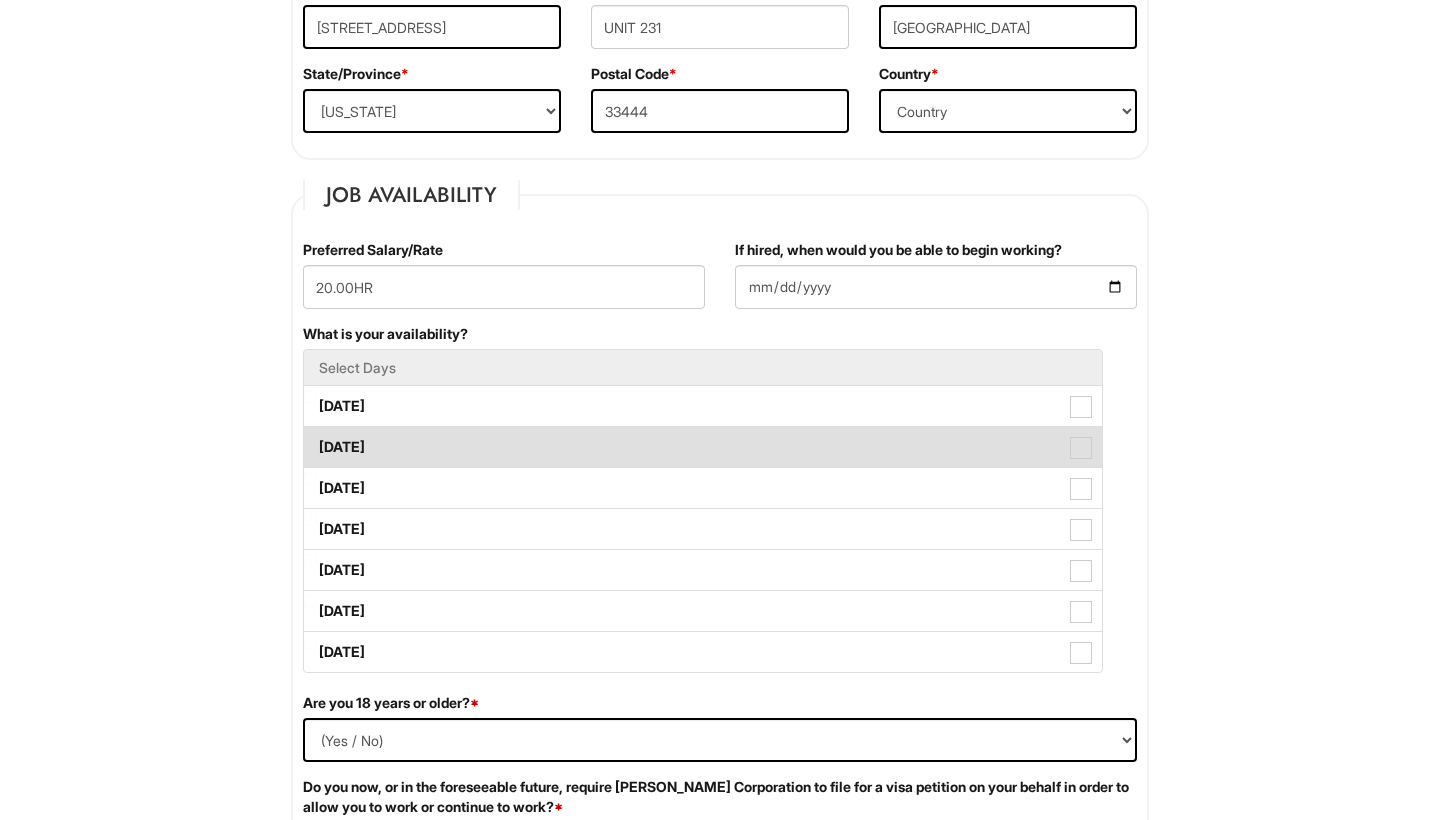 click on "[DATE]" at bounding box center [703, 447] 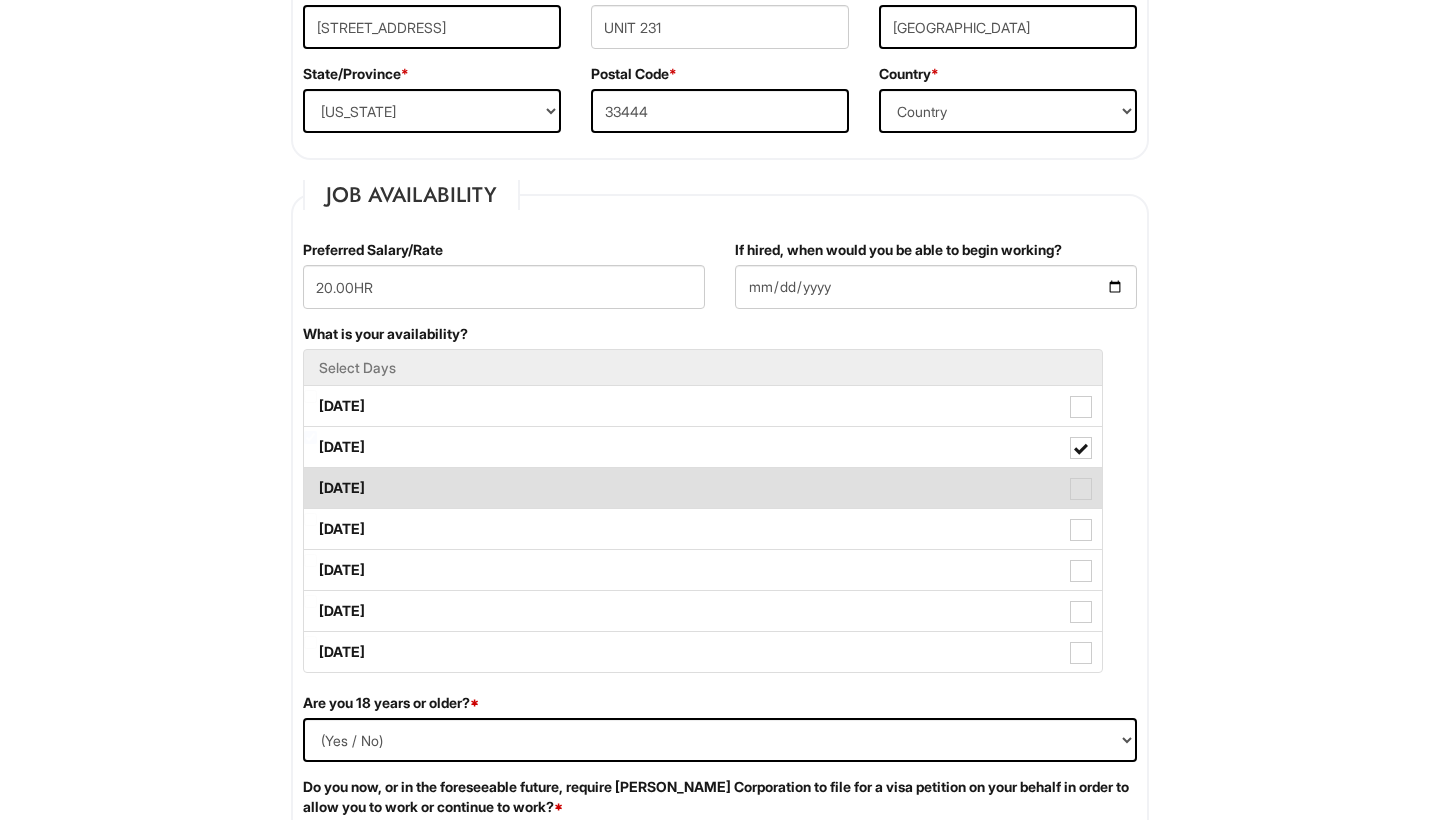 click on "[DATE]" at bounding box center (703, 488) 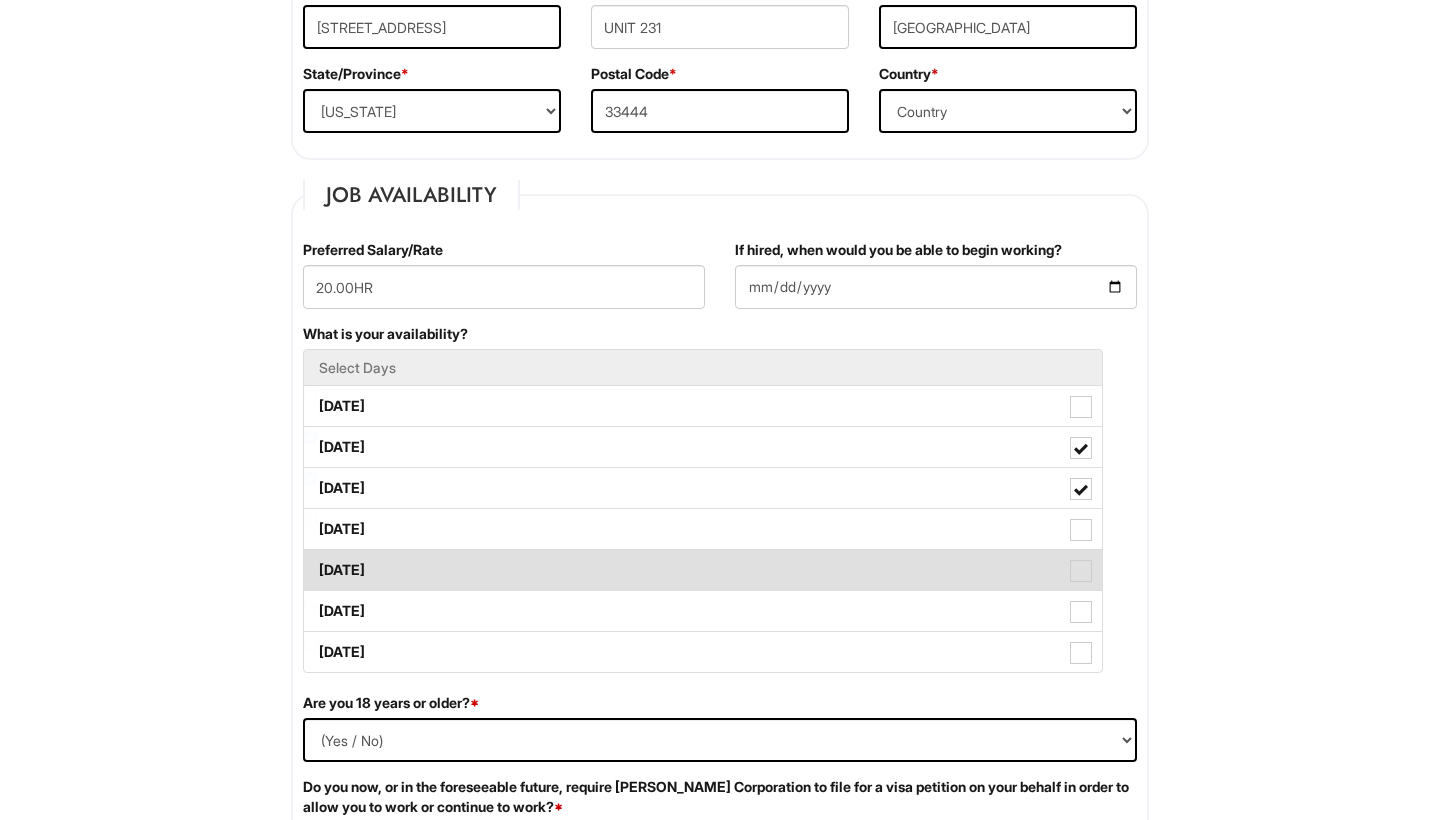 click on "[DATE]" at bounding box center [703, 570] 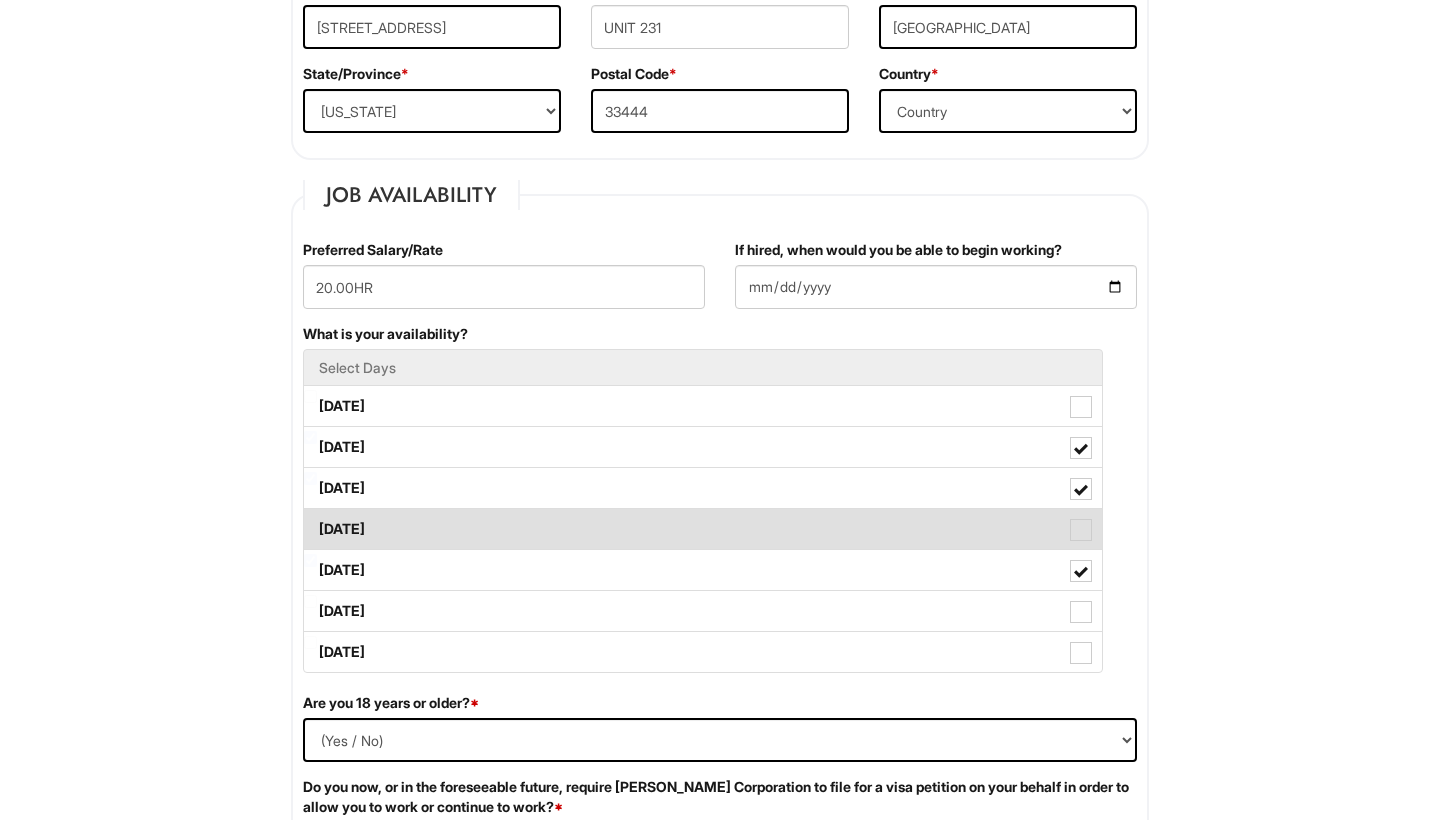 click on "[DATE]" at bounding box center (703, 529) 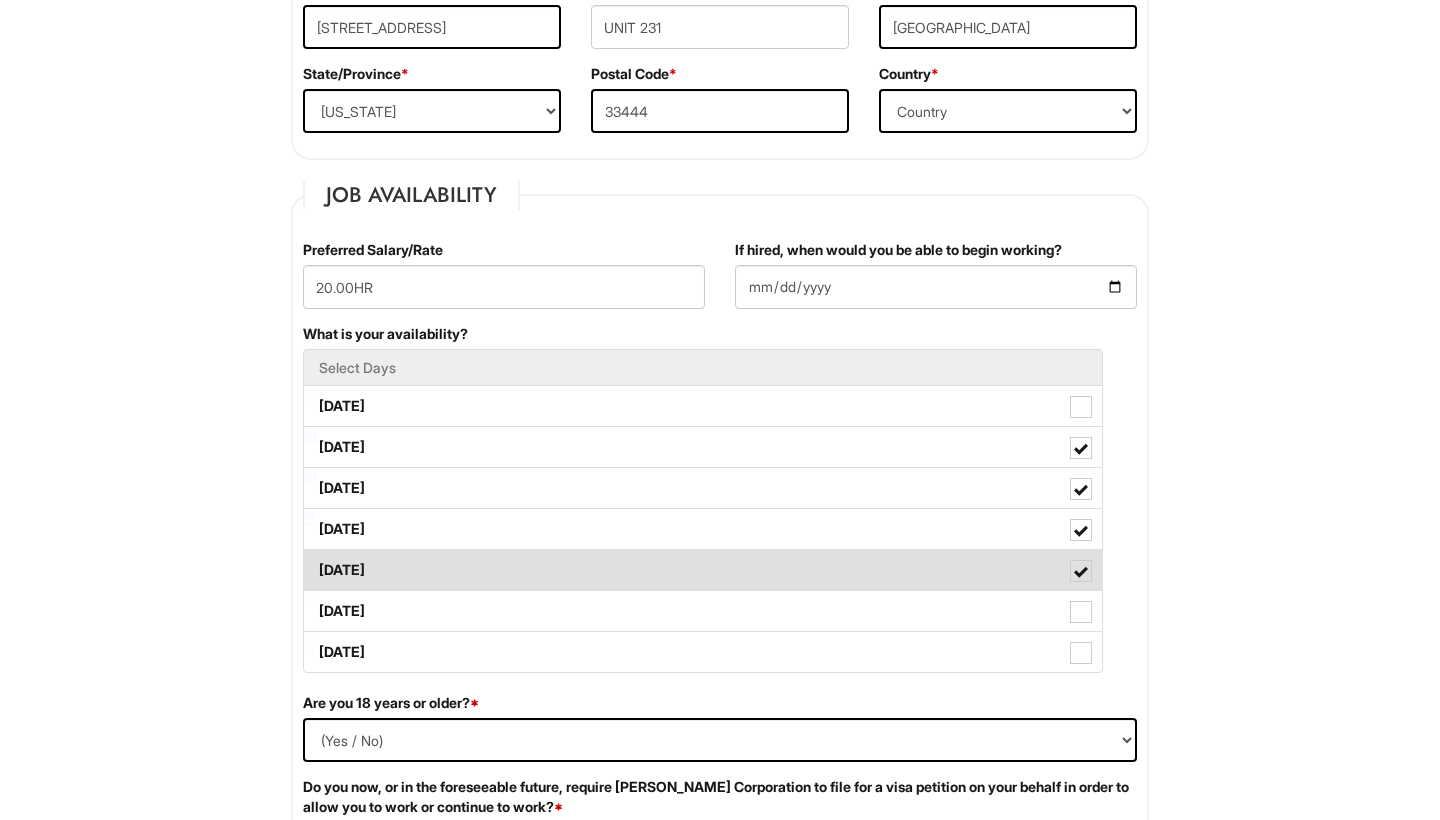 click on "[DATE]" at bounding box center [703, 570] 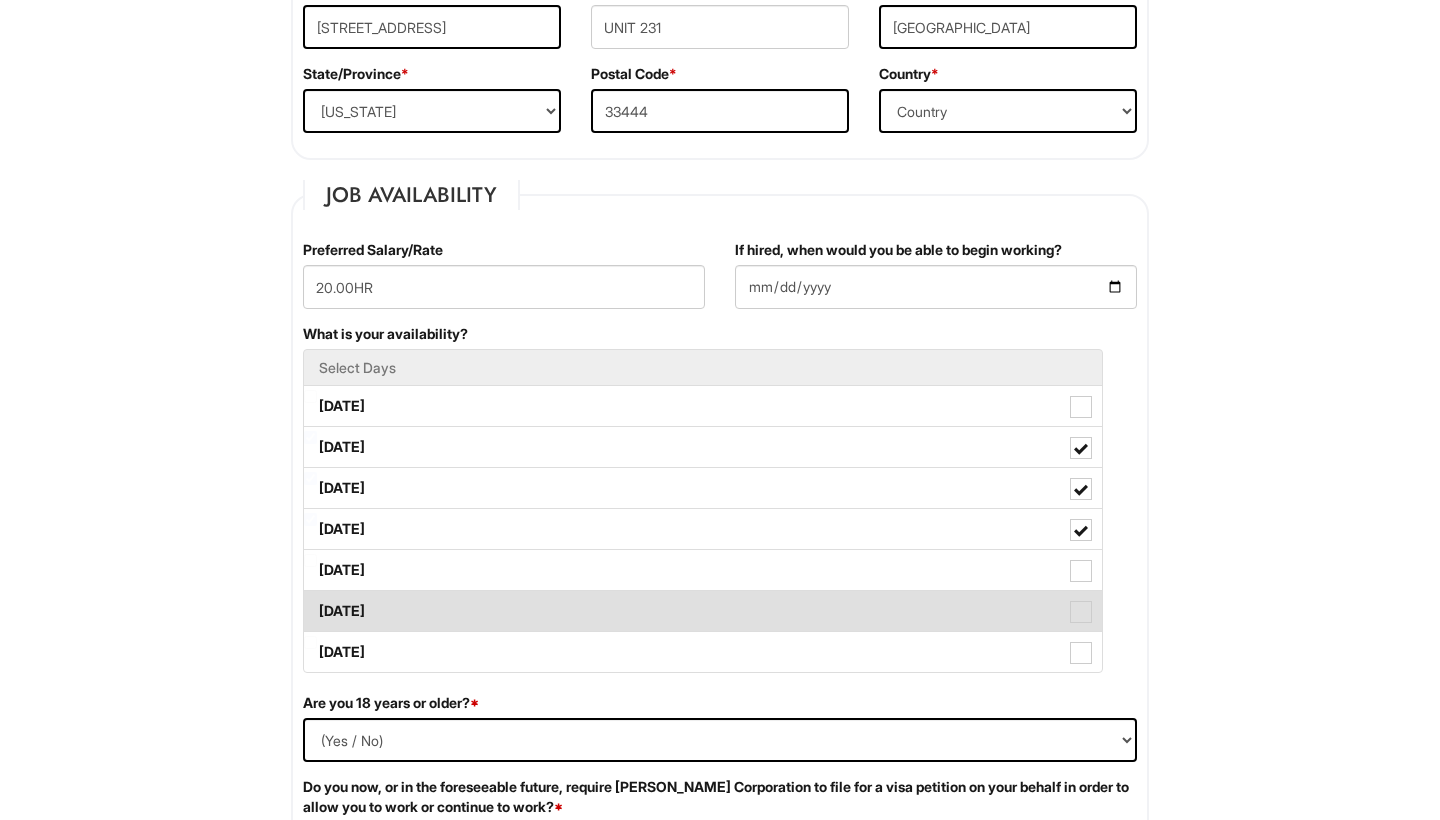 click on "[DATE]" at bounding box center (703, 611) 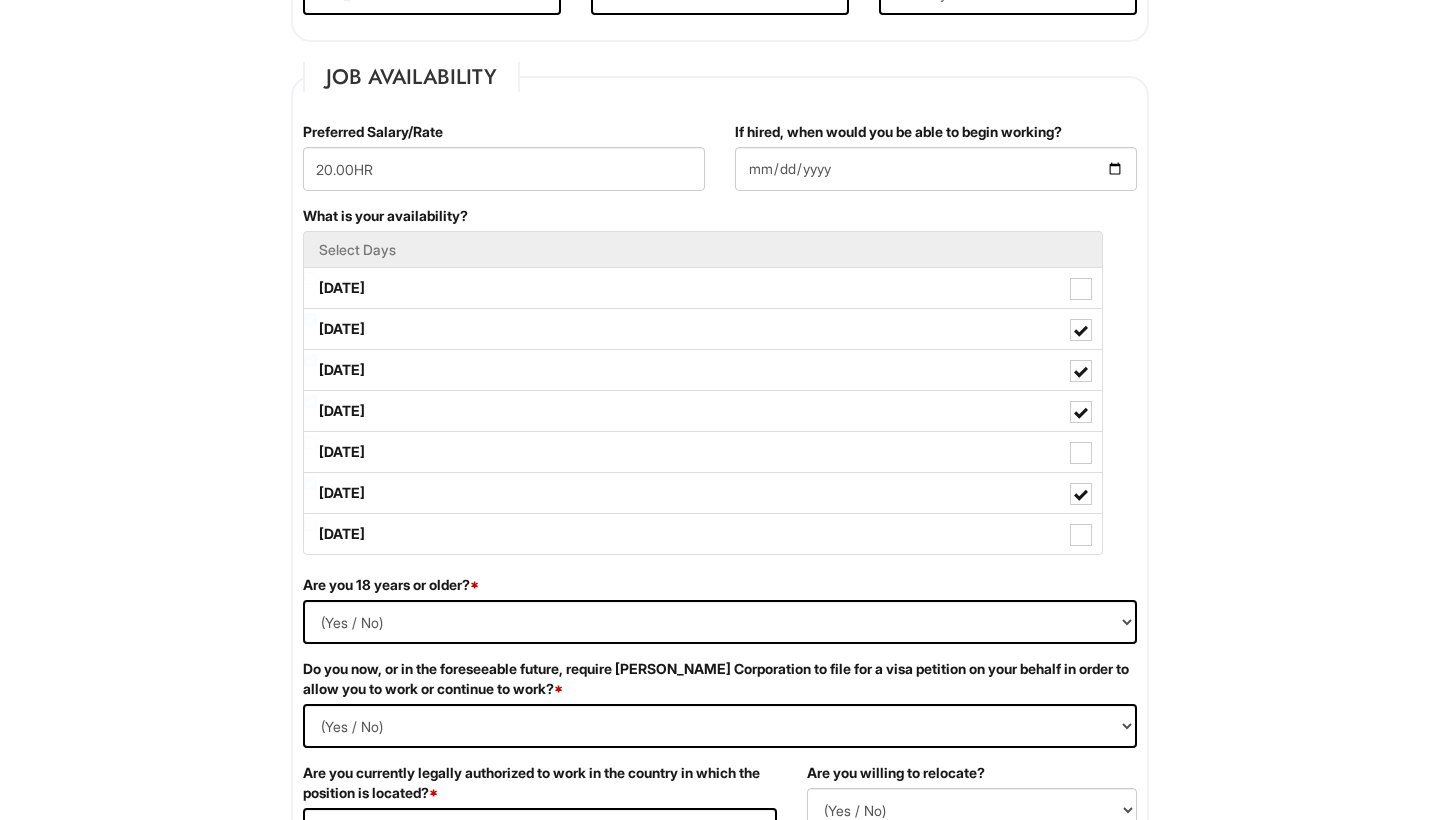 scroll, scrollTop: 782, scrollLeft: 0, axis: vertical 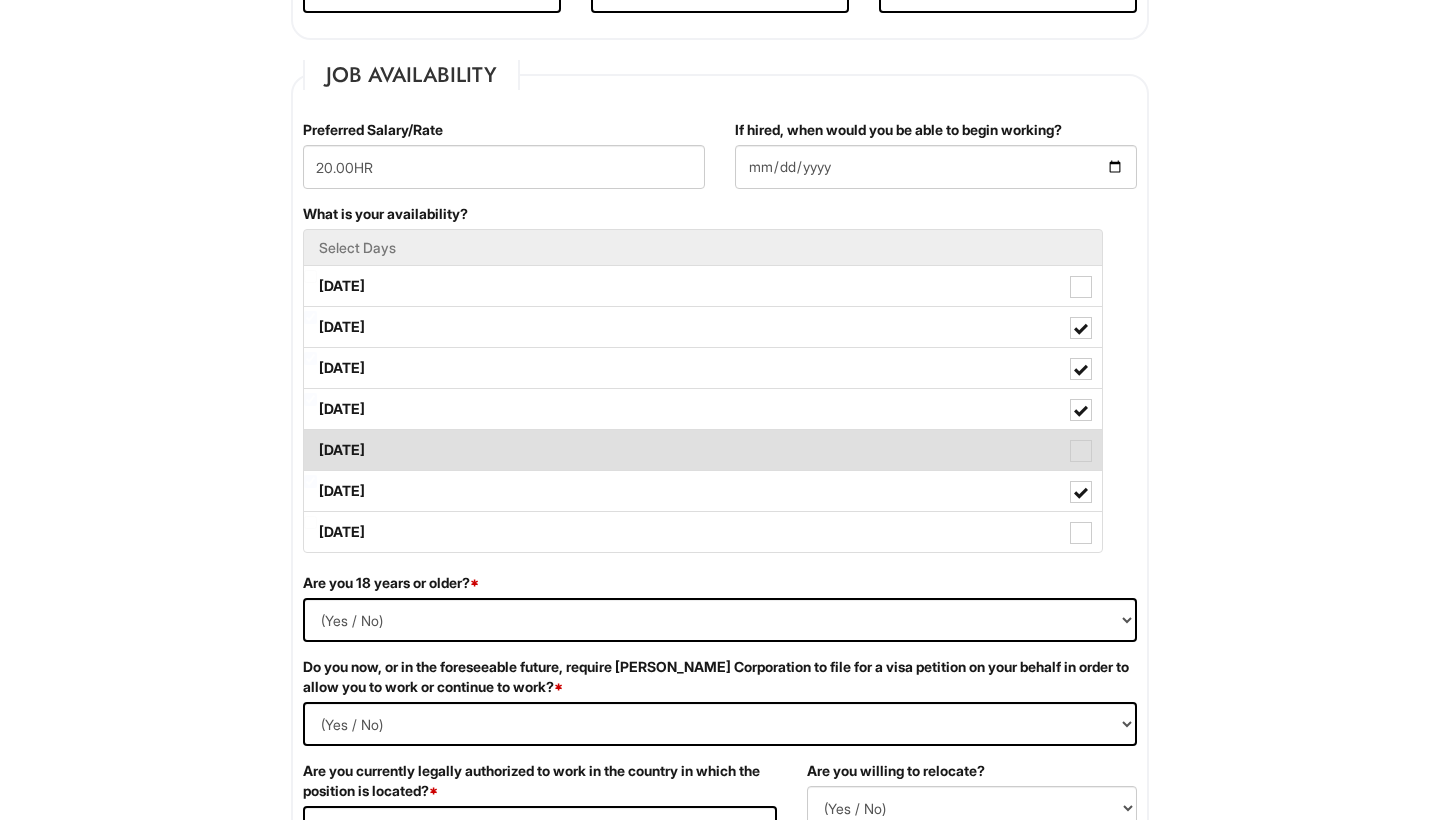 click on "[DATE]" at bounding box center [703, 450] 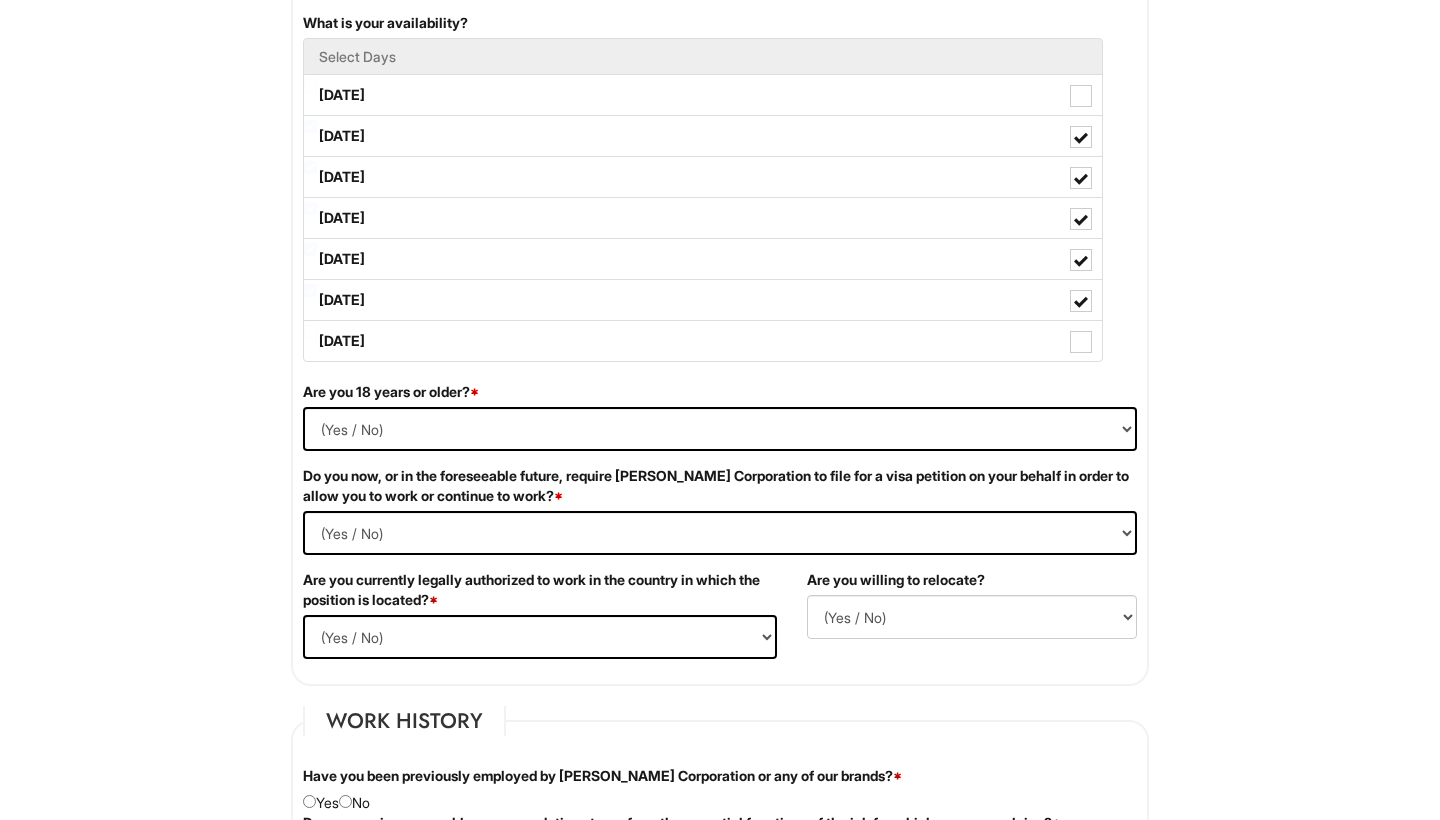 scroll, scrollTop: 974, scrollLeft: 0, axis: vertical 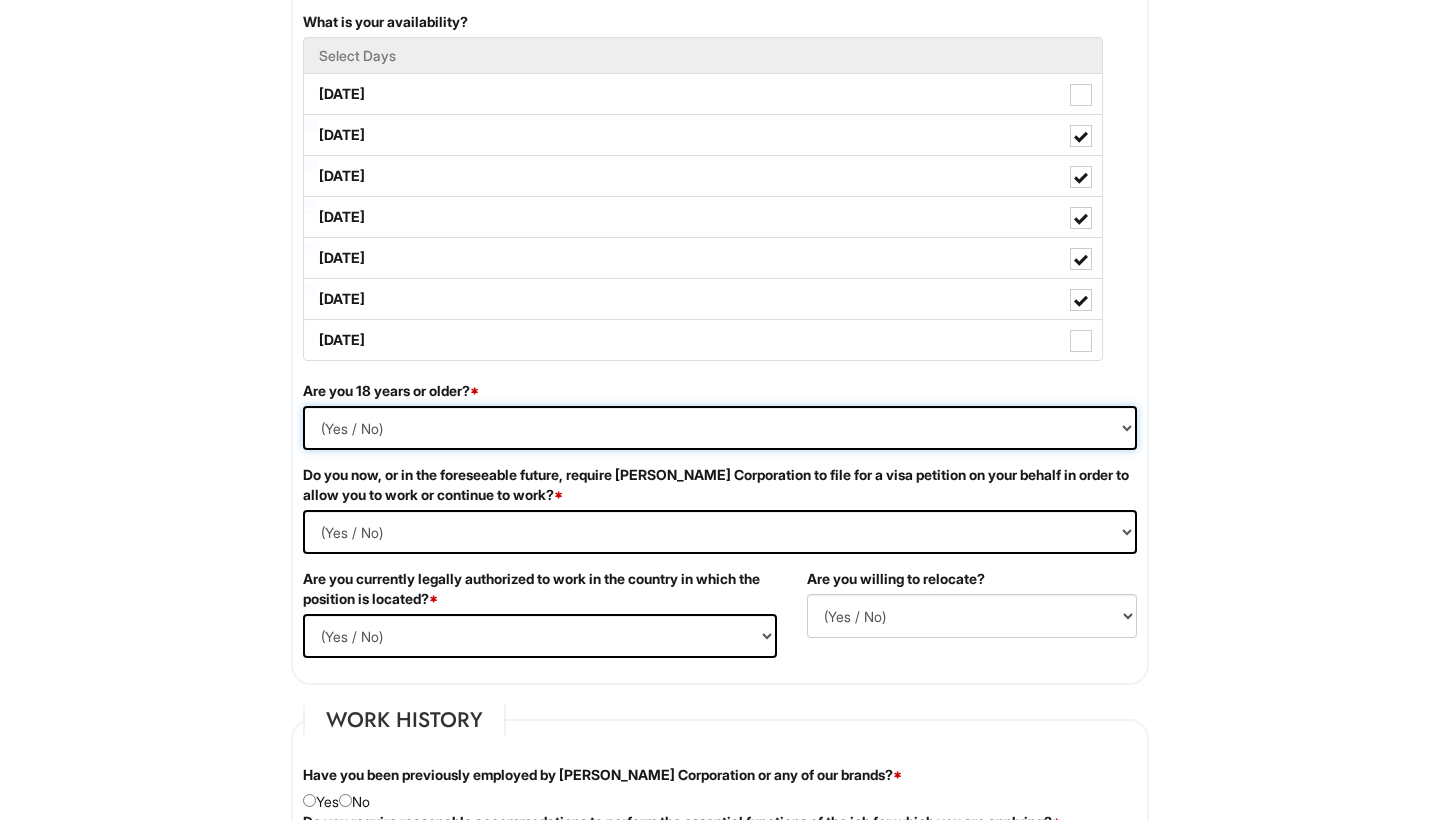 select on "Yes" 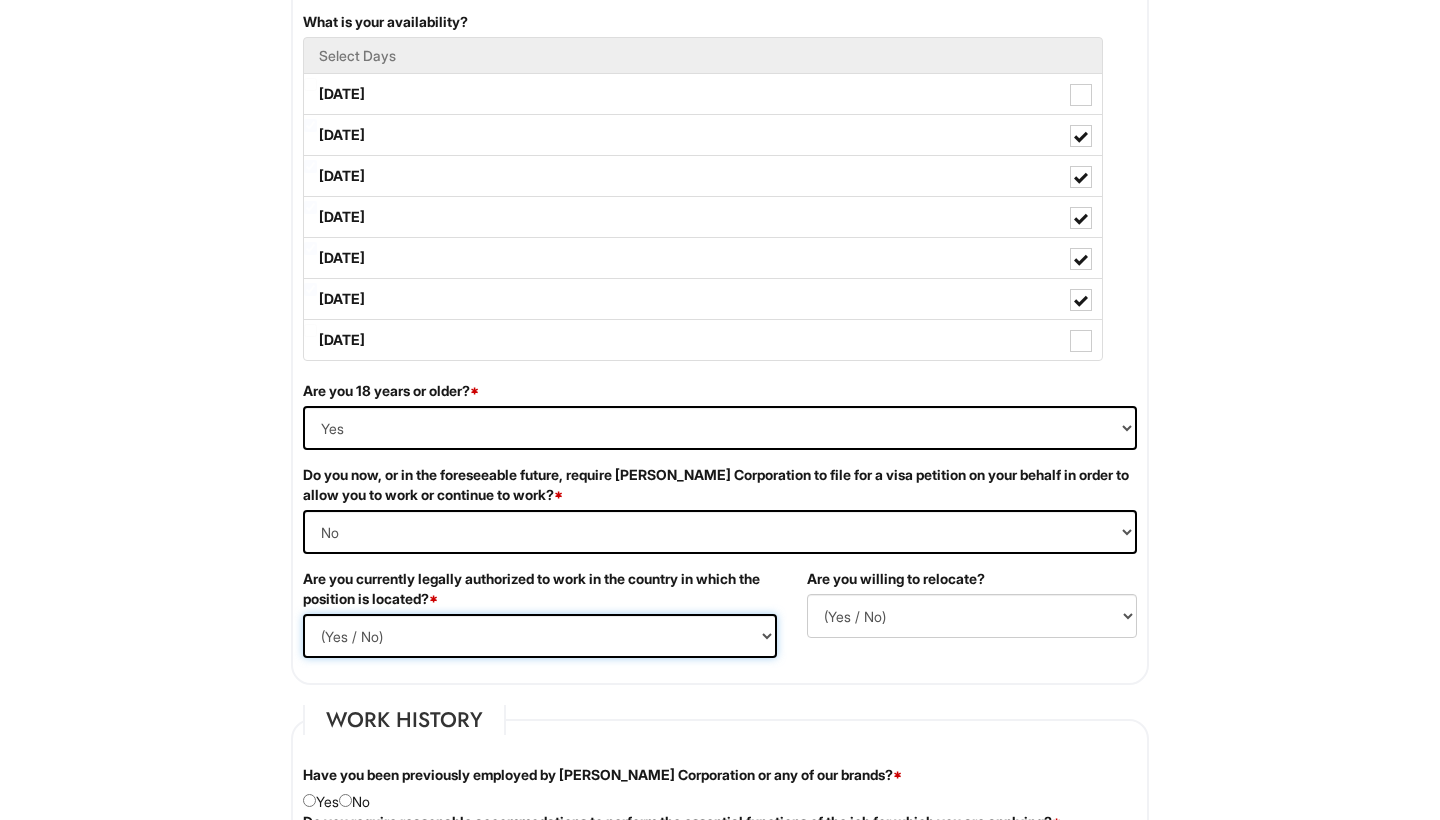 click on "(Yes / No) Yes No" at bounding box center [540, 636] 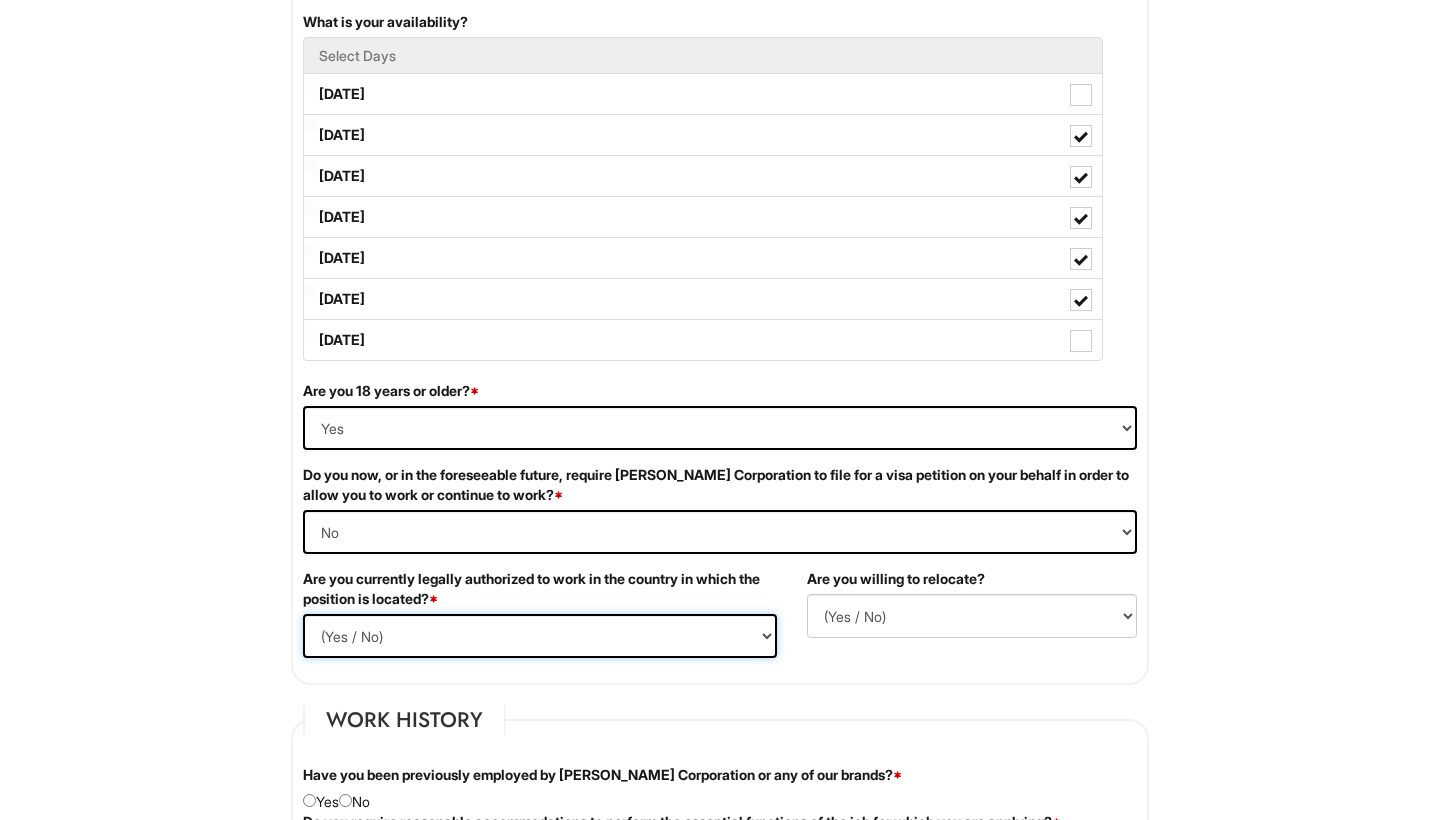 select on "Yes" 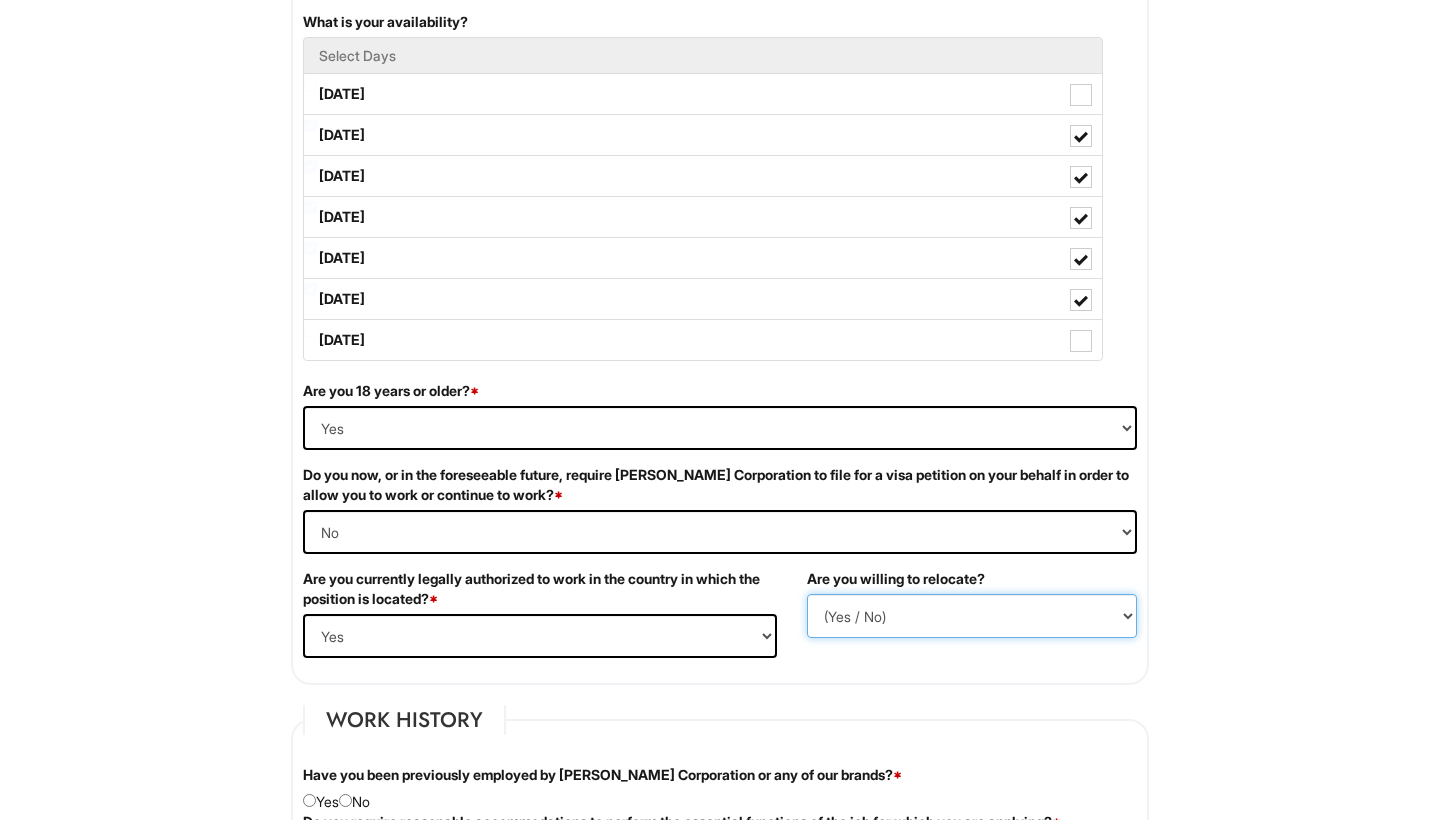 select on "Y" 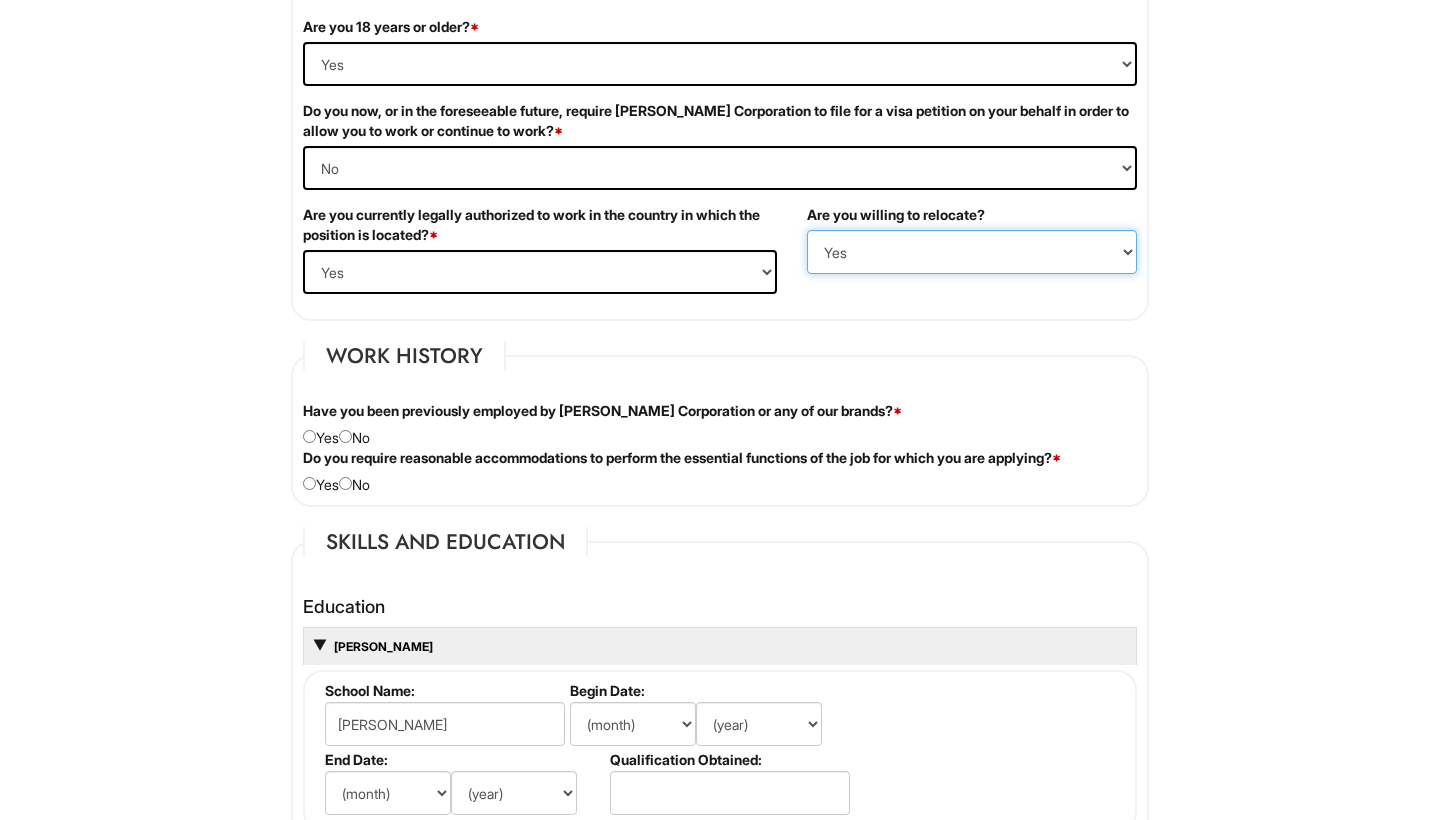 scroll, scrollTop: 1355, scrollLeft: 0, axis: vertical 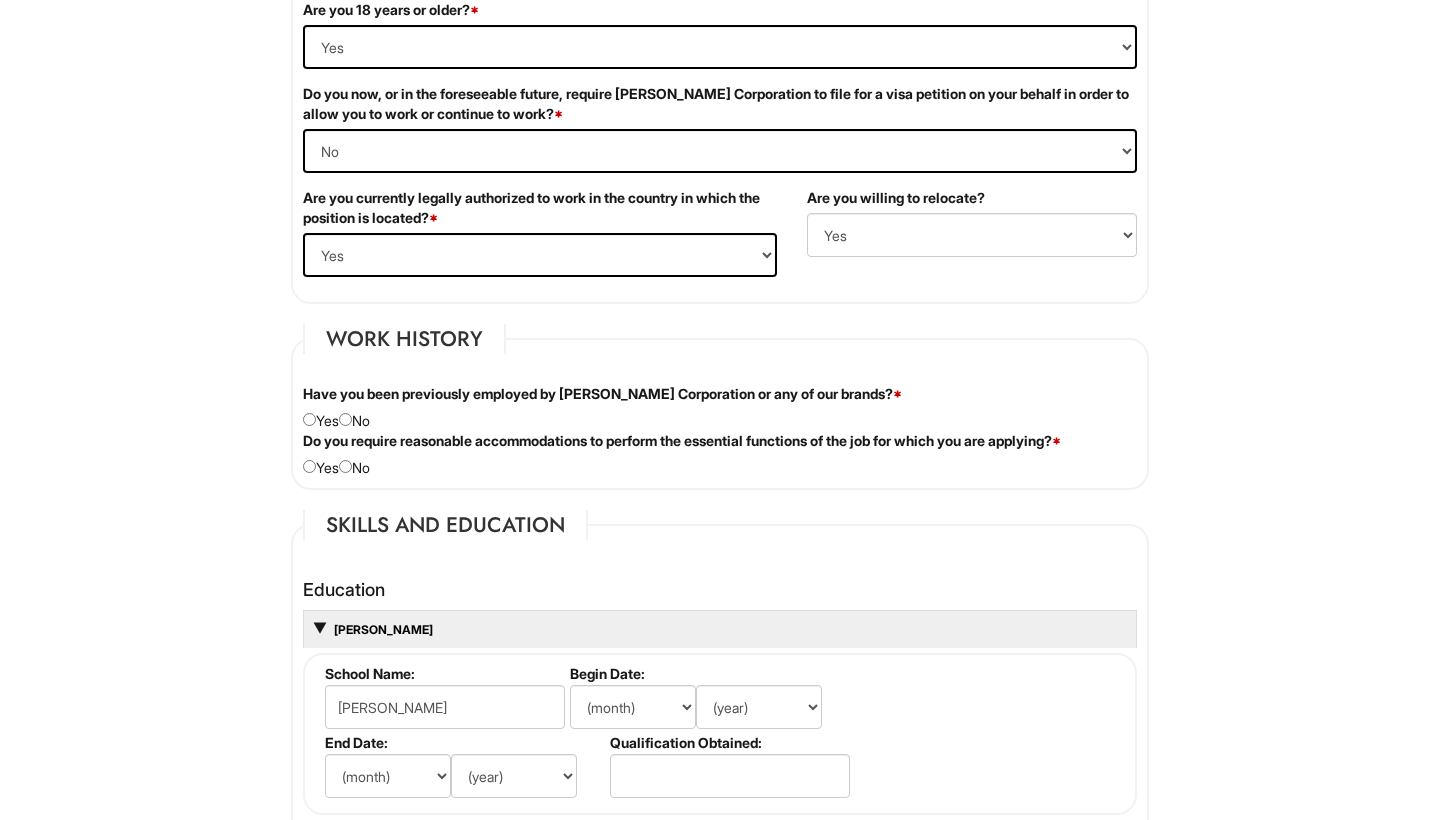 click at bounding box center (345, 419) 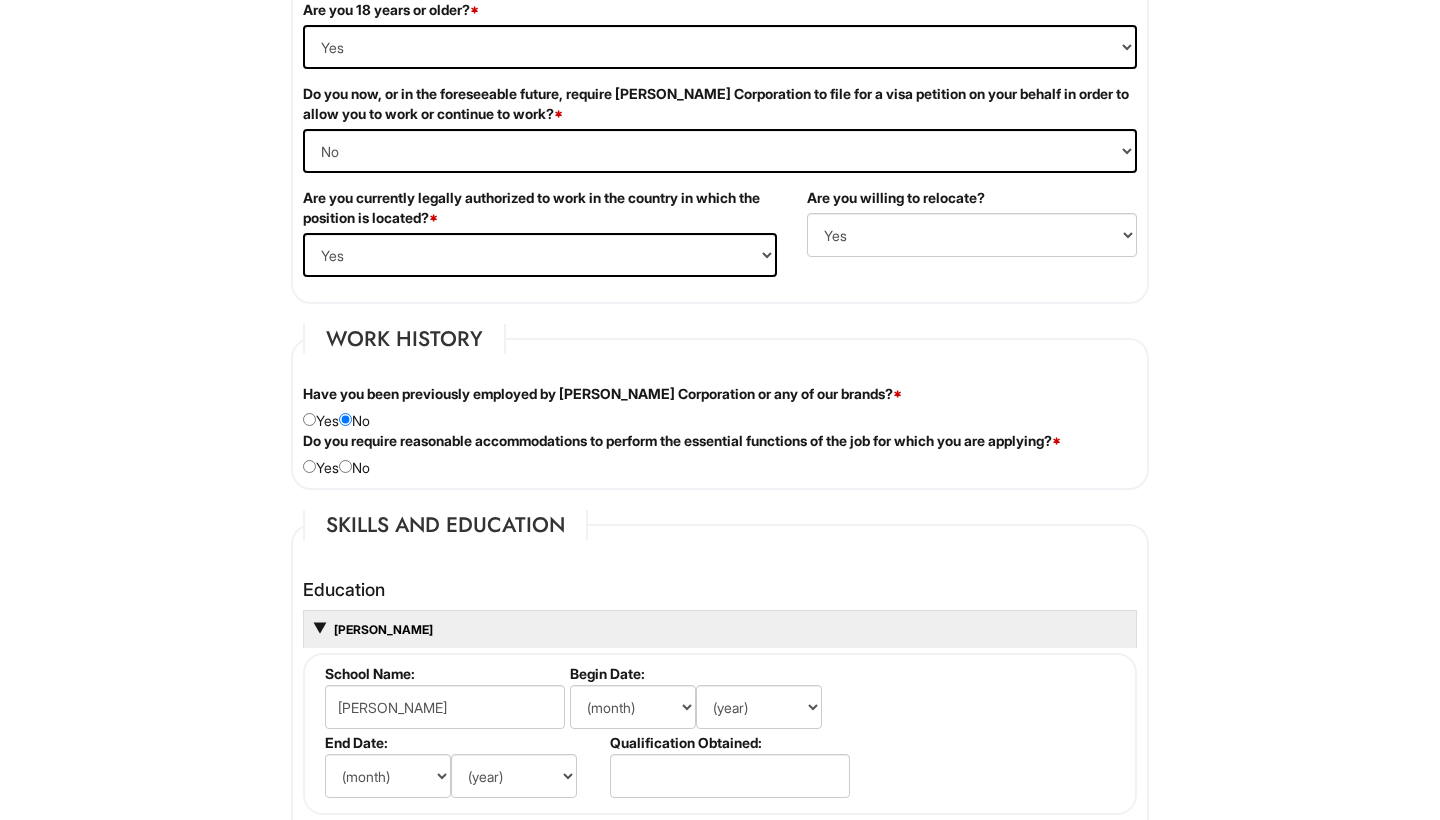 click at bounding box center (345, 466) 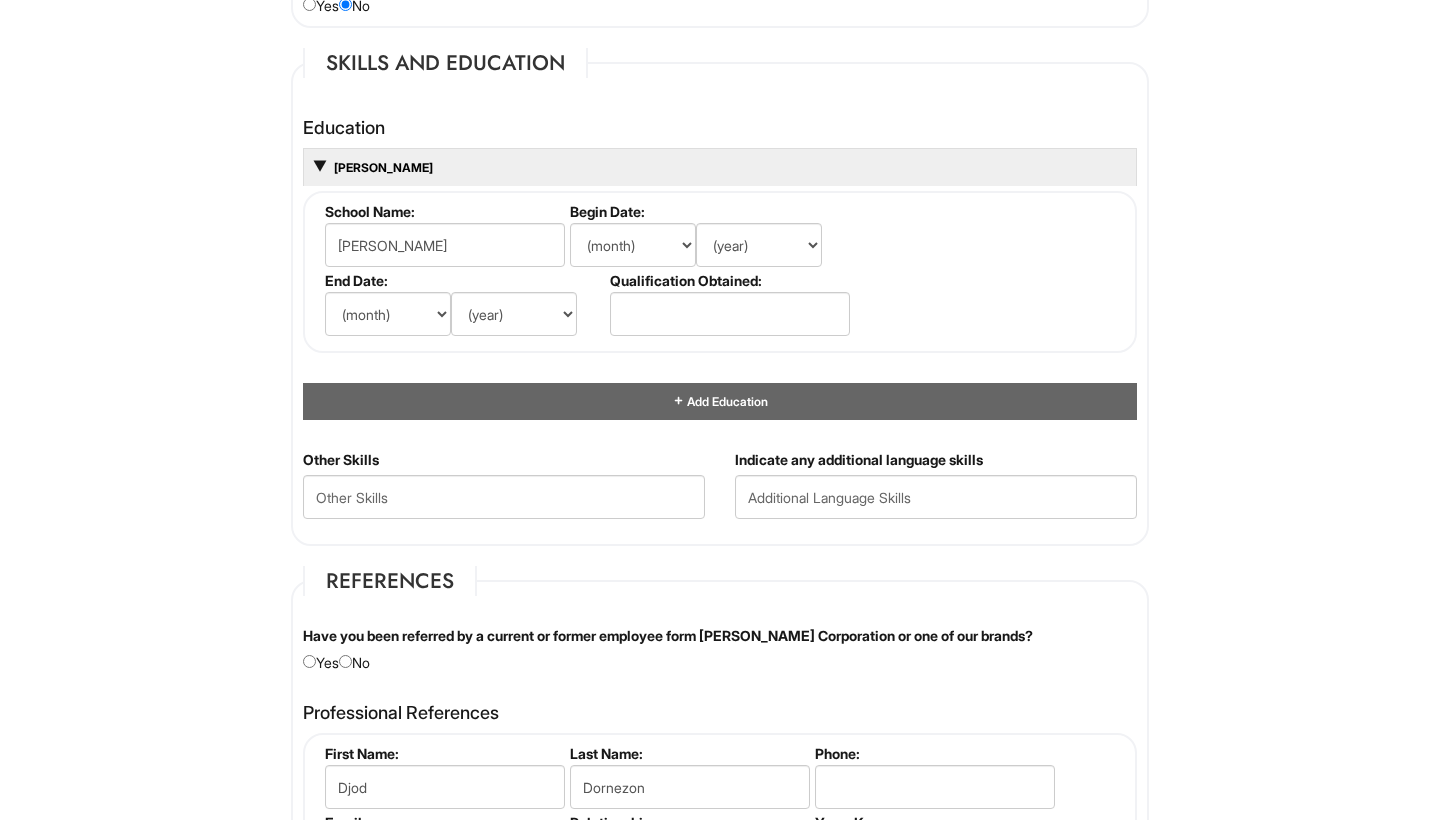 scroll, scrollTop: 1820, scrollLeft: 0, axis: vertical 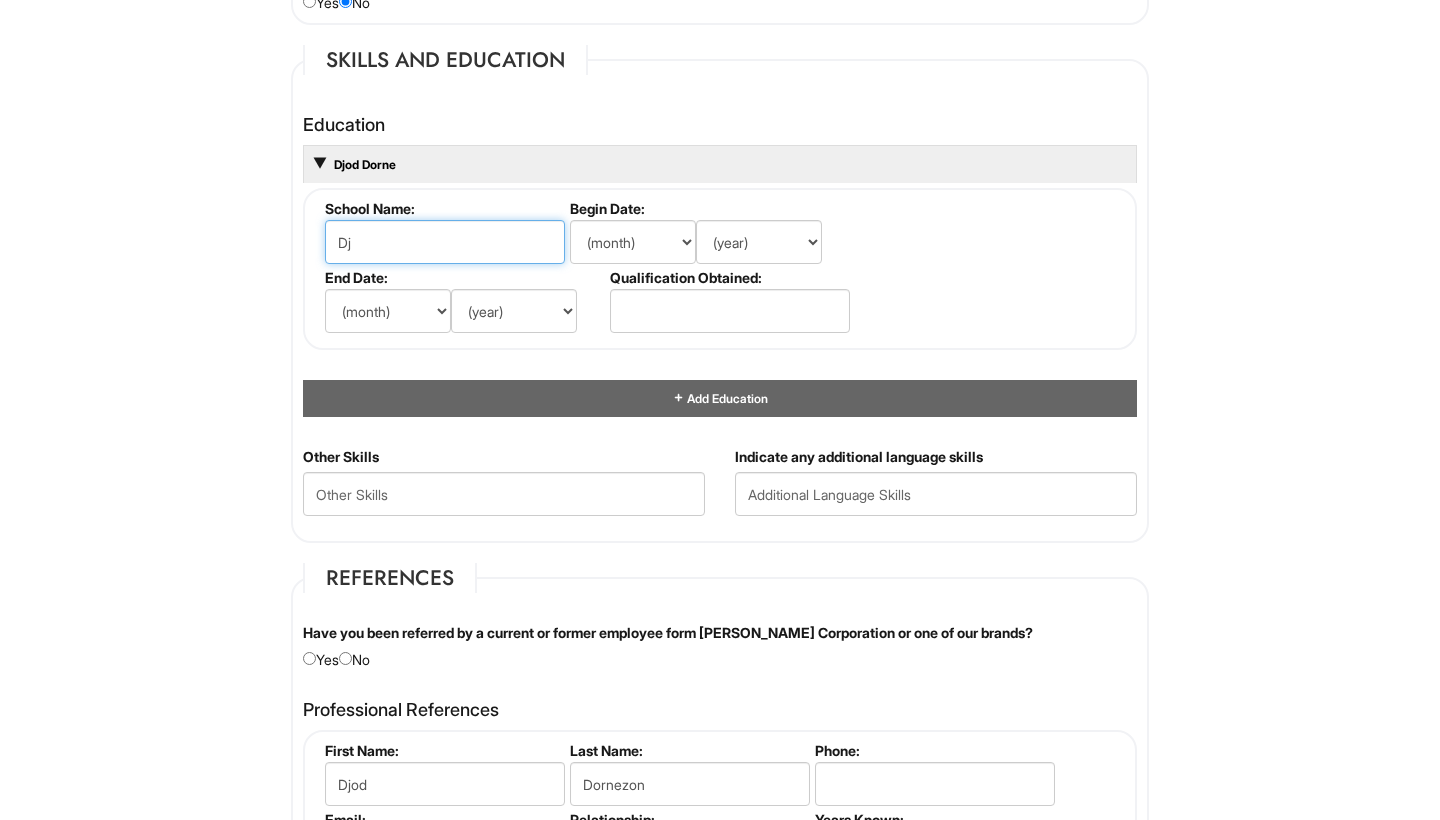 type on "D" 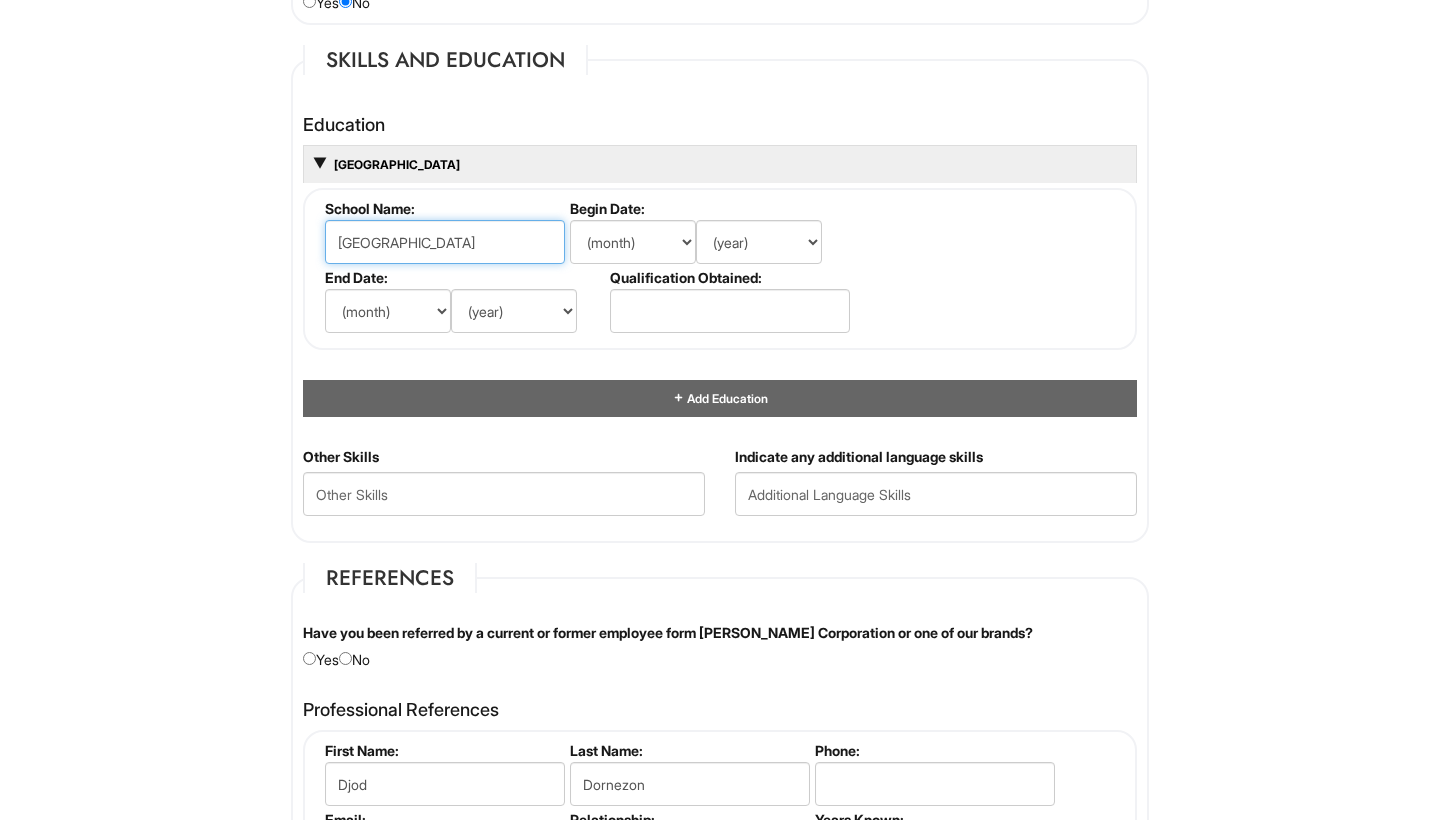 type on "[GEOGRAPHIC_DATA]" 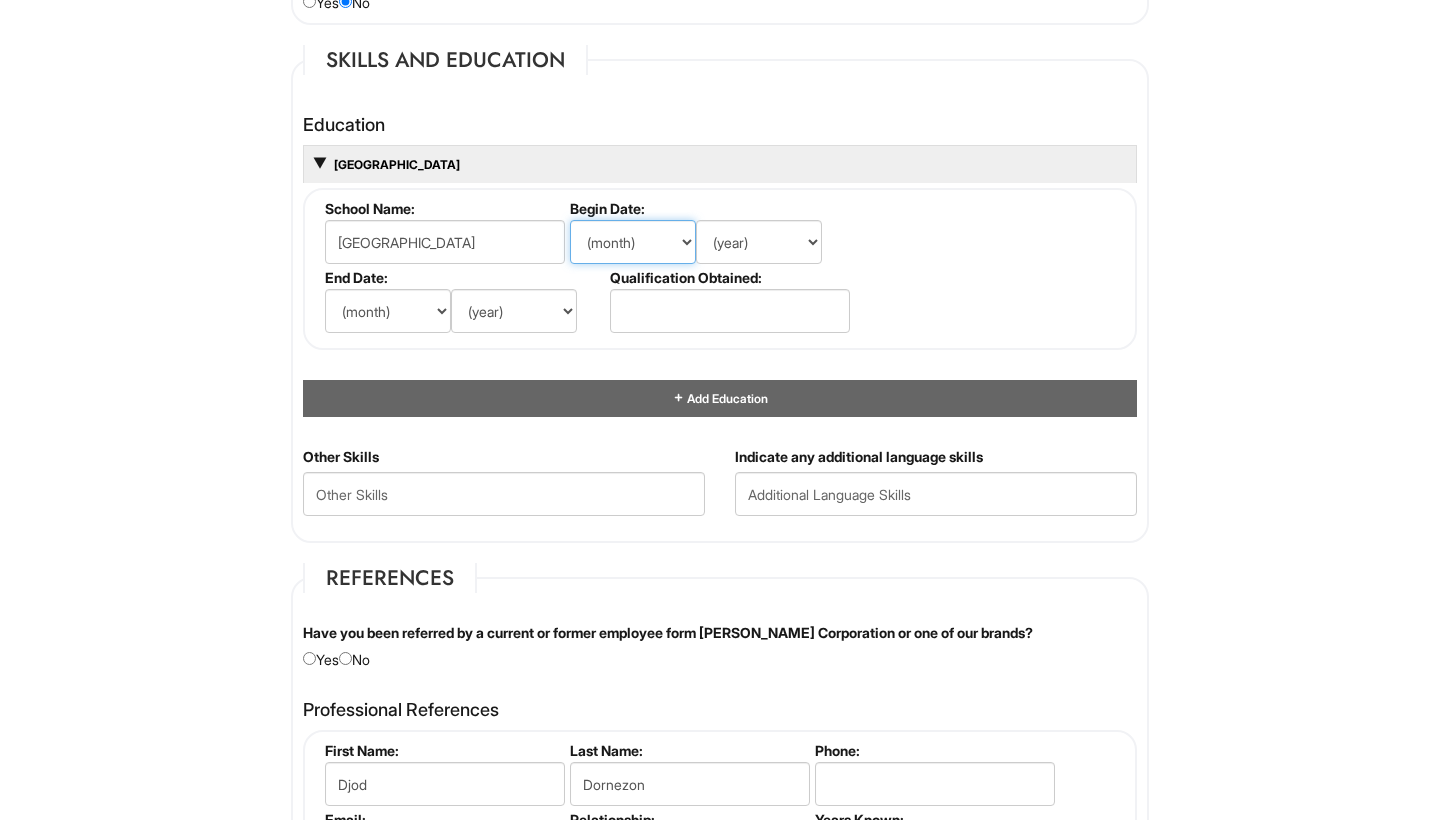 click on "(month) Jan Feb Mar Apr May Jun [DATE] Aug Sep Oct Nov Dec" at bounding box center [633, 242] 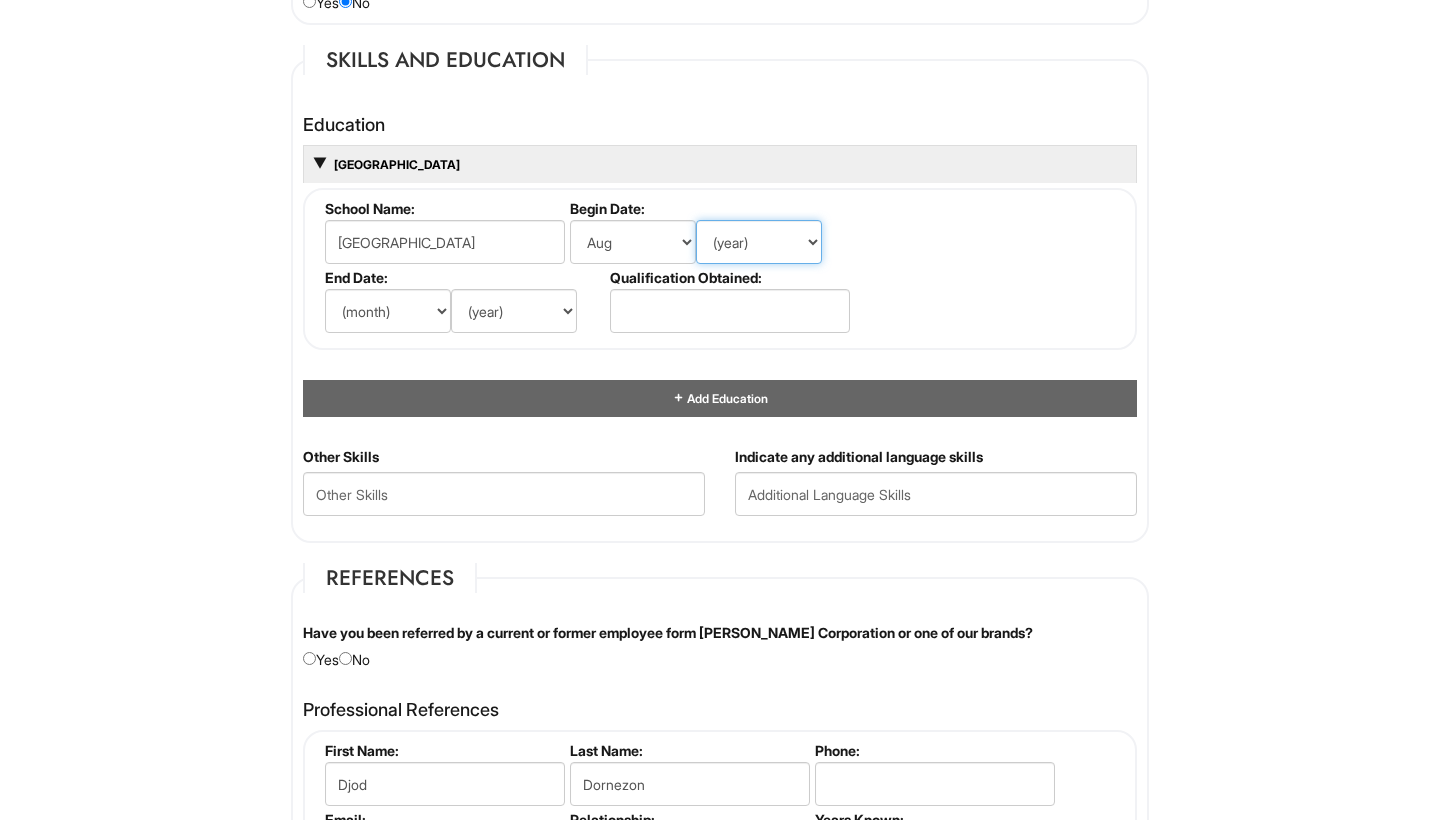 select on "2012" 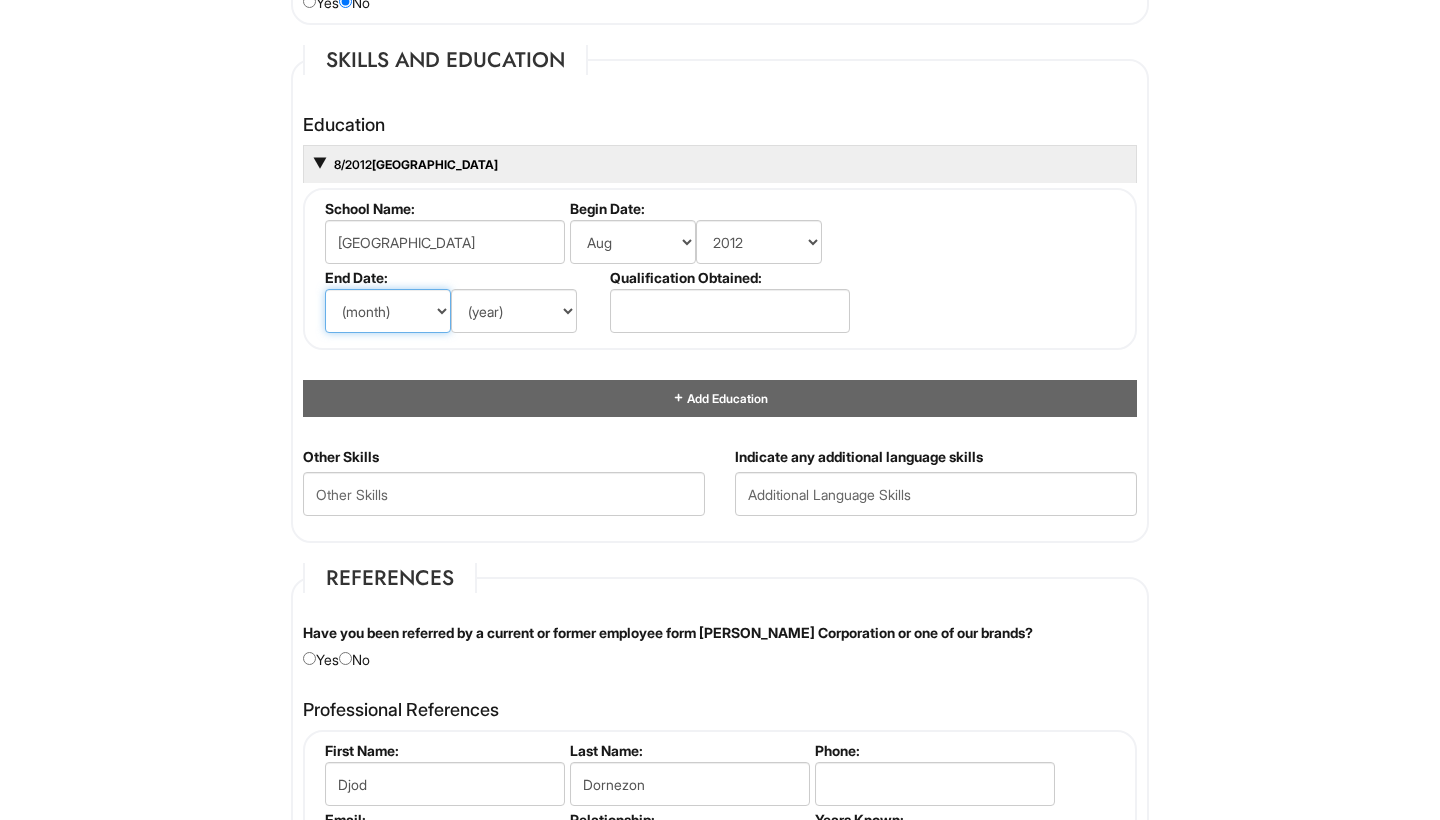 click on "(month) Jan Feb Mar Apr May Jun [DATE] Aug Sep Oct Nov Dec" at bounding box center [388, 311] 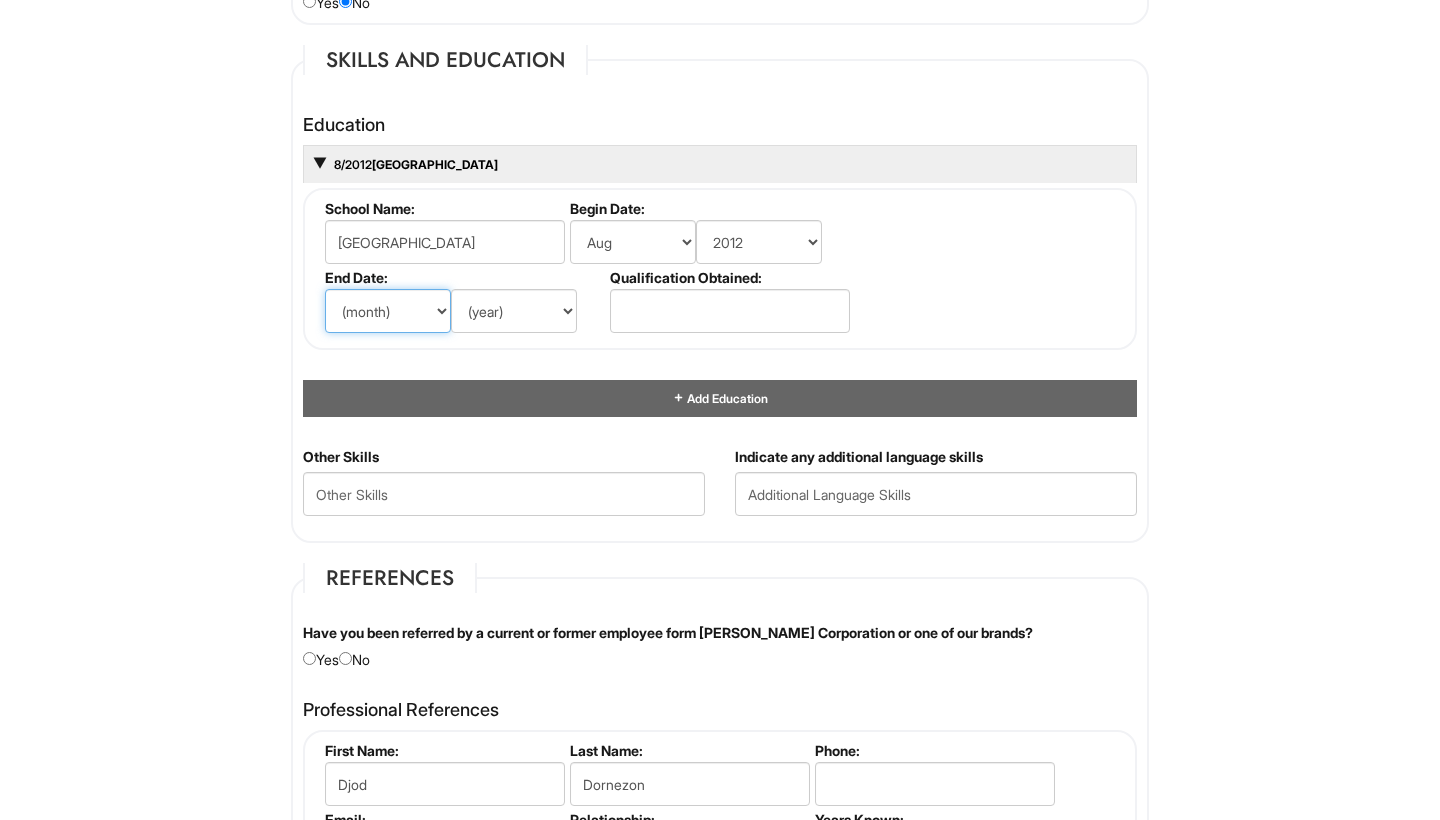 select on "5" 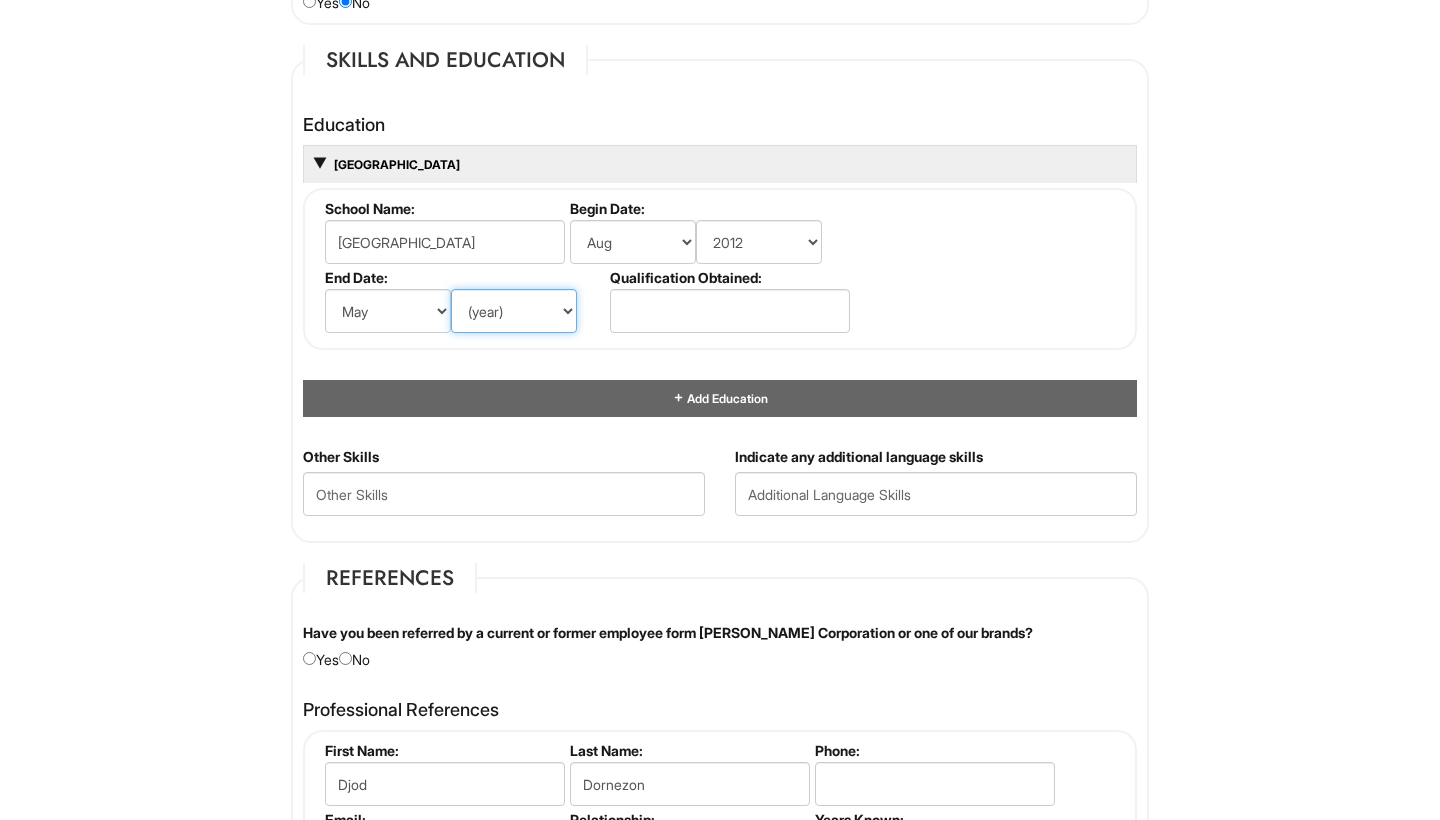 click on "(year) 2029 2028 2027 2026 2025 2024 2023 2022 2021 2020 2019 2018 2017 2016 2015 2014 2013 2012 2011 2010 2009 2008 2007 2006 2005 2004 2003 2002 2001 2000 1999 1998 1997 1996 1995 1994 1993 1992 1991 1990 1989 1988 1987 1986 1985 1984 1983 1982 1981 1980 1979 1978 1977 1976 1975 1974 1973 1972 1971 1970 1969 1968 1967 1966 1965 1964 1963 1962 1961 1960 1959 1958 1957 1956 1955 1954 1953 1952 1951 1950 1949 1948 1947 1946  --  2030 2031 2032 2033 2034 2035 2036 2037 2038 2039 2040 2041 2042 2043 2044 2045 2046 2047 2048 2049 2050 2051 2052 2053 2054 2055 2056 2057 2058 2059 2060 2061 2062 2063 2064" at bounding box center (514, 311) 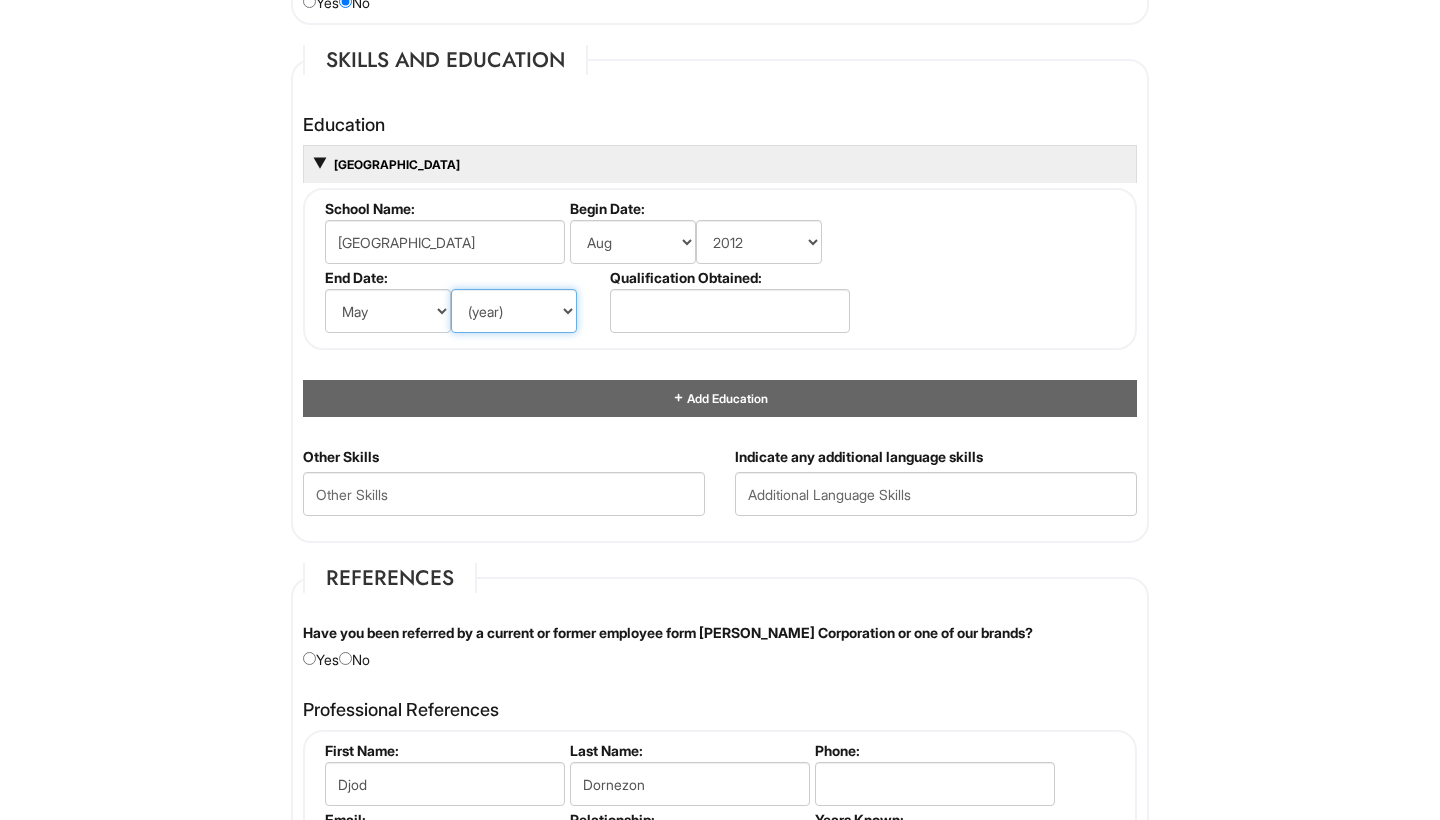 select on "2016" 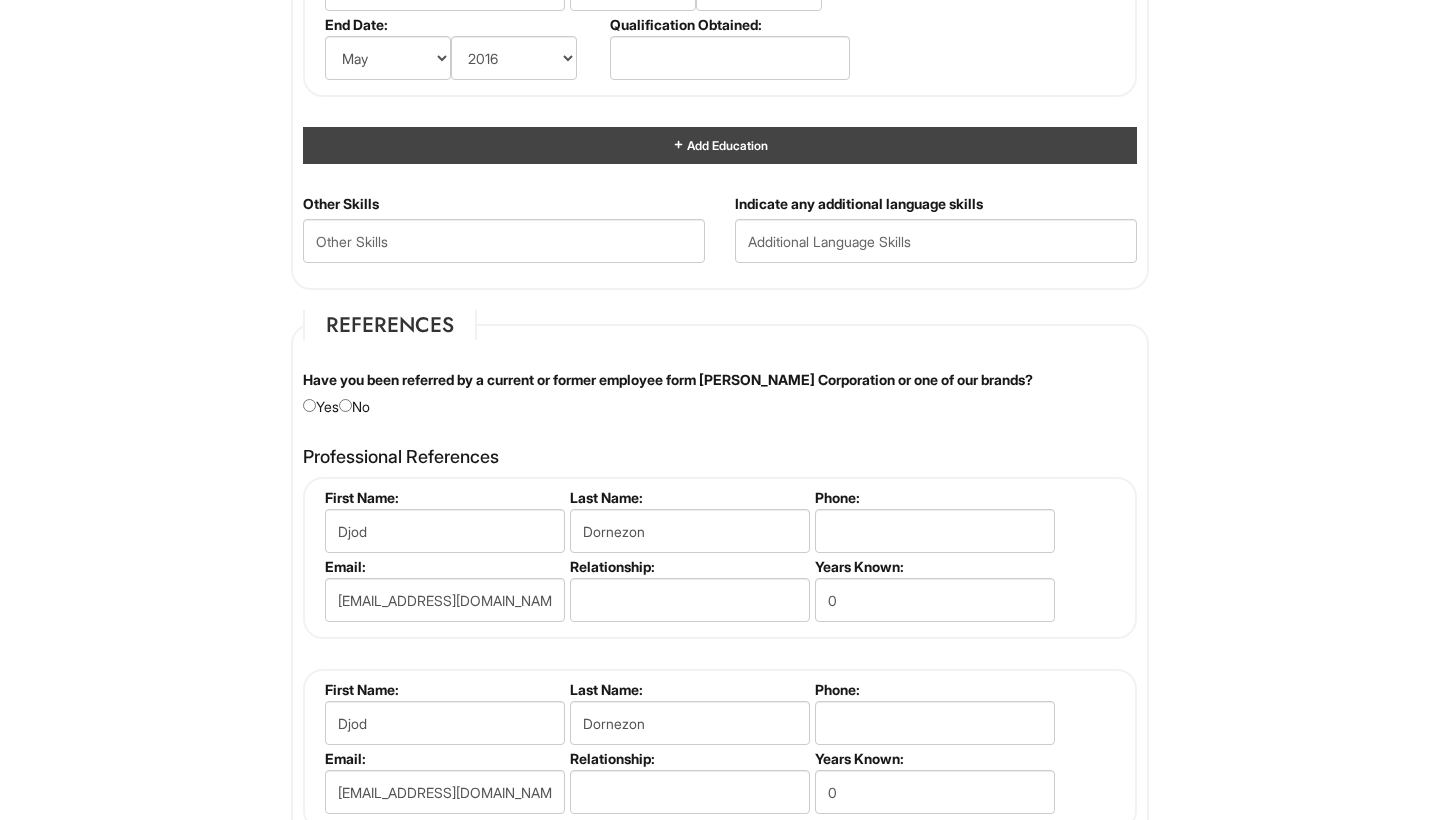 scroll, scrollTop: 2075, scrollLeft: 0, axis: vertical 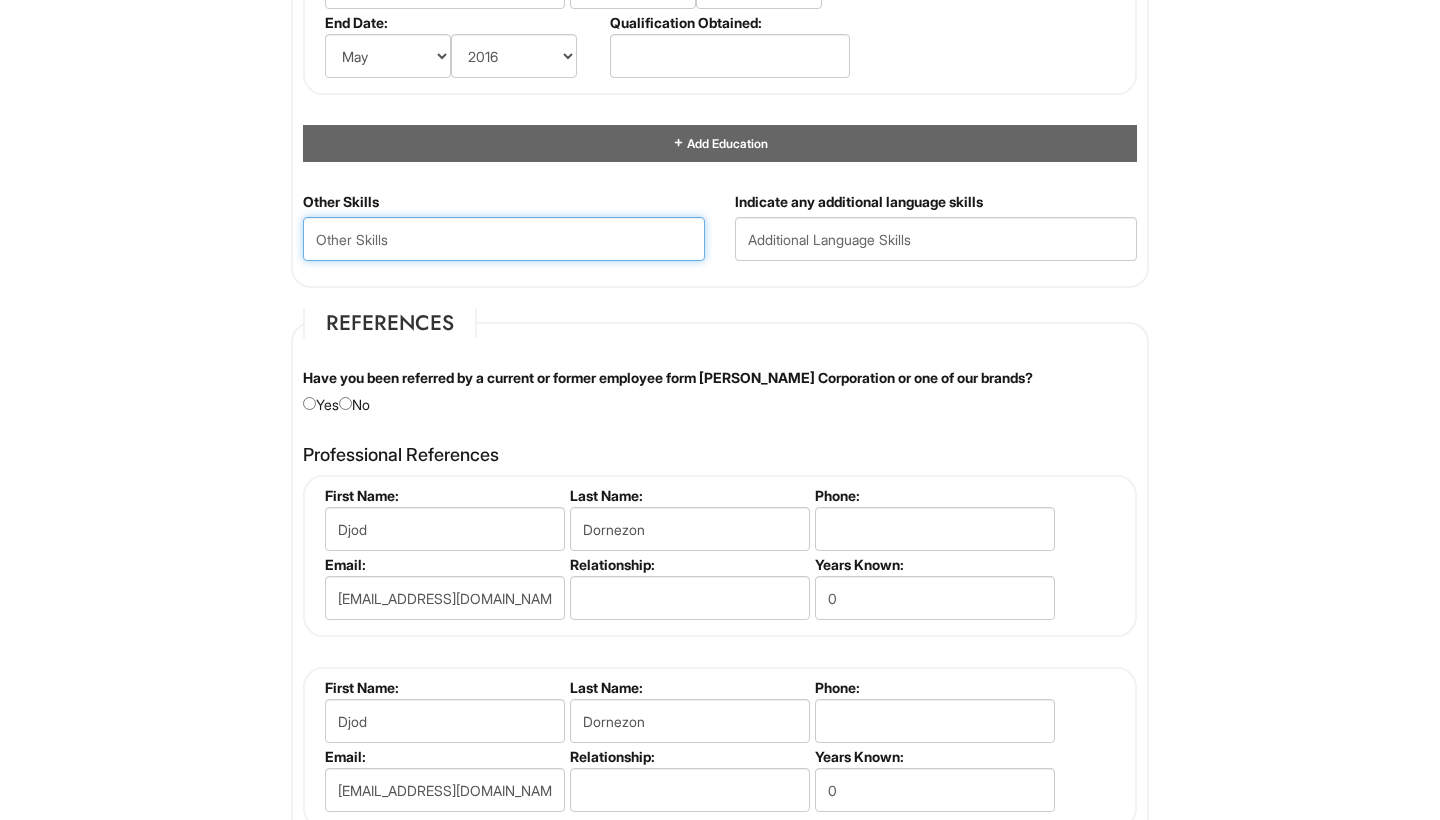 click at bounding box center (504, 239) 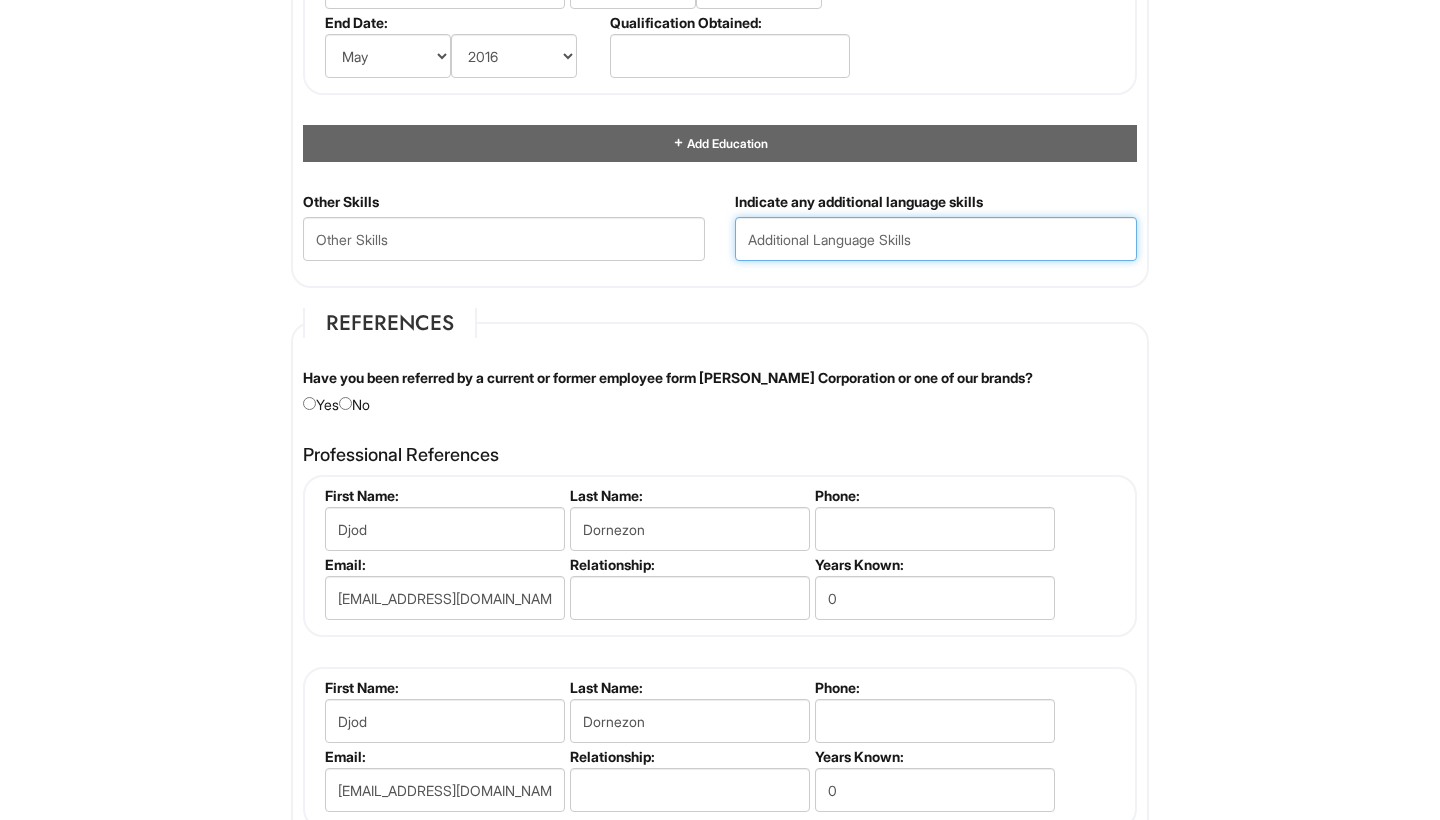 click at bounding box center (936, 239) 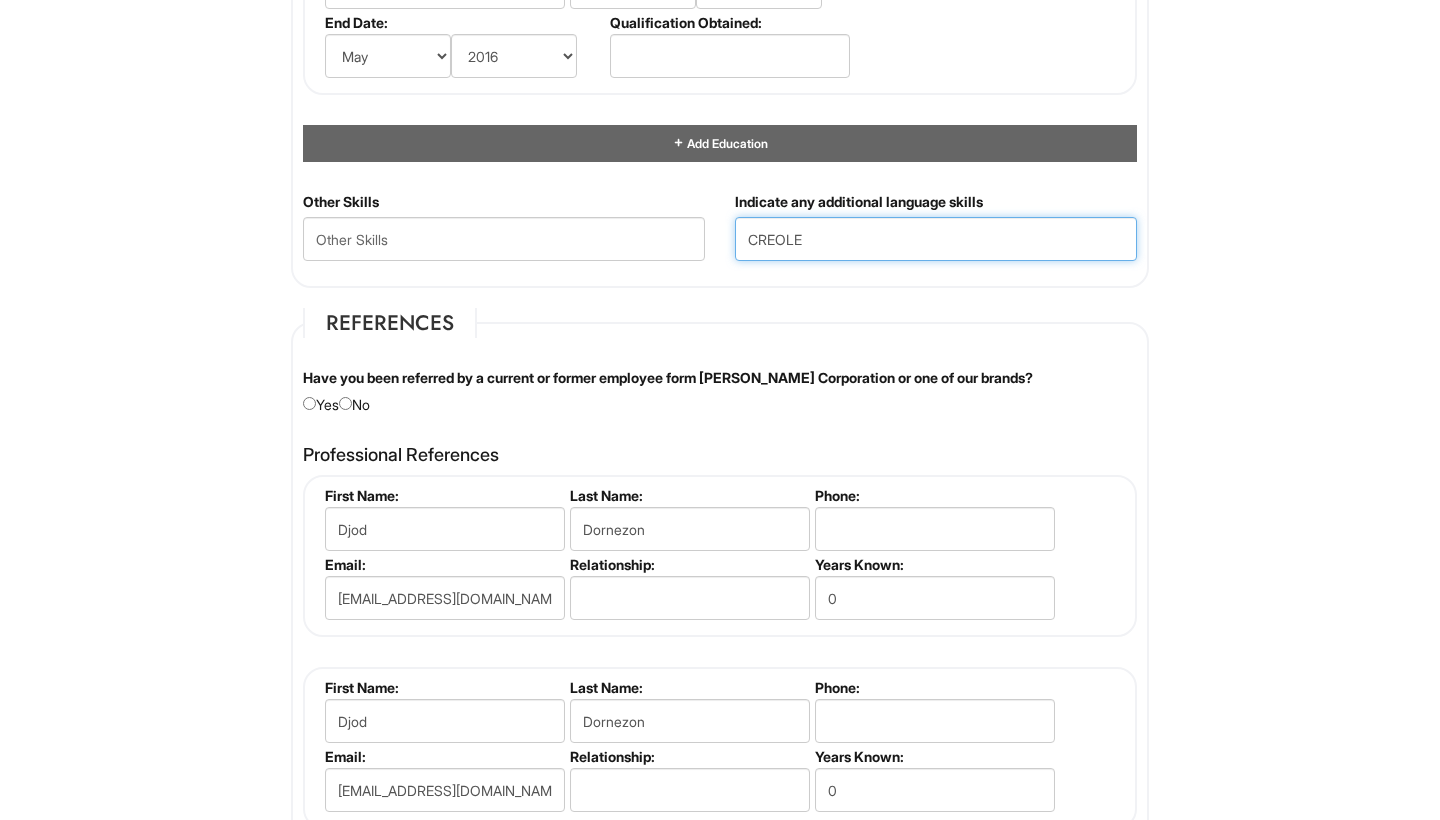 type on "CREOLE" 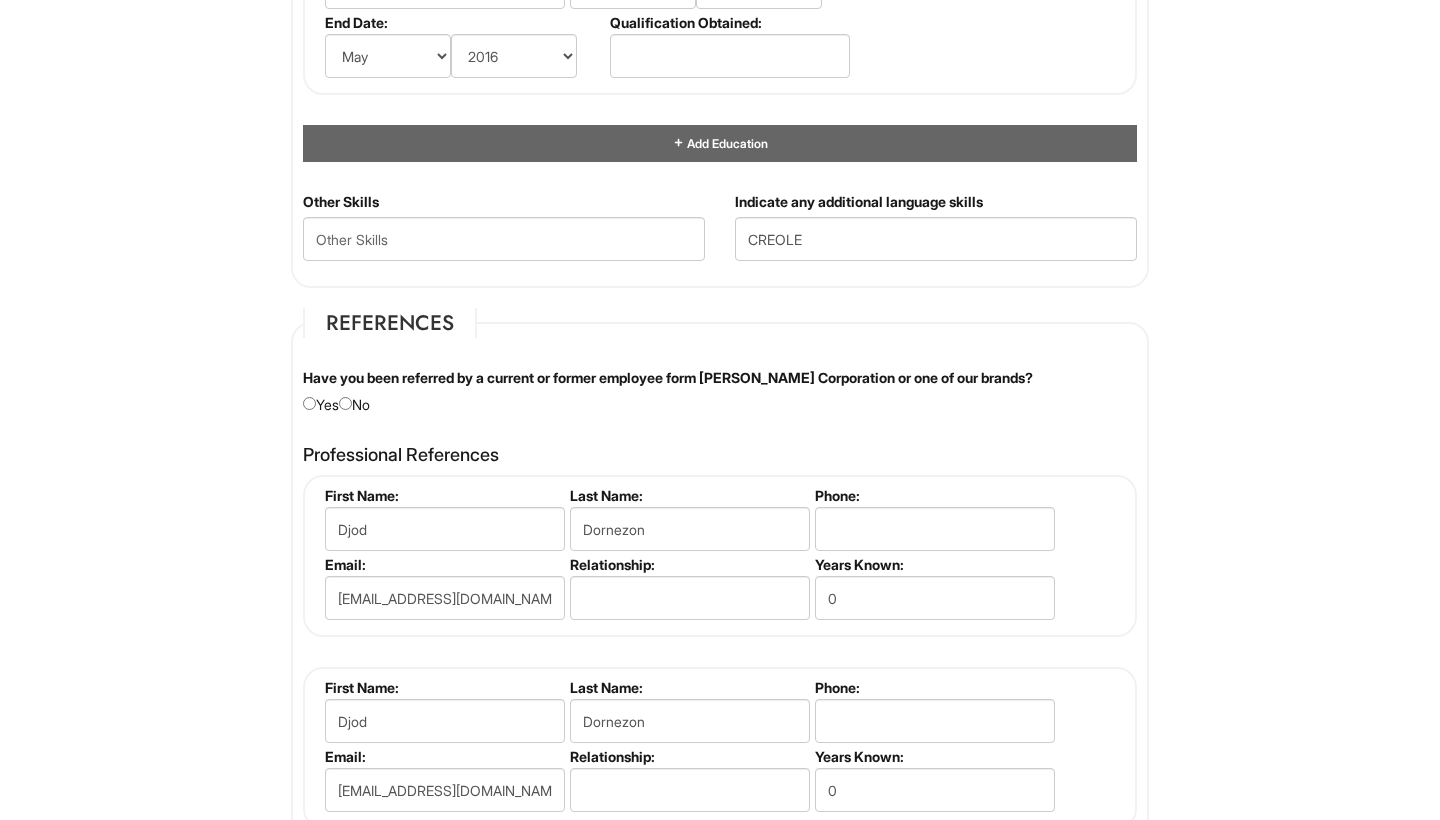 click at bounding box center (345, 403) 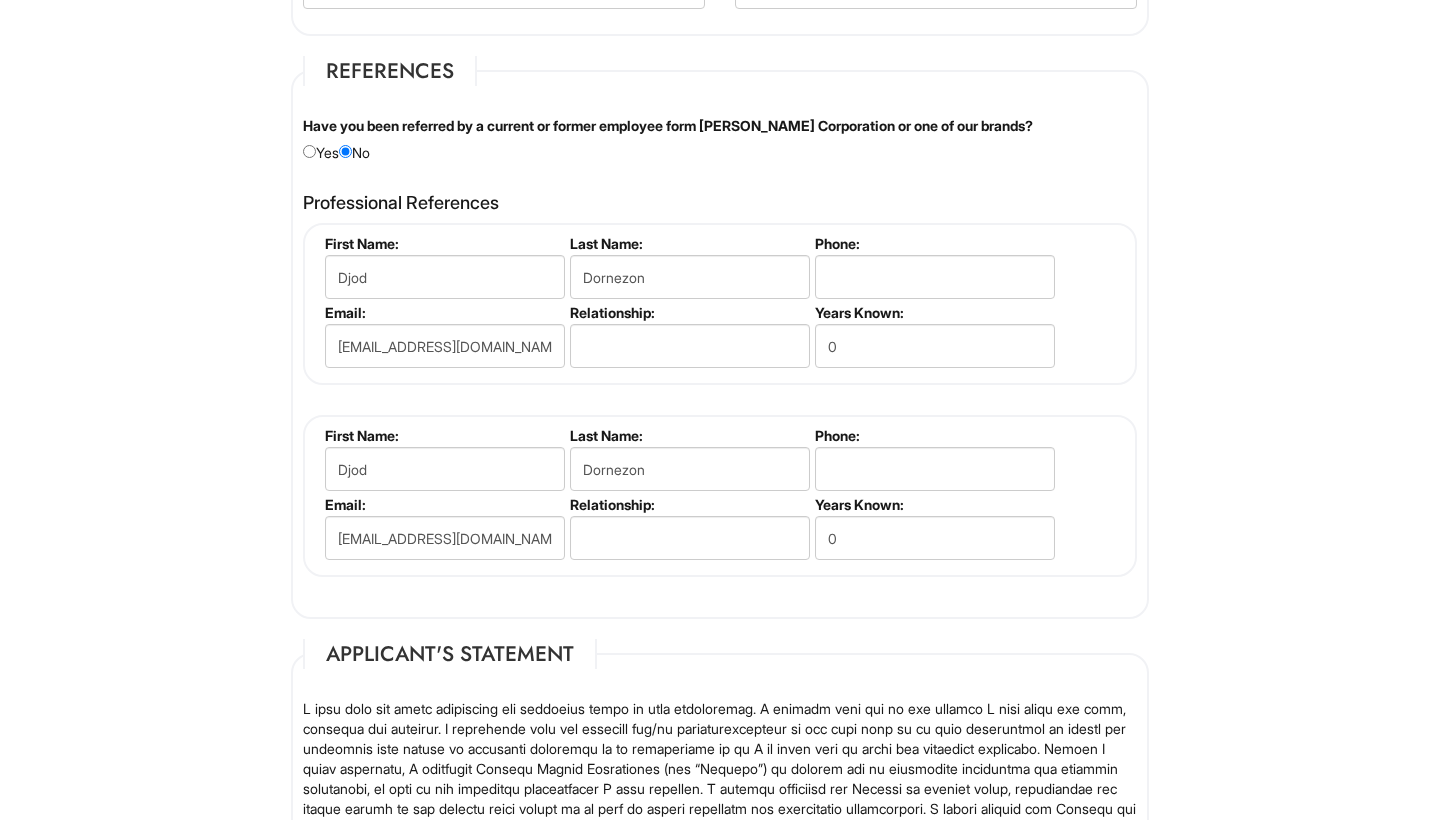 scroll, scrollTop: 2335, scrollLeft: 0, axis: vertical 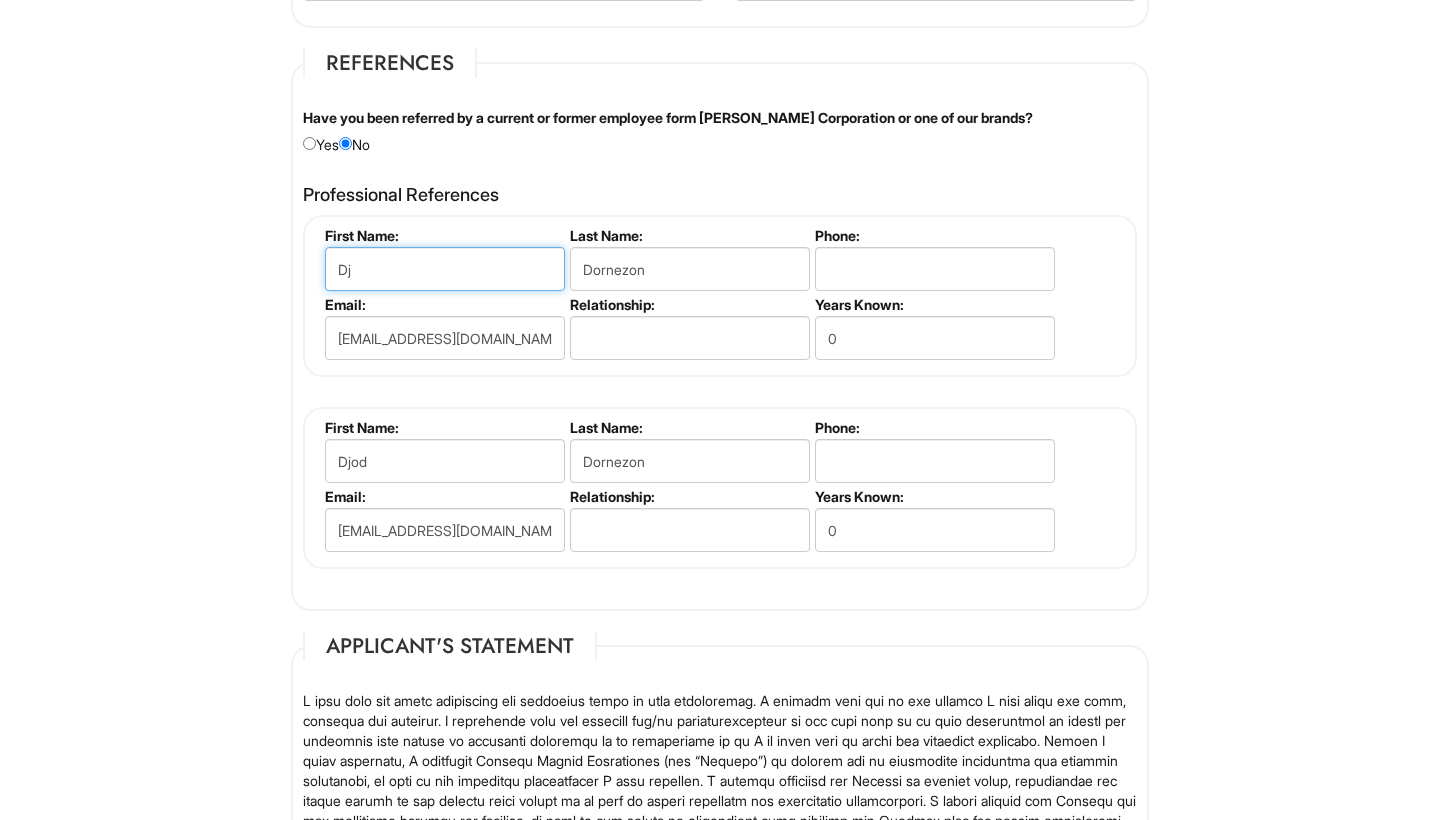 type on "D" 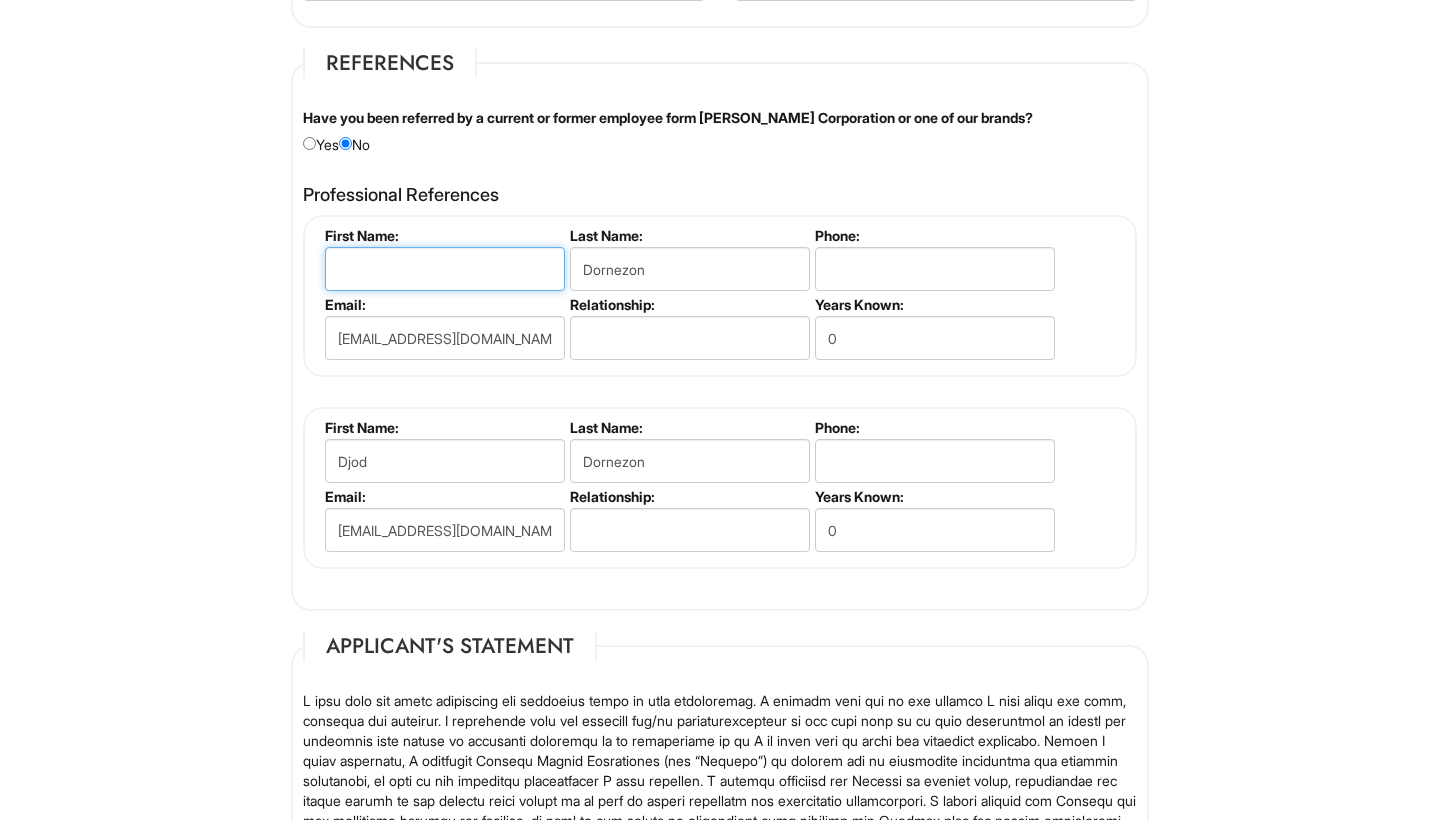 type 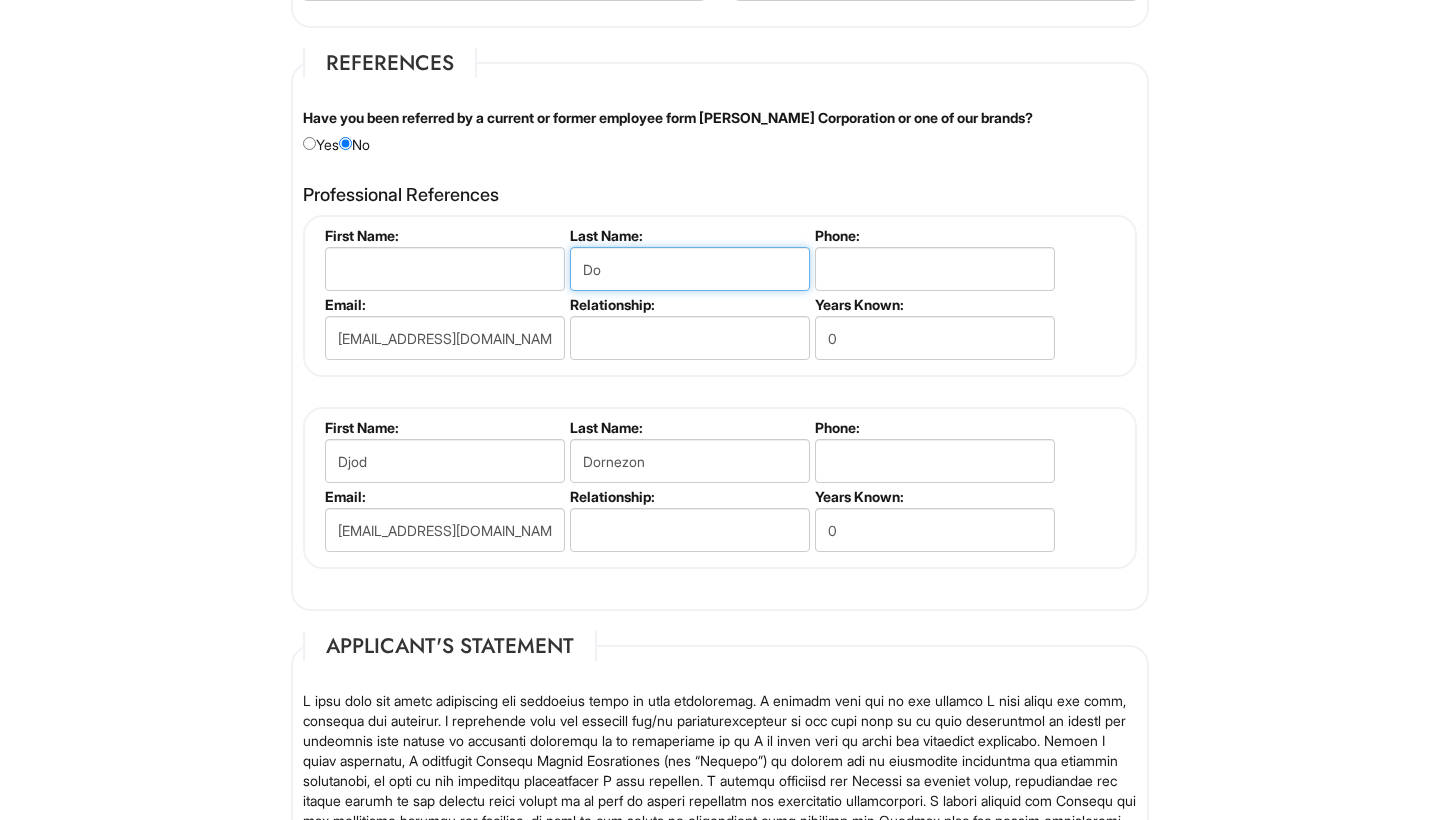 type on "D" 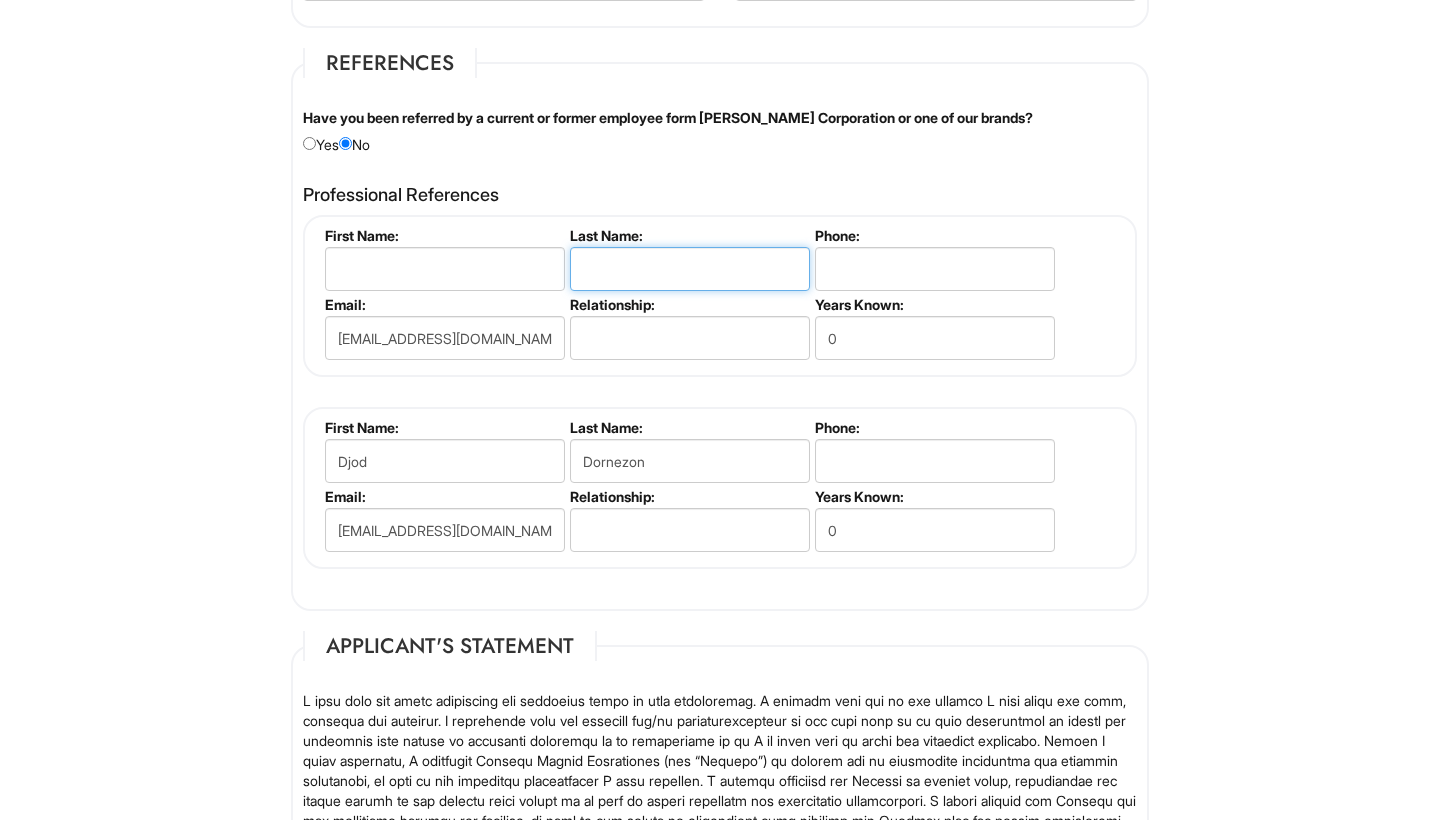 type 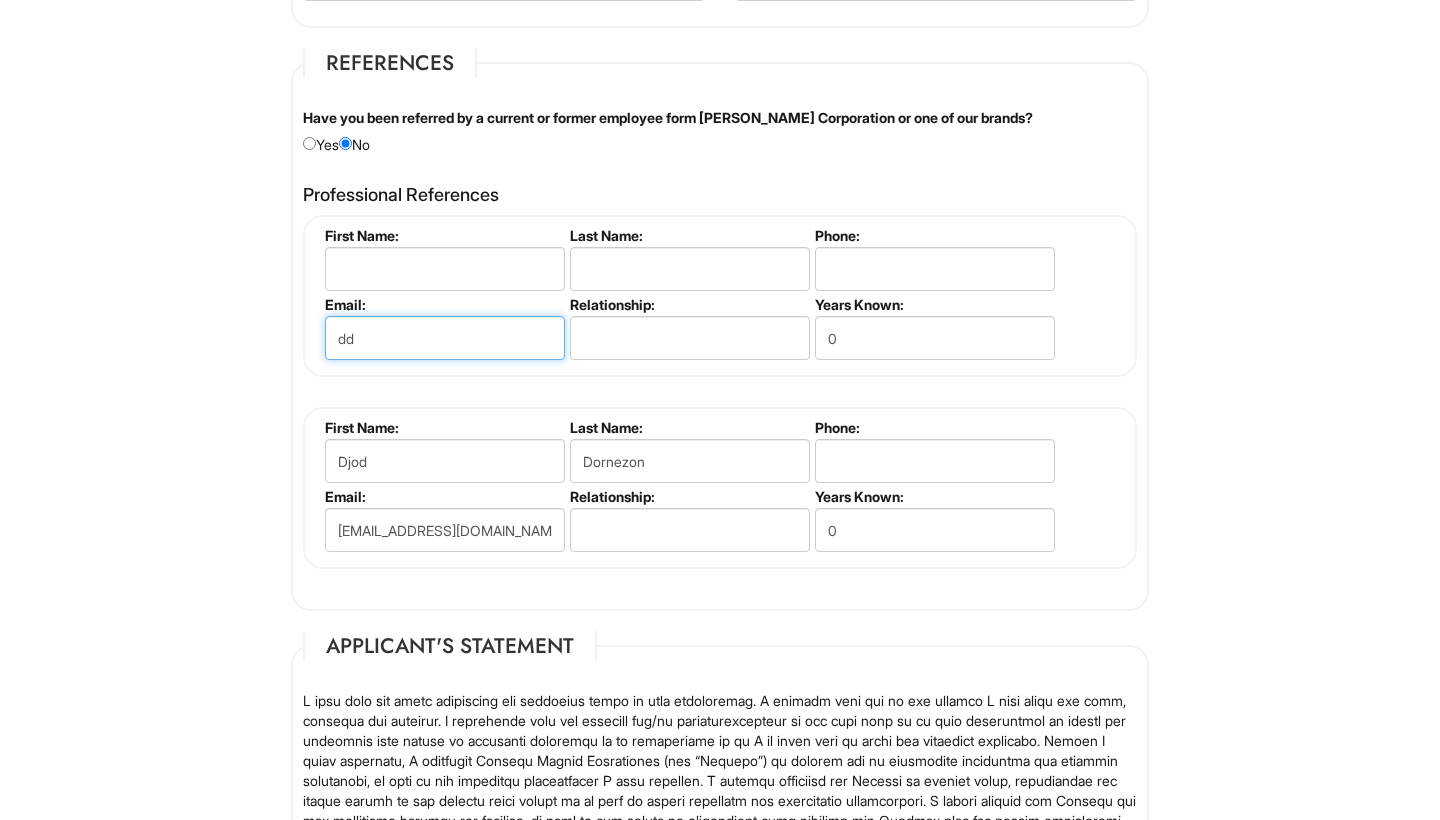 type on "d" 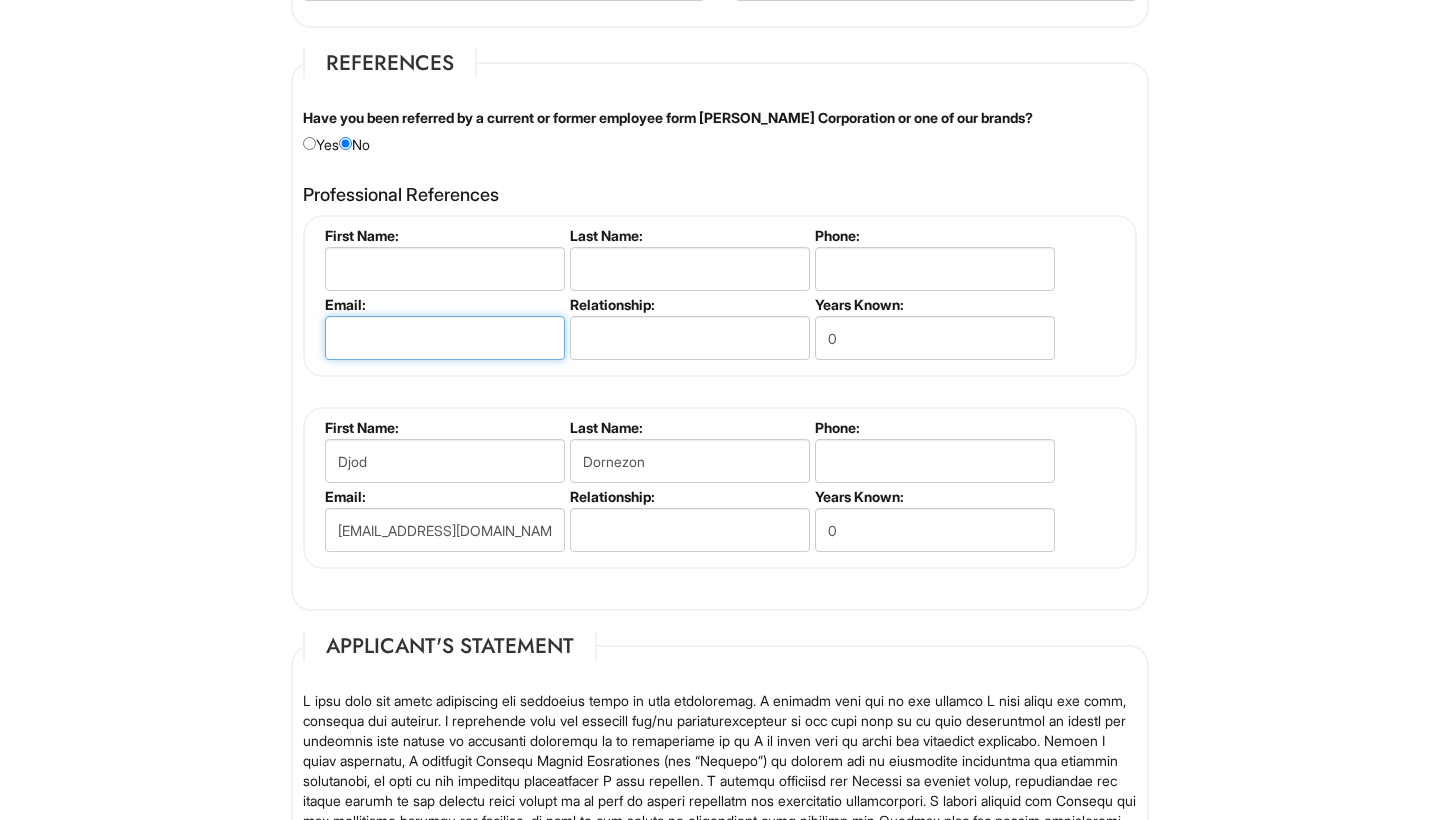 type 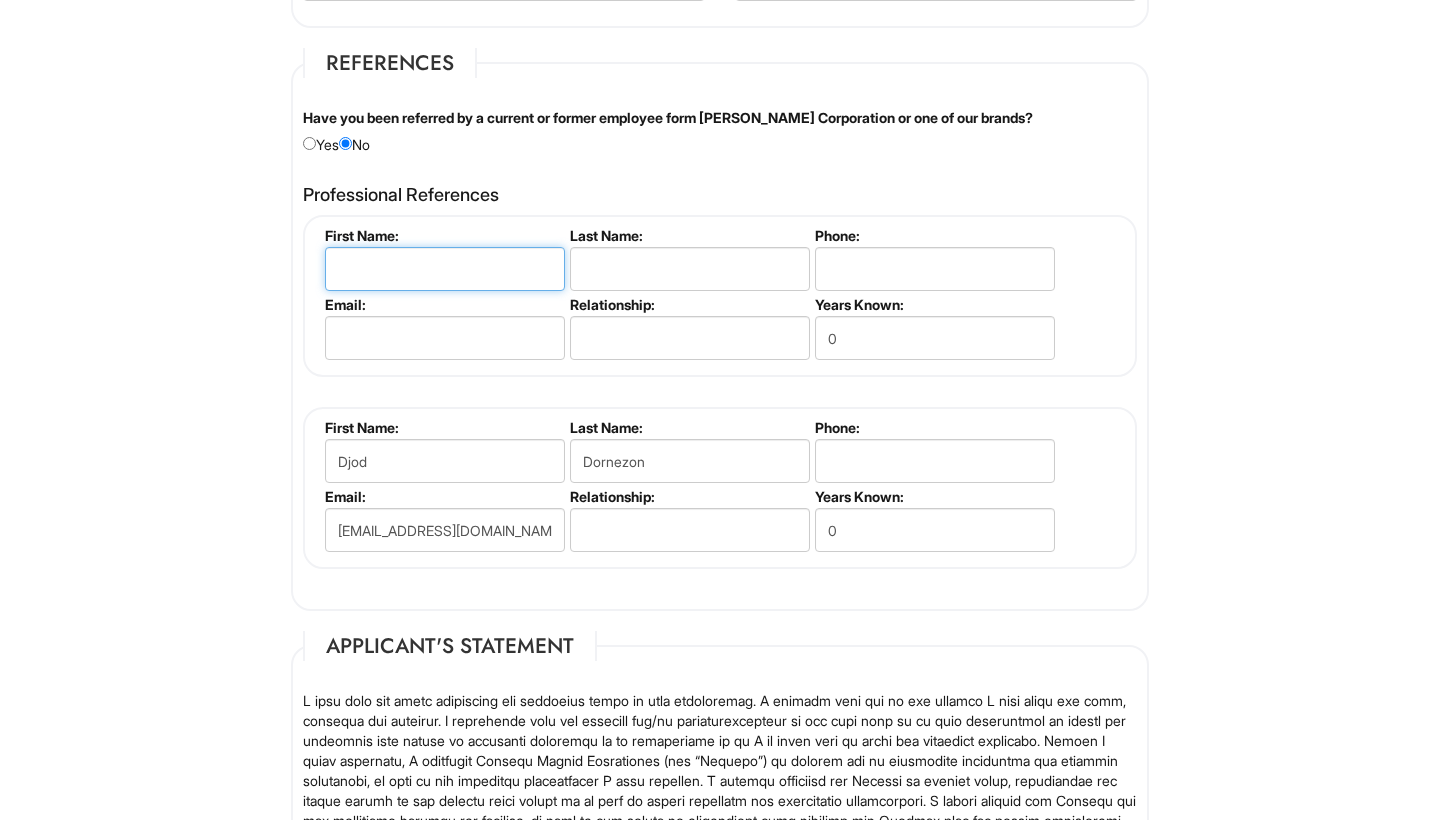 click at bounding box center (445, 269) 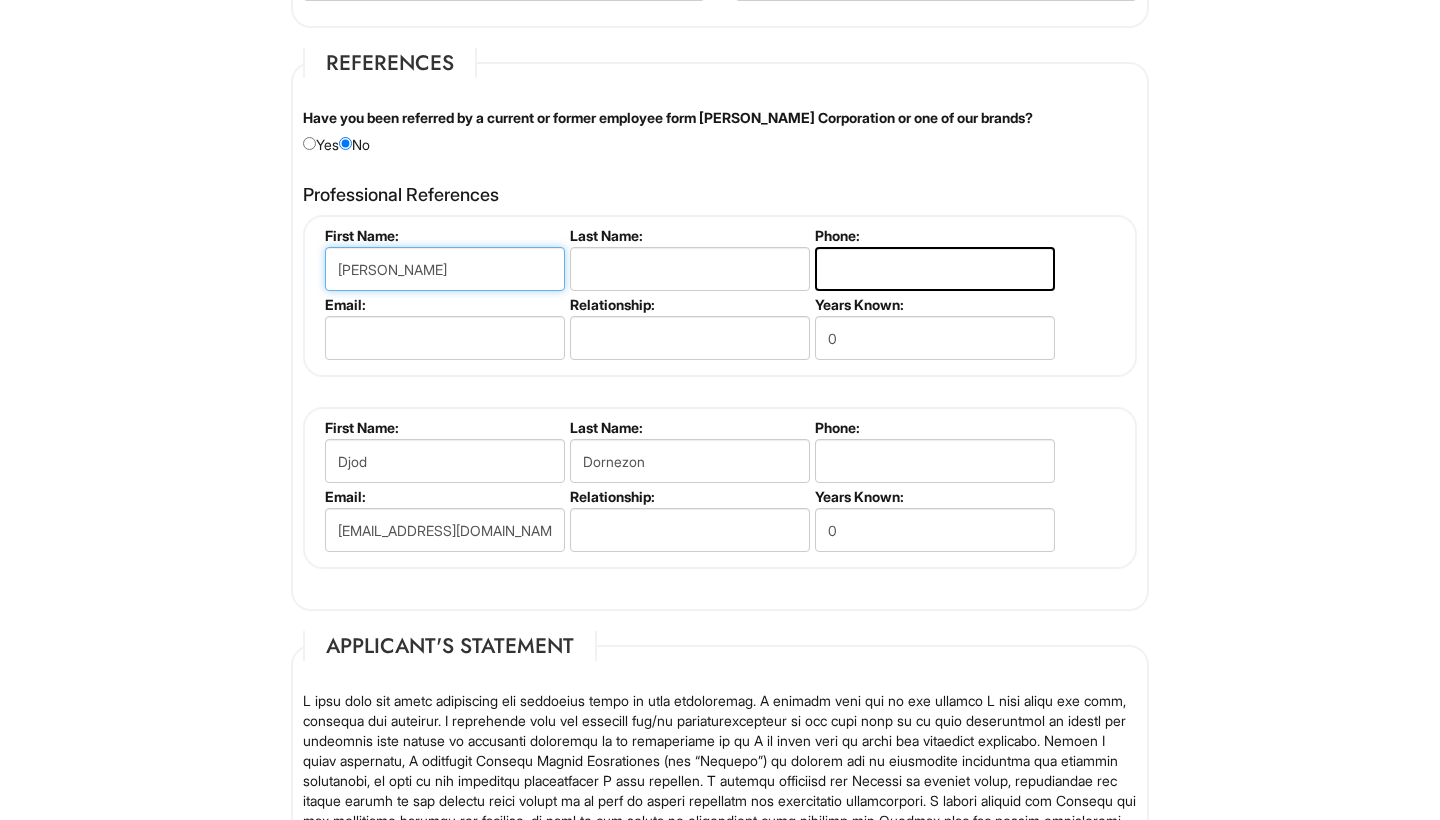 type on "[PERSON_NAME]" 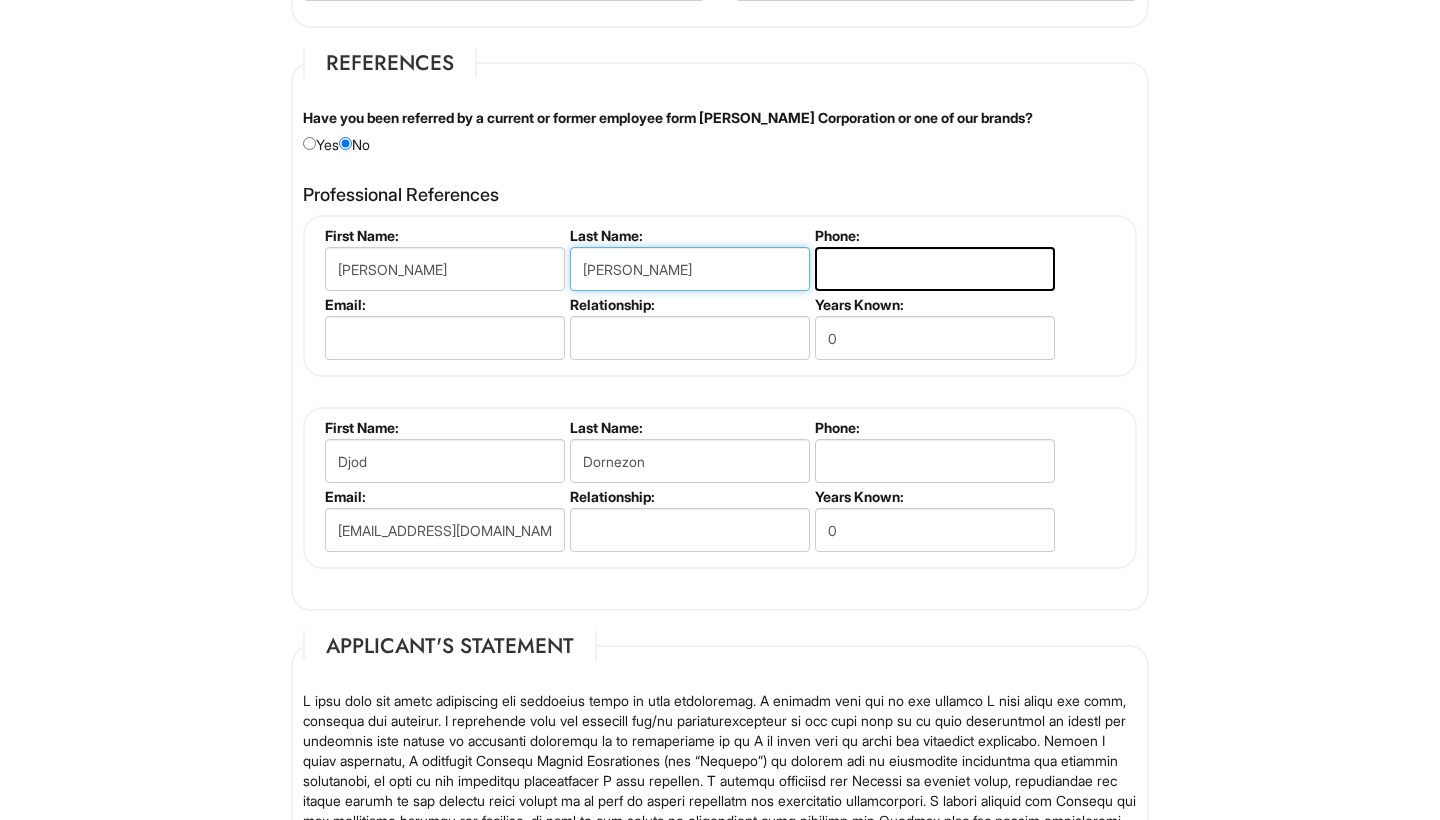 type on "[PERSON_NAME]" 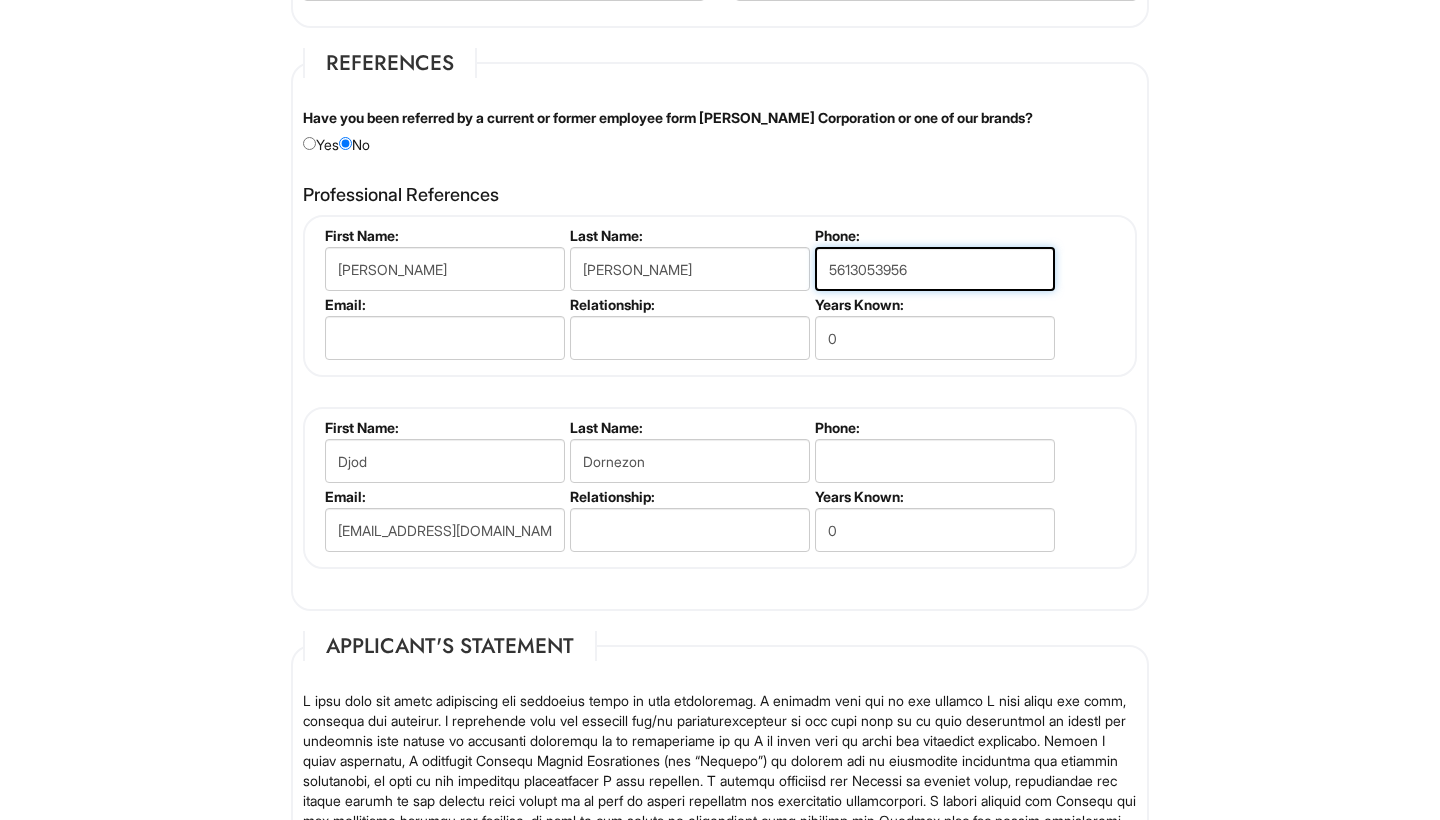 type on "5613053956" 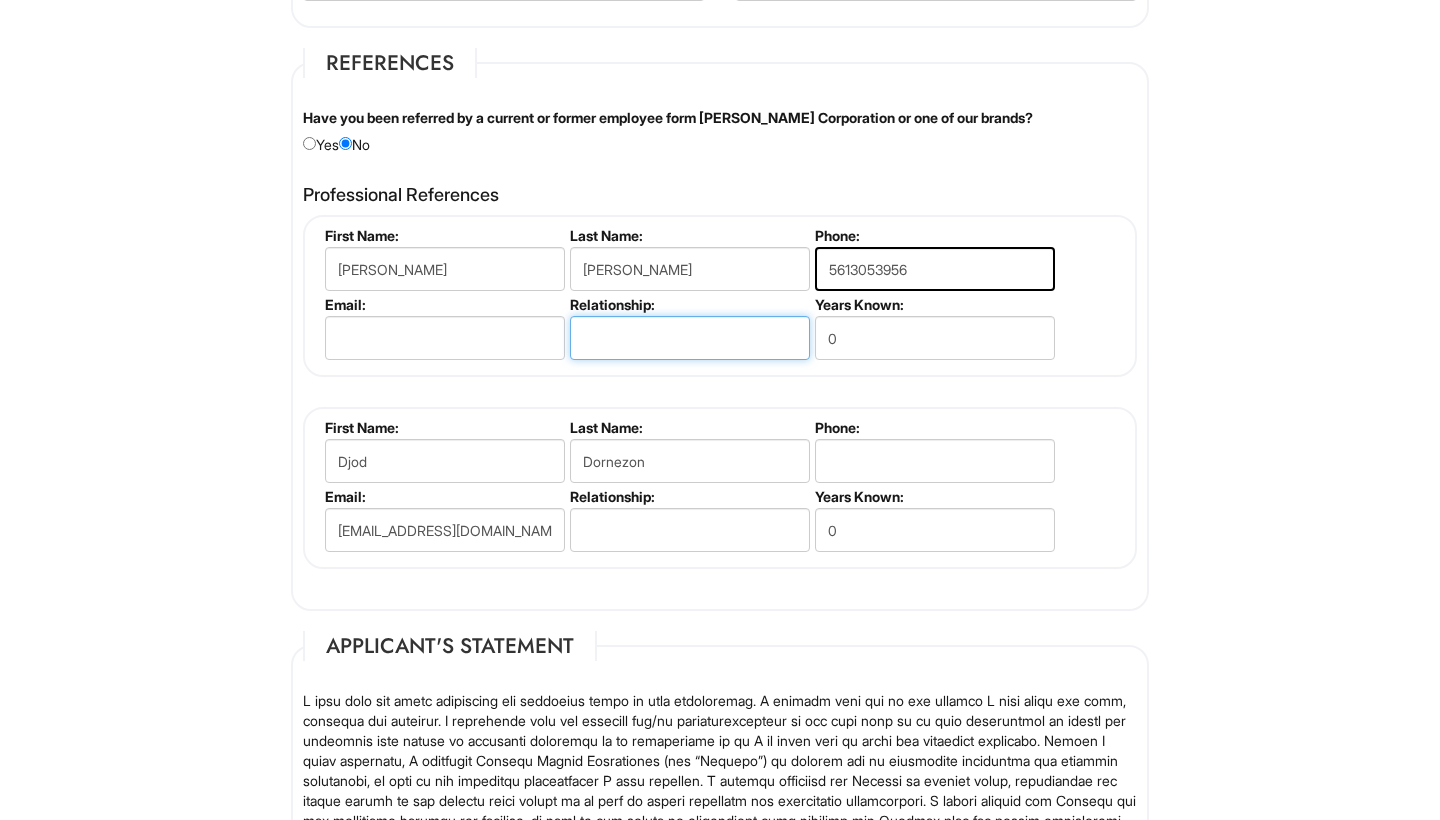 click at bounding box center (690, 338) 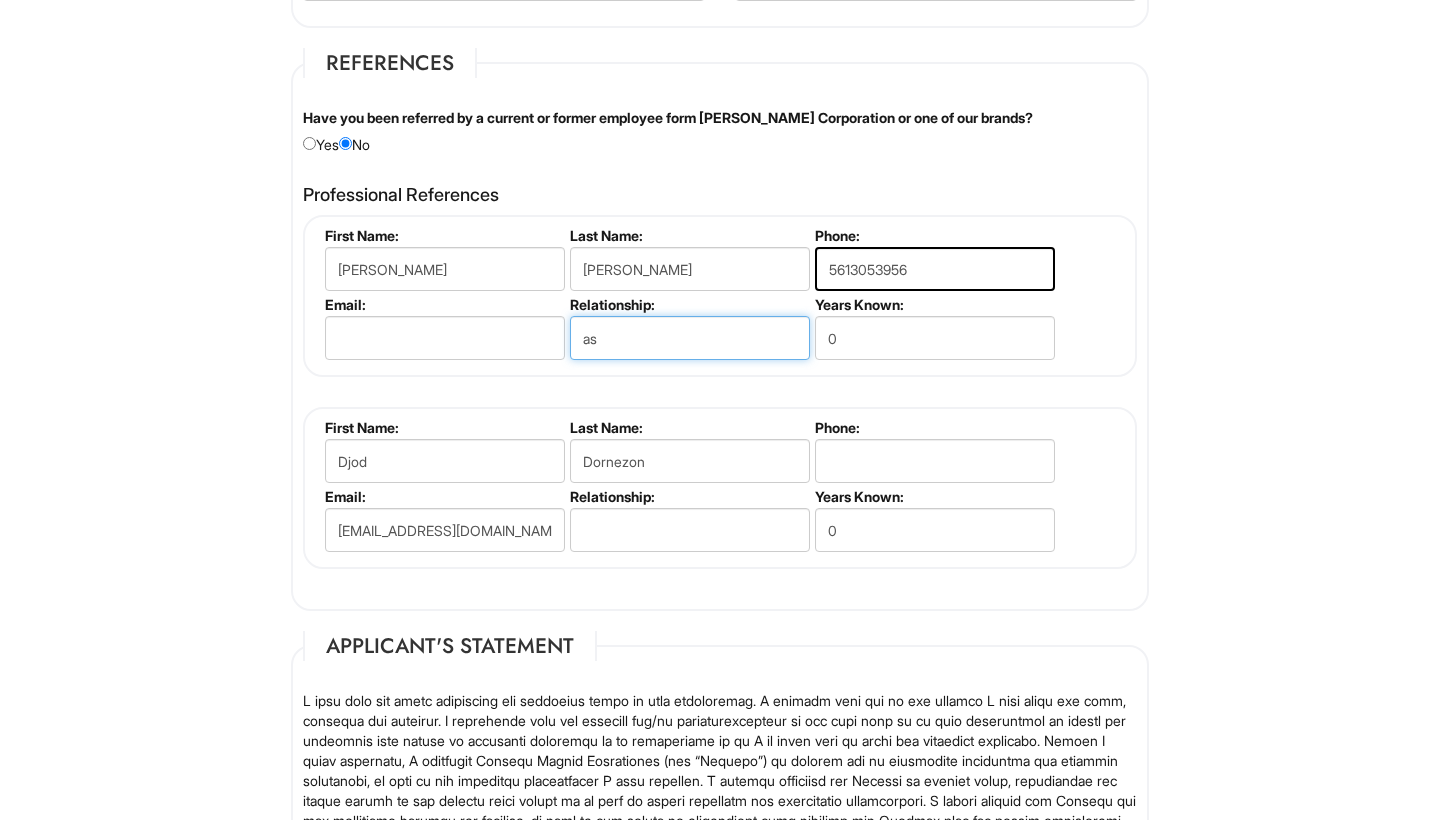 type on "a" 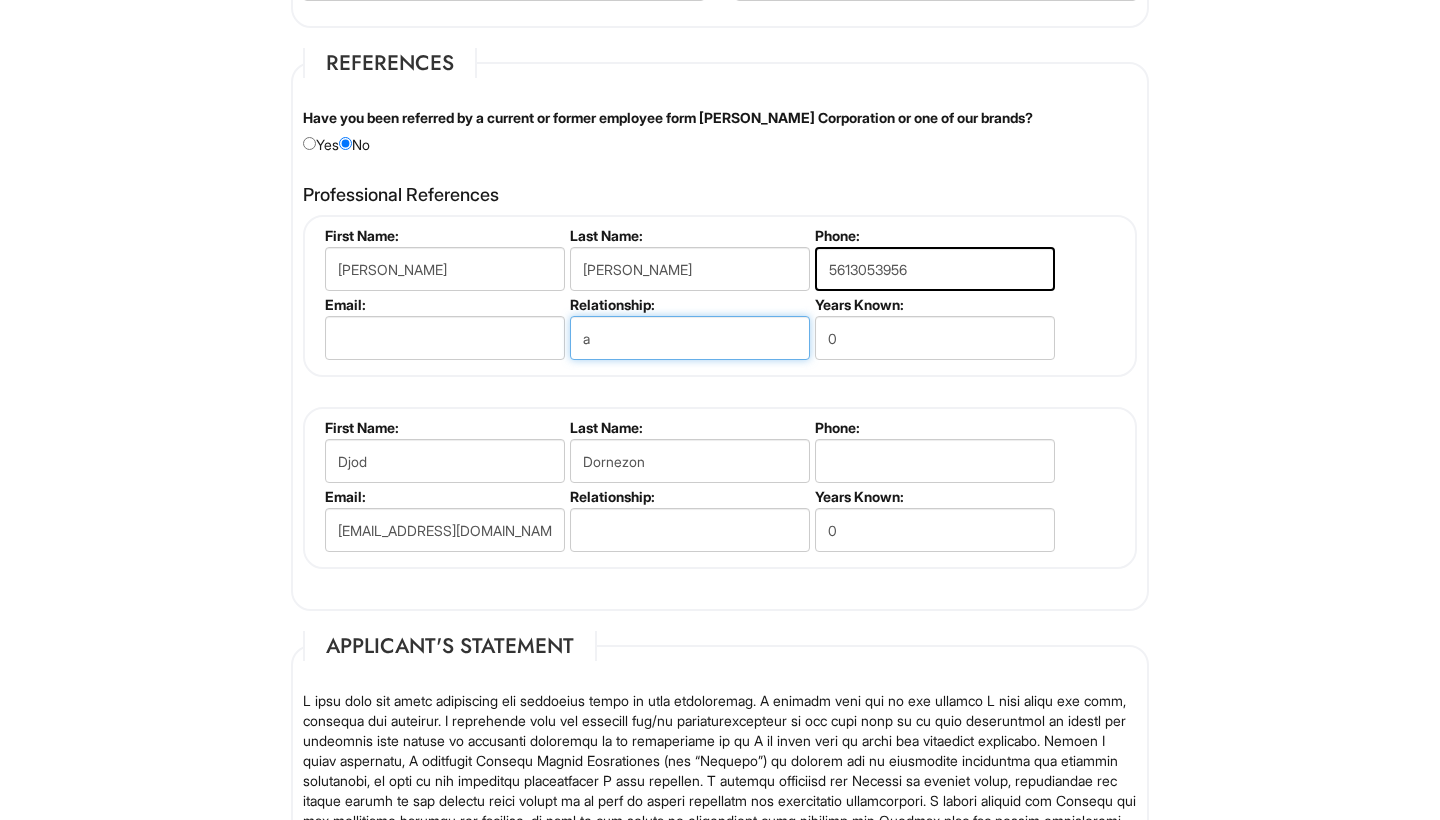 type 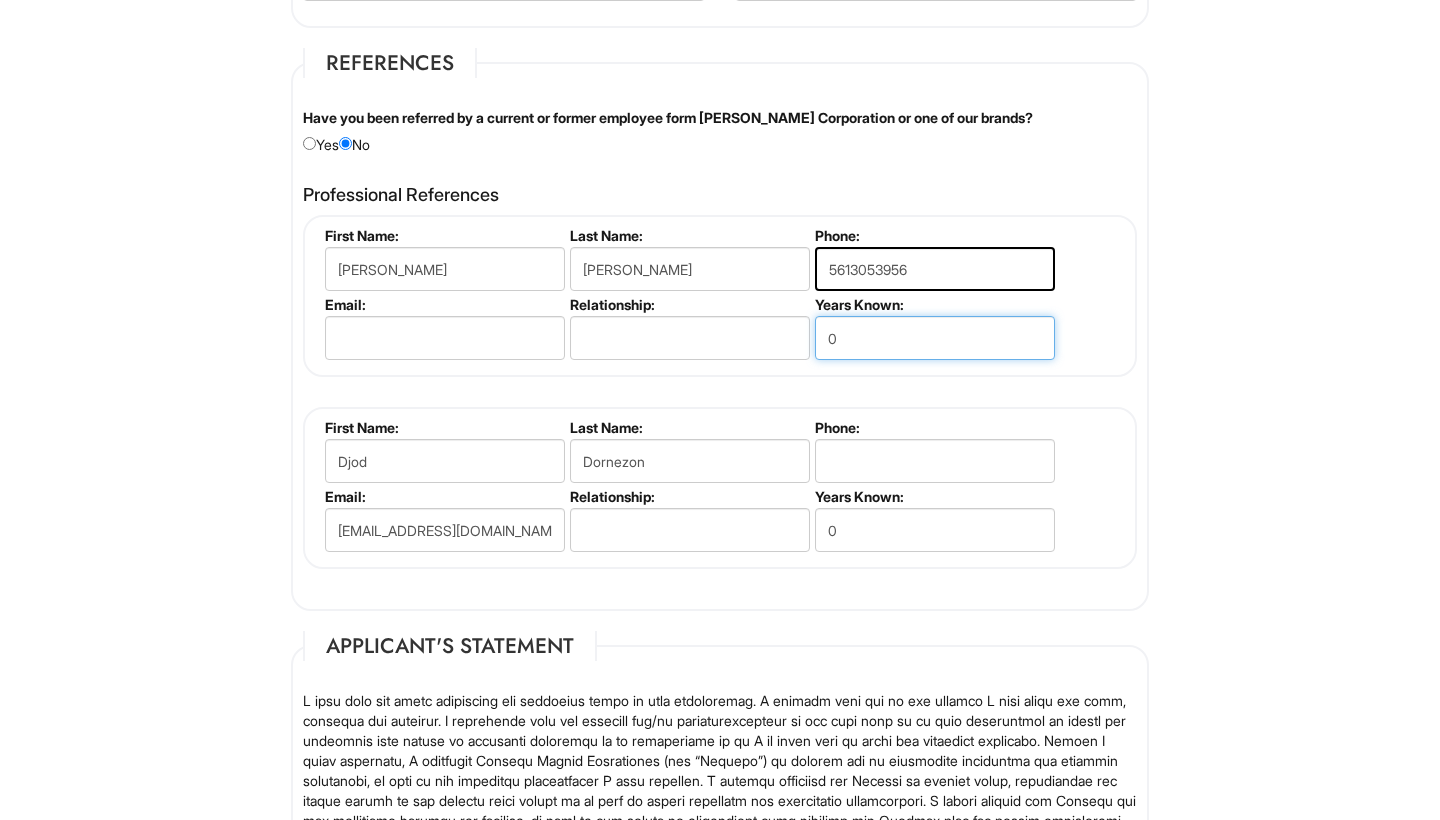 click on "0" at bounding box center [935, 338] 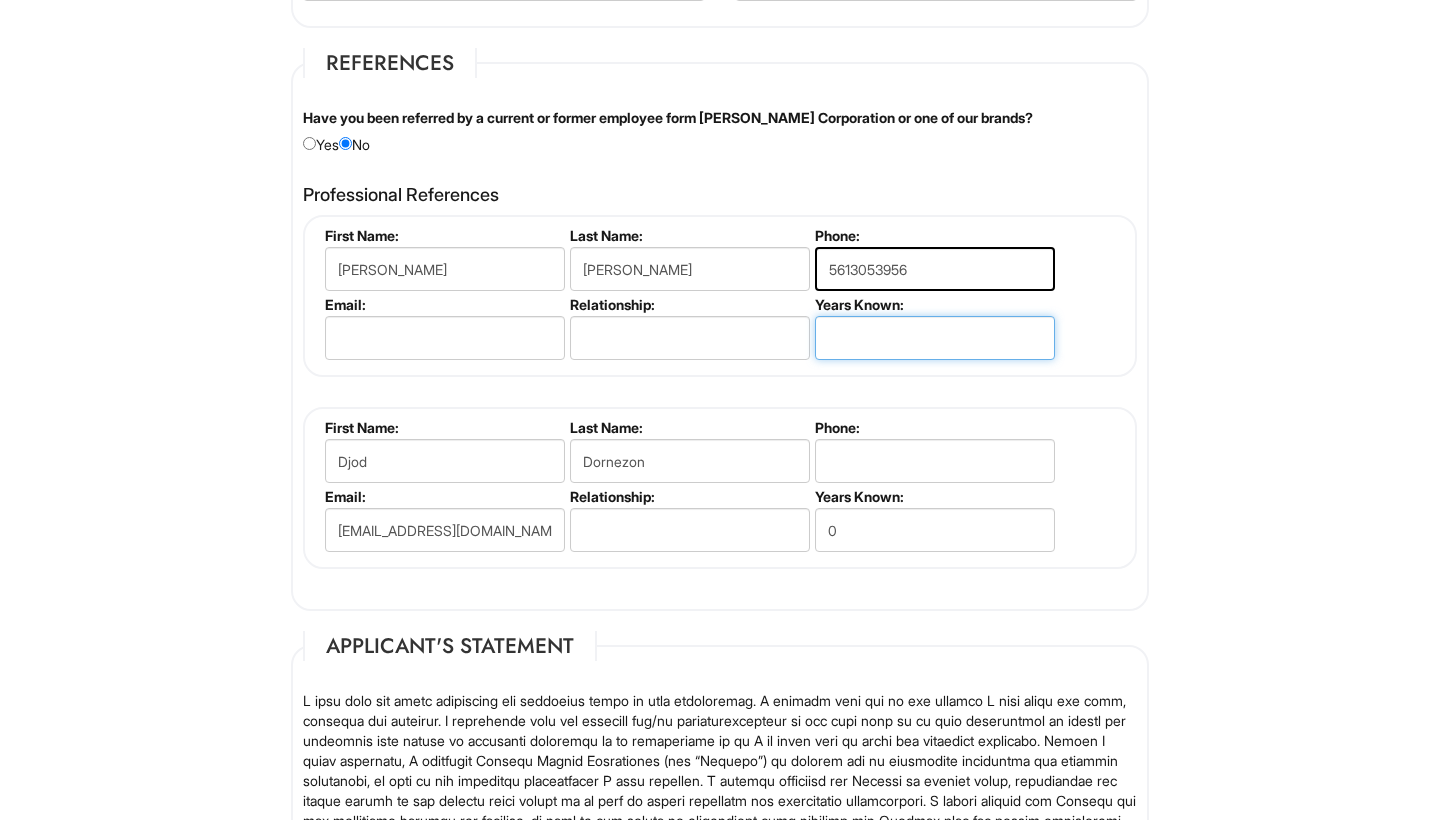 type on "5" 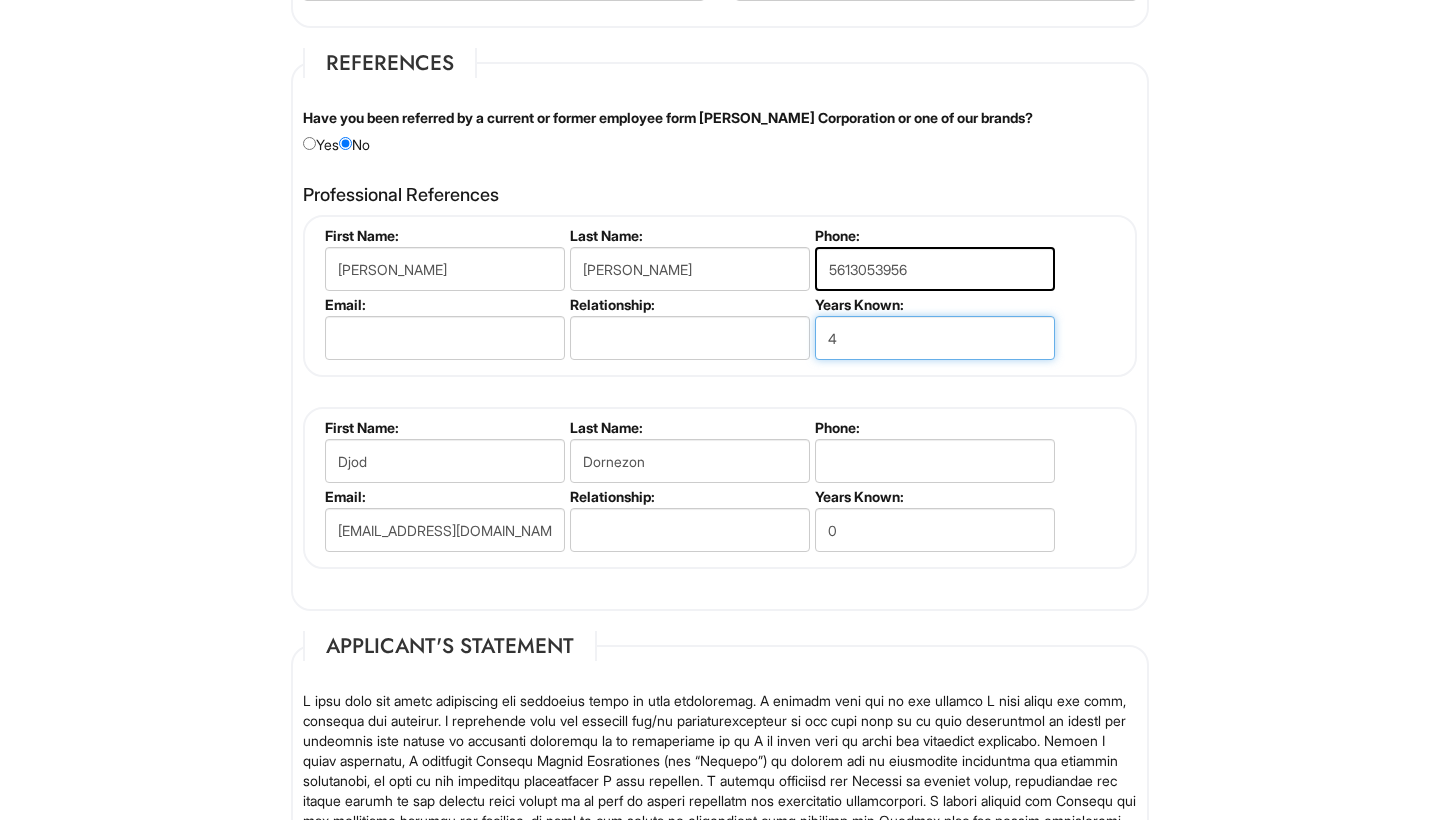 type on "4" 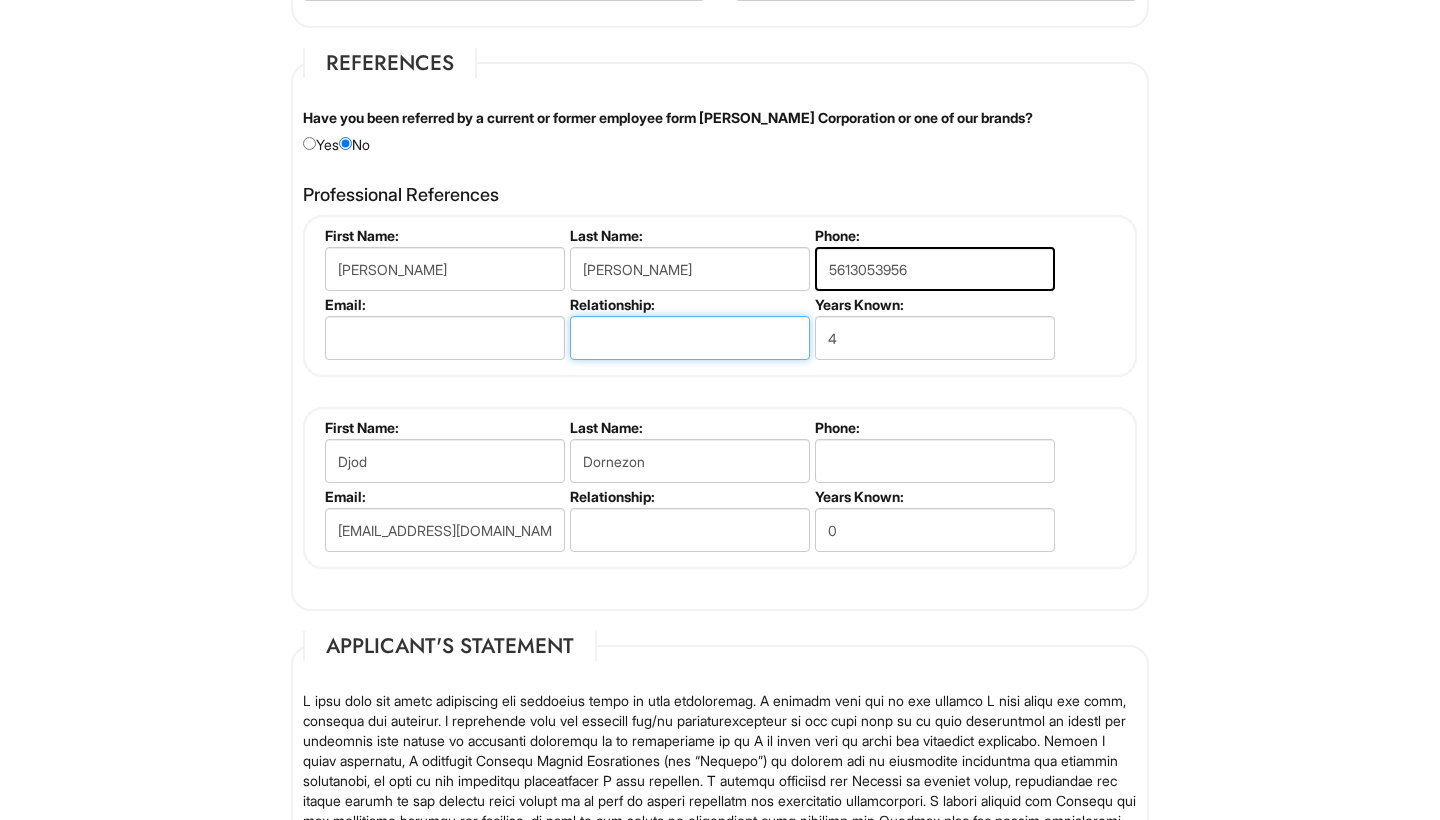 click at bounding box center (690, 338) 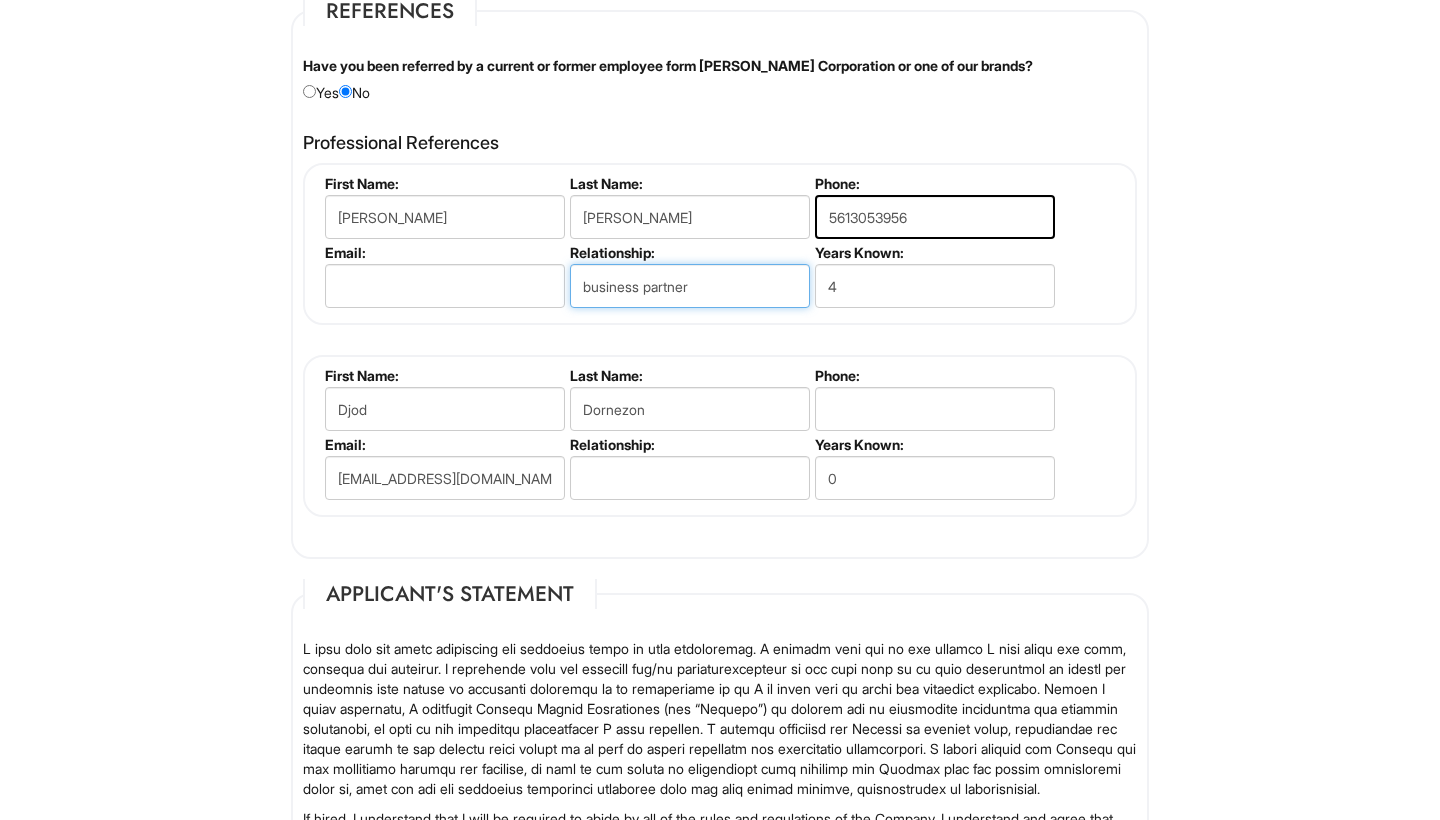 scroll, scrollTop: 2319, scrollLeft: 0, axis: vertical 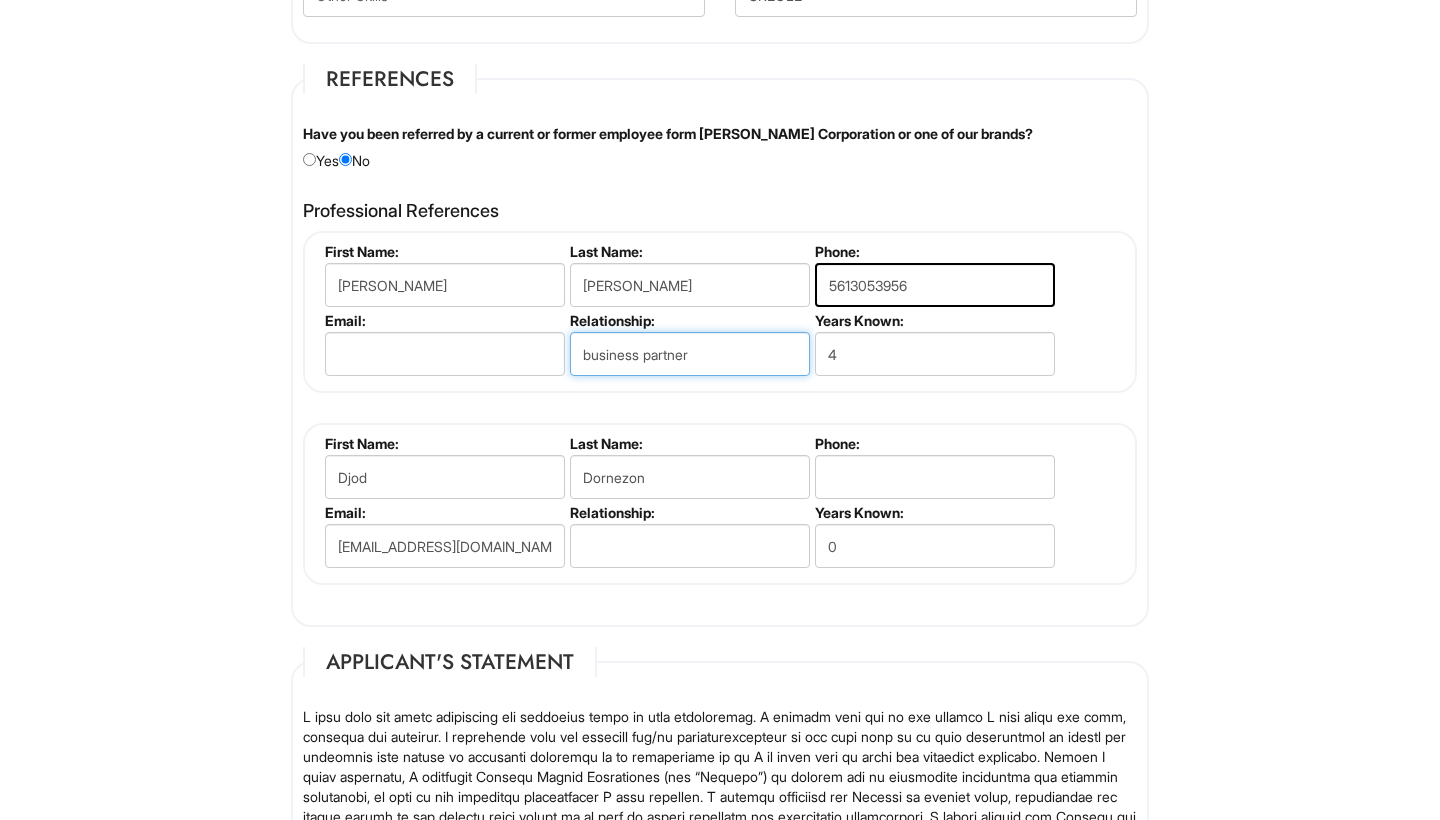 type on "business partner" 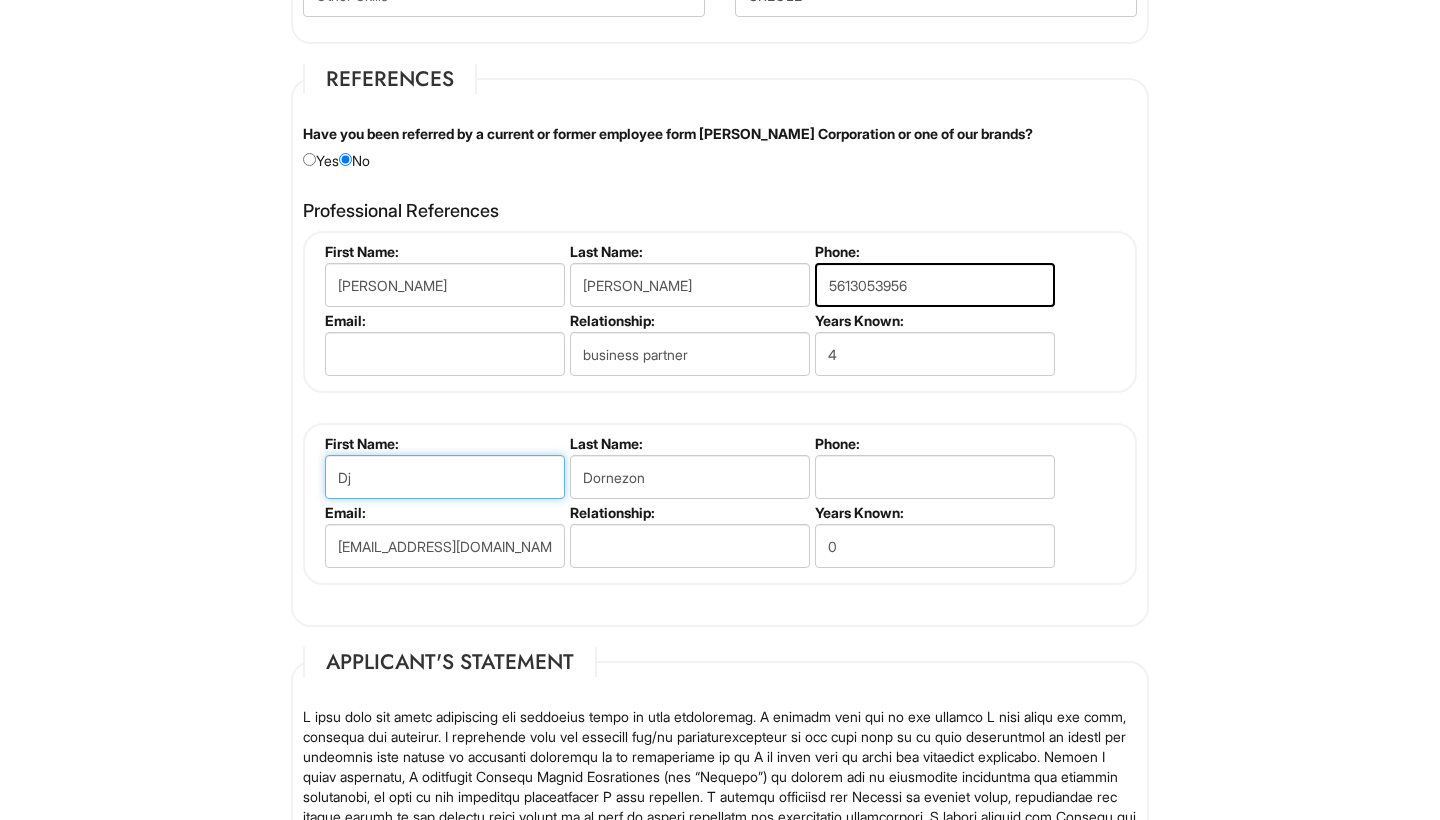 type on "D" 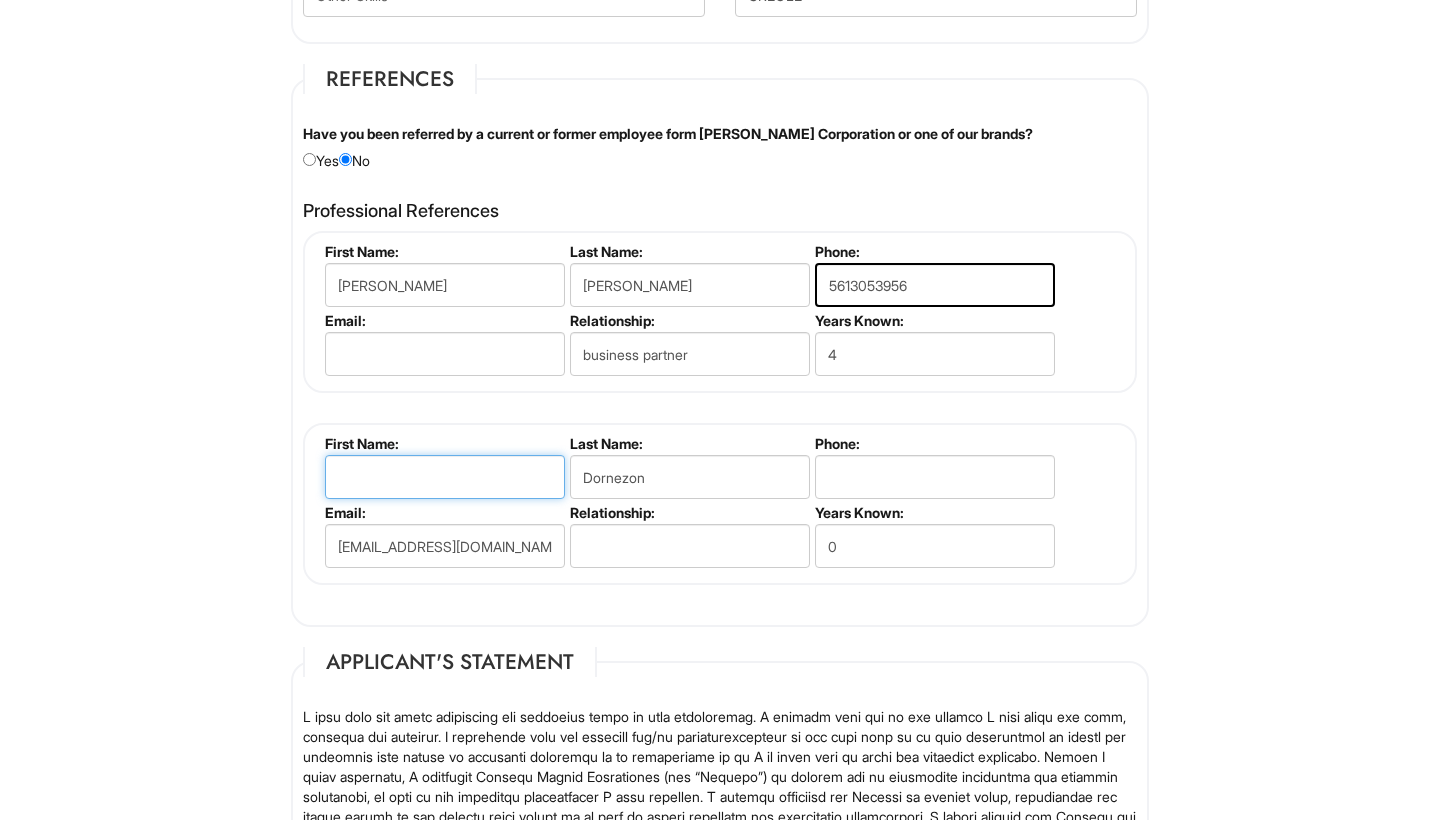 type 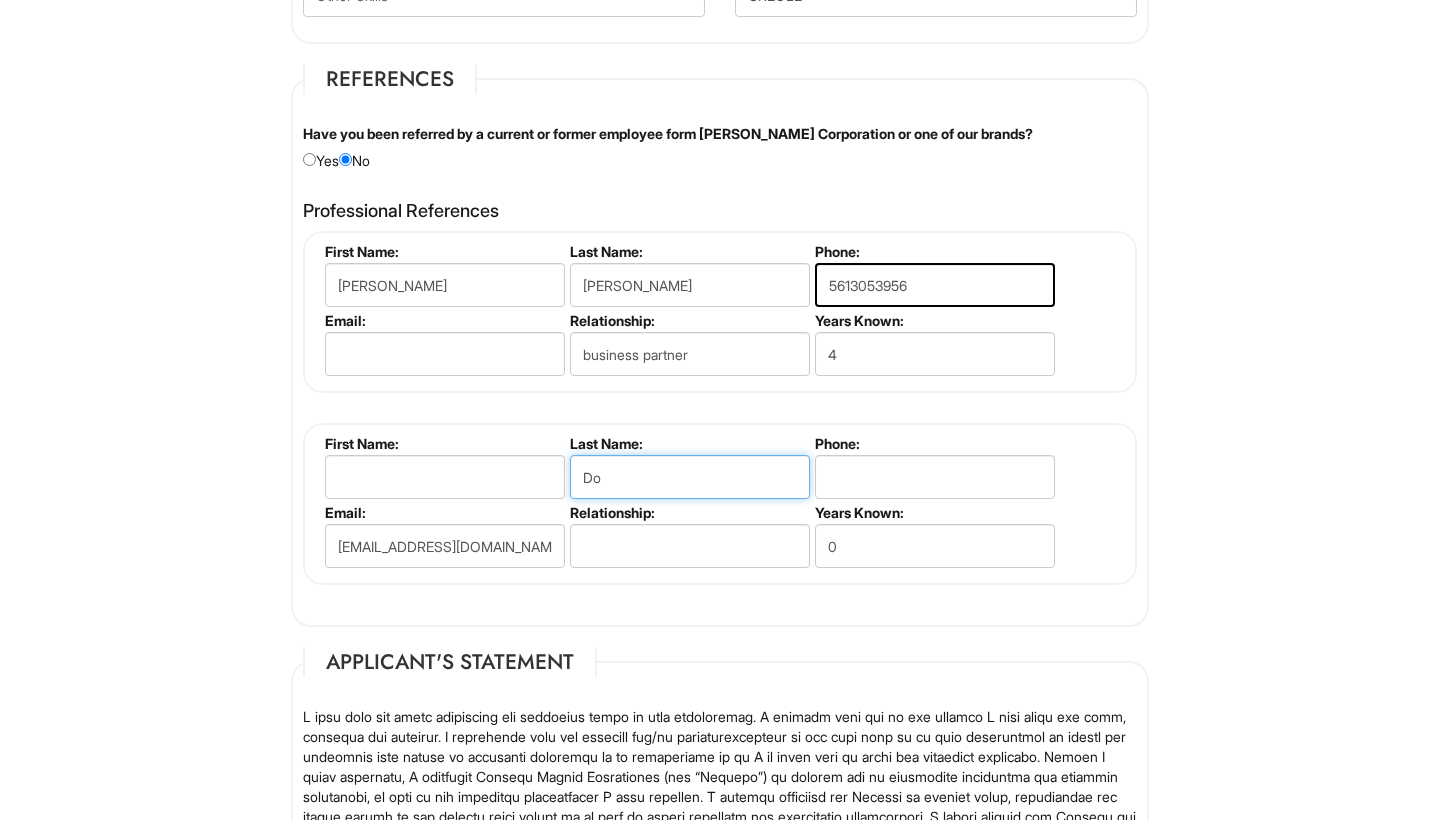 type on "D" 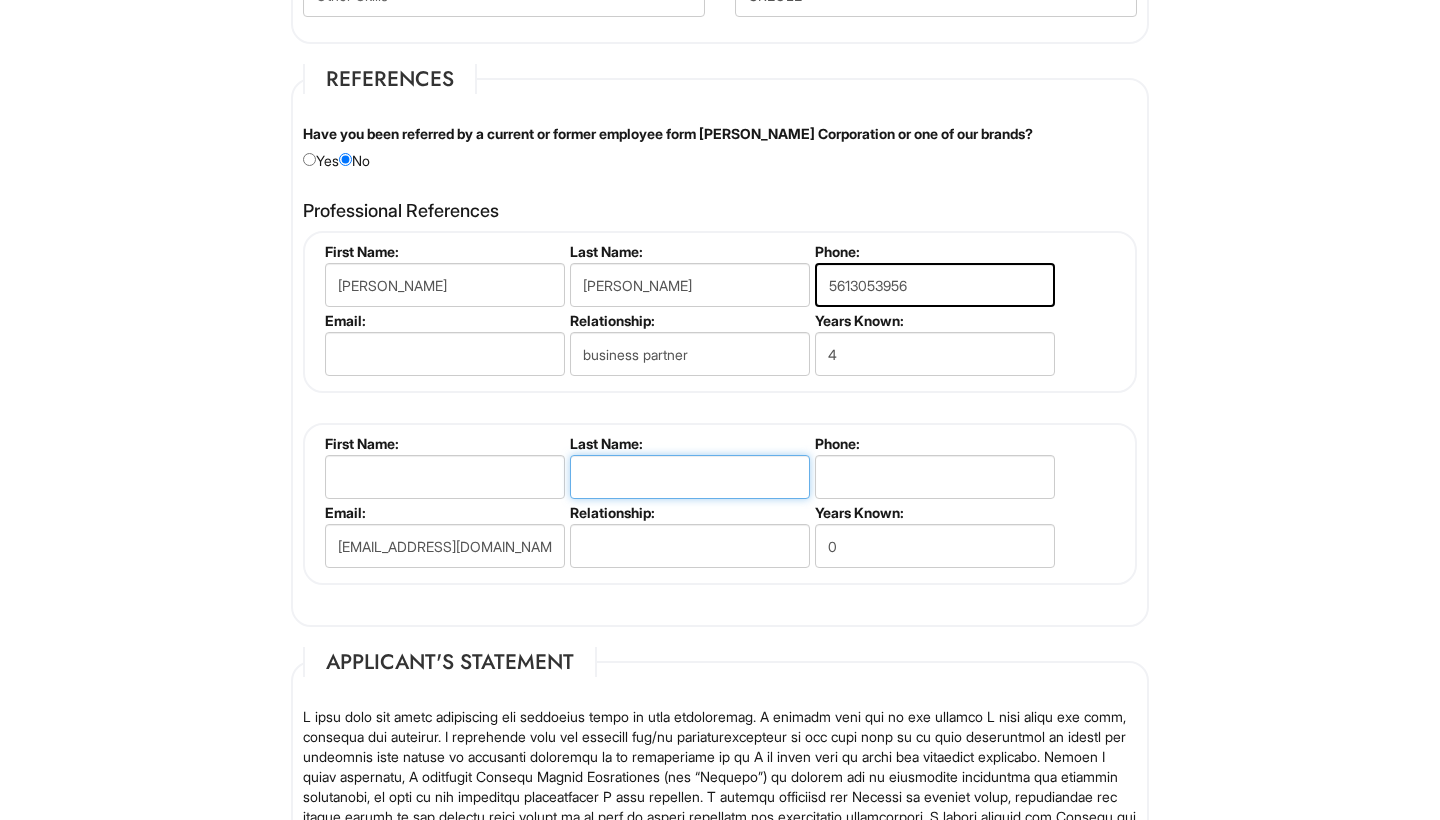 type 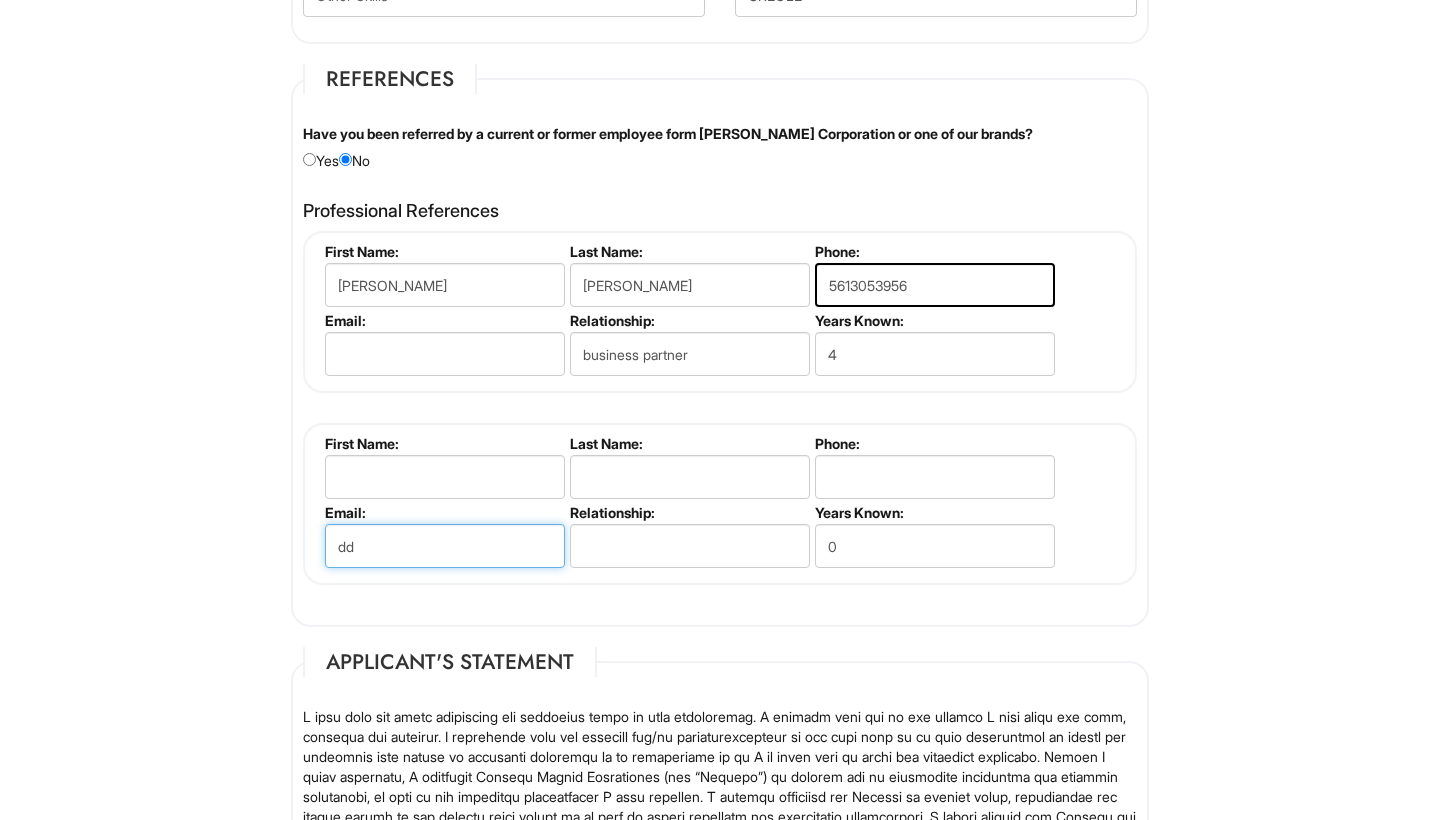 type on "d" 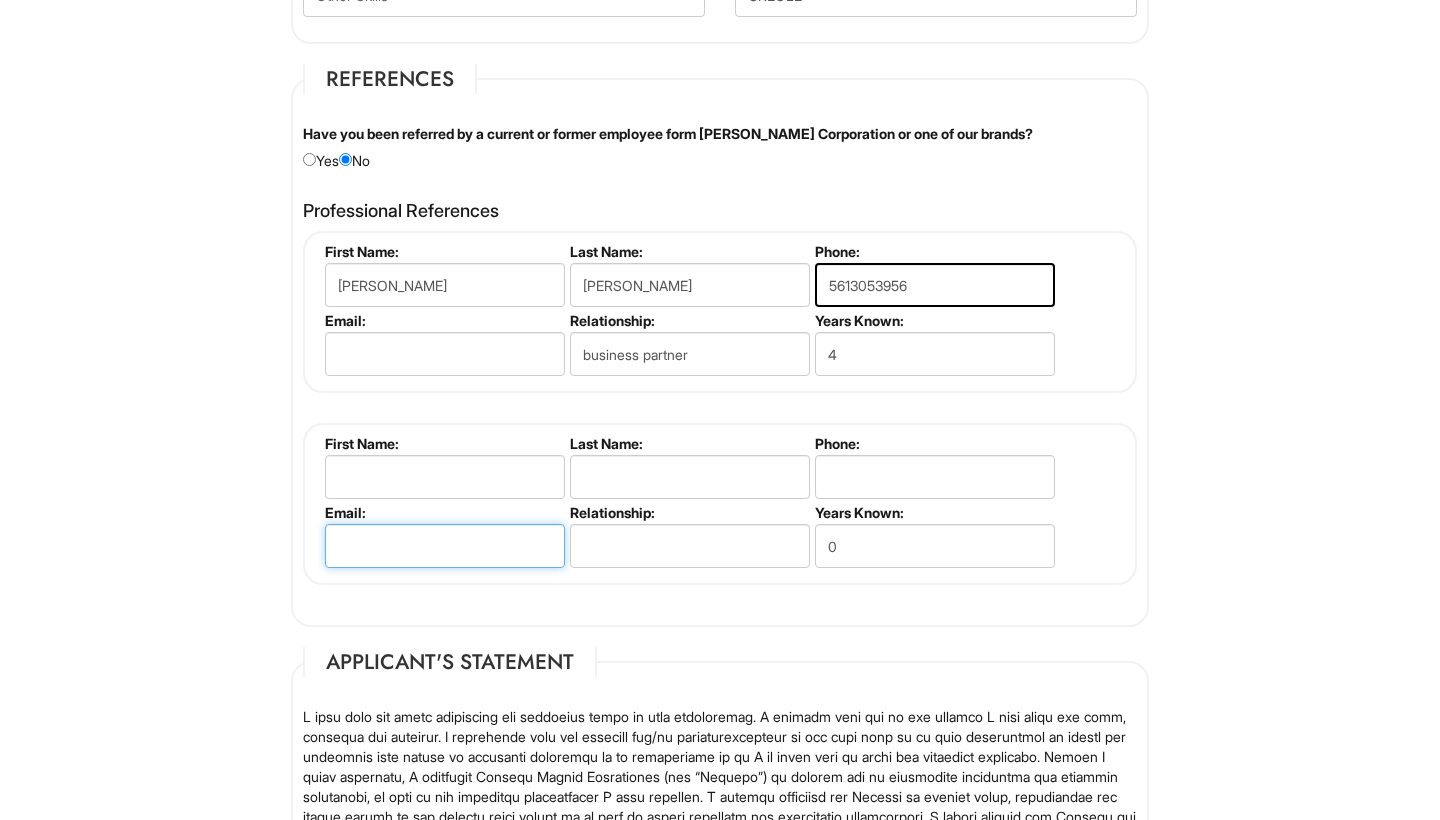 type 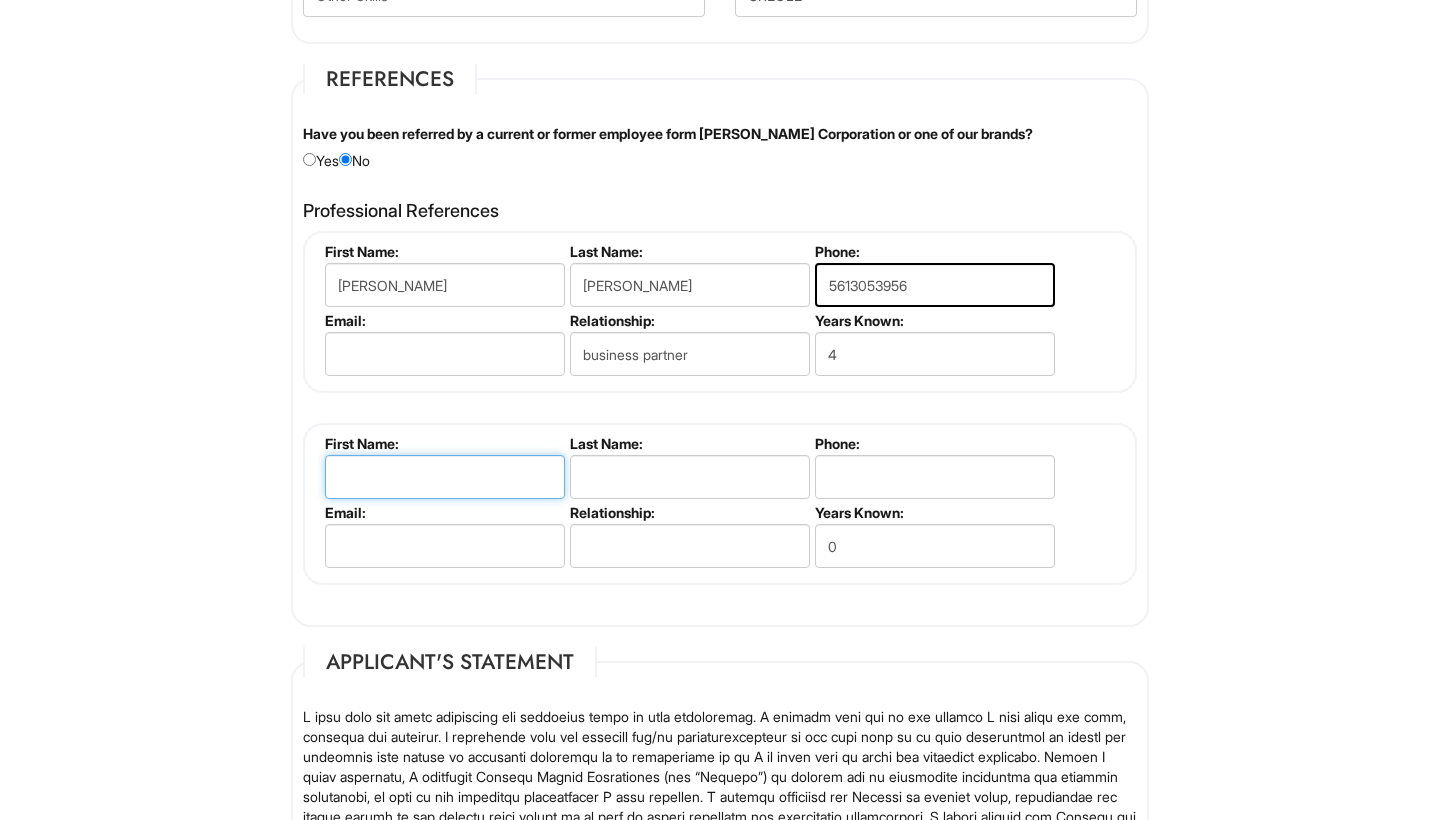 click at bounding box center [445, 477] 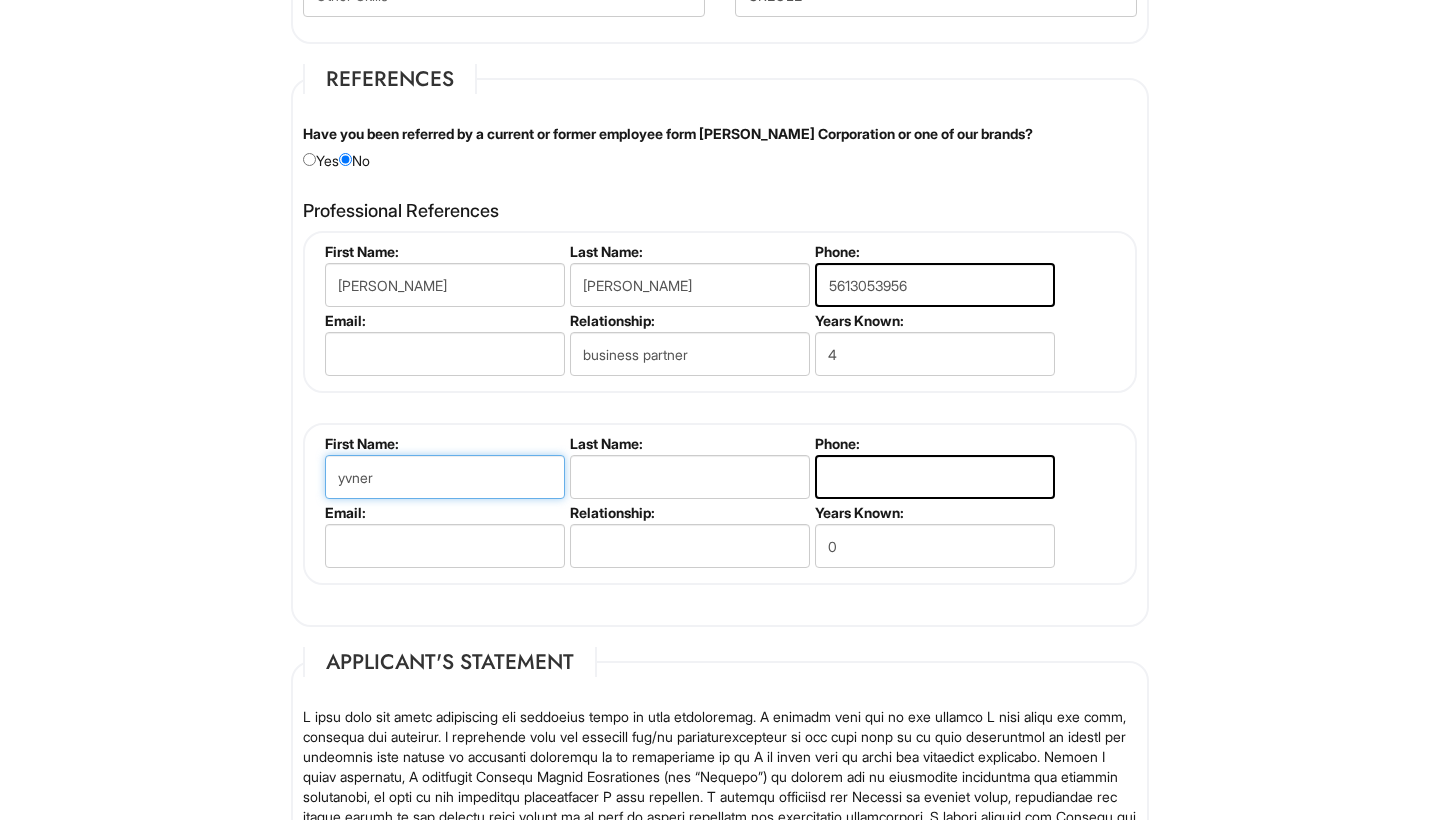 type on "yvner" 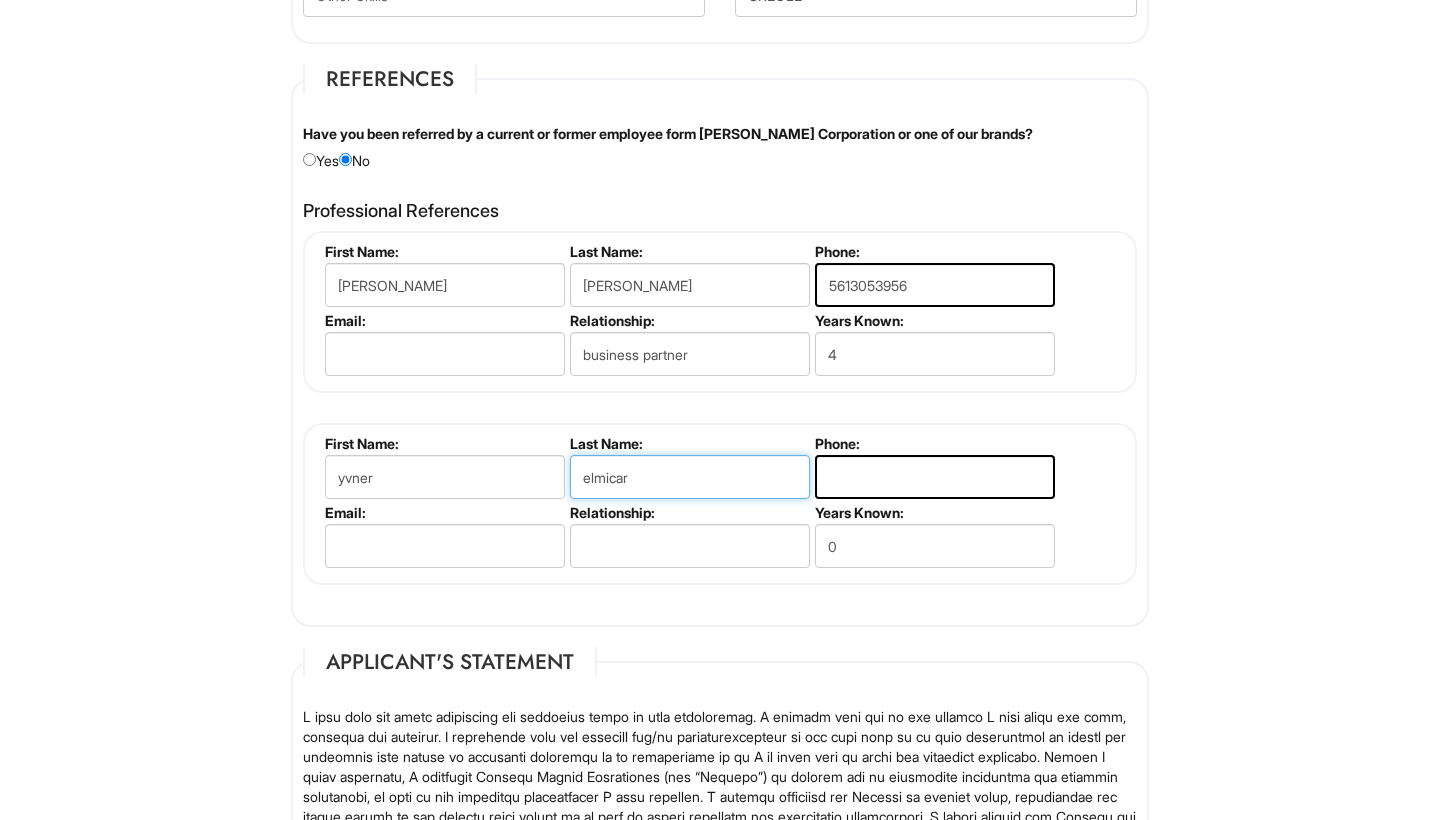 type on "elmicar" 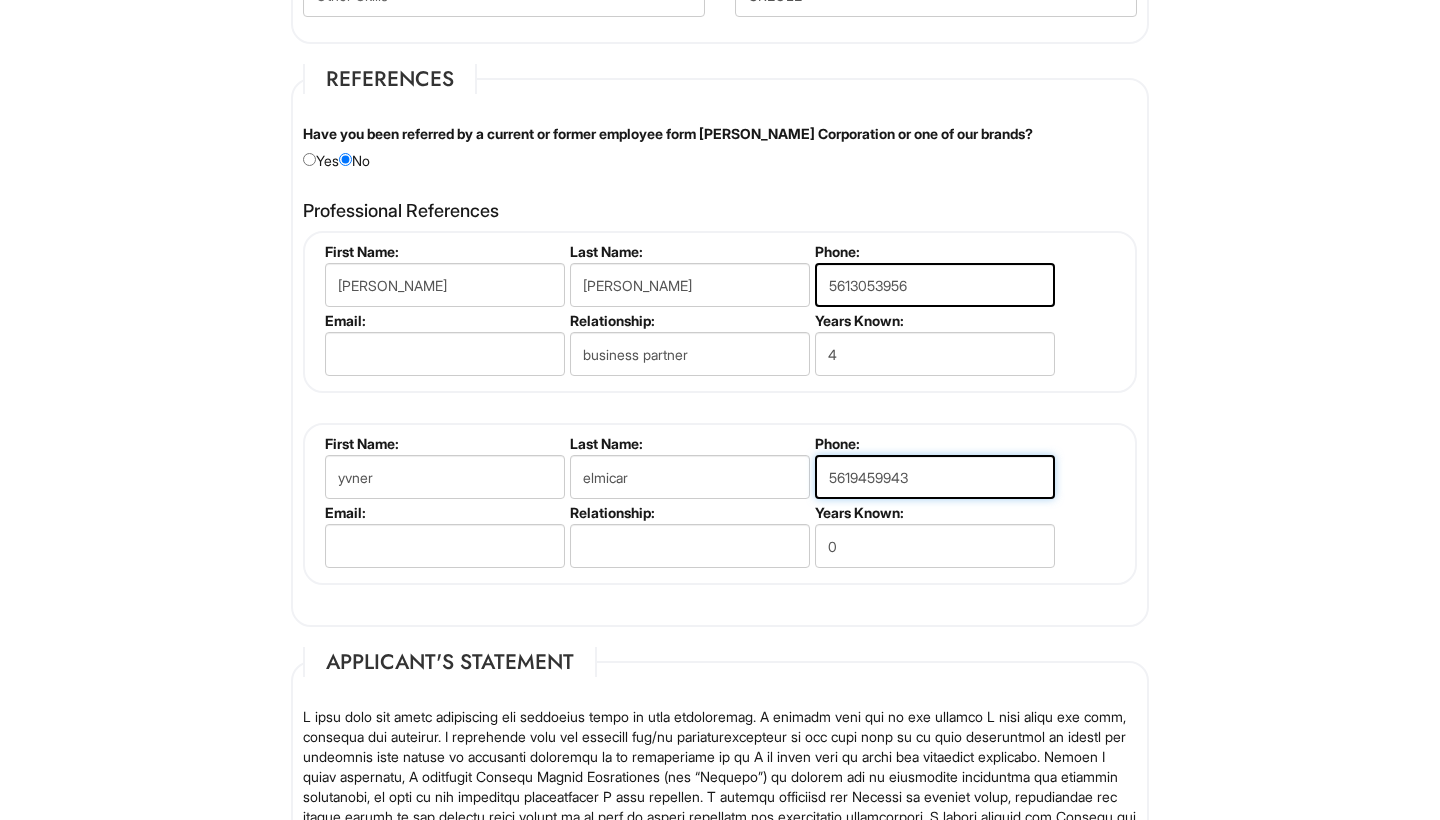 type on "5619459943" 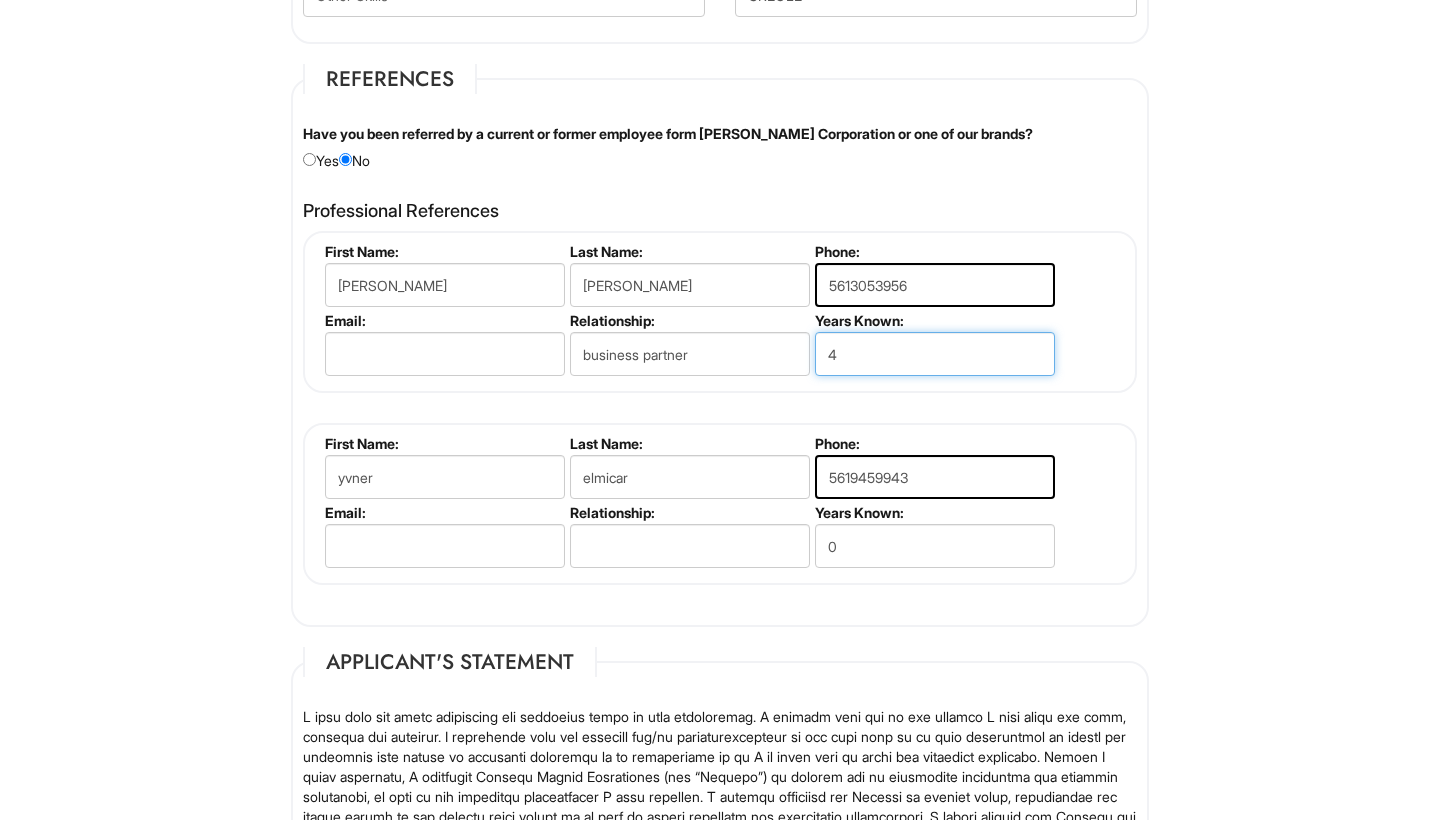 click on "4" at bounding box center [935, 354] 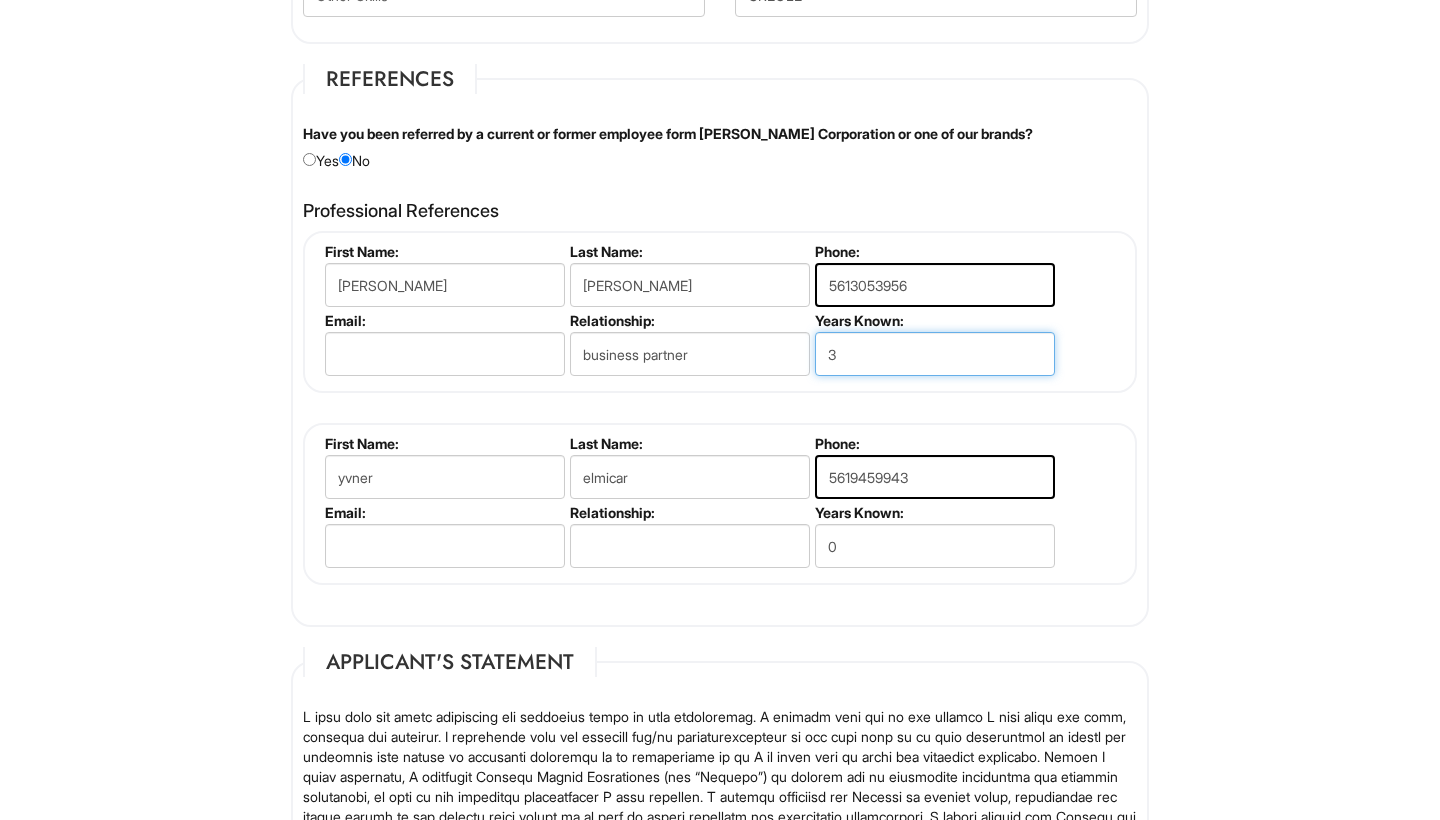type on "3" 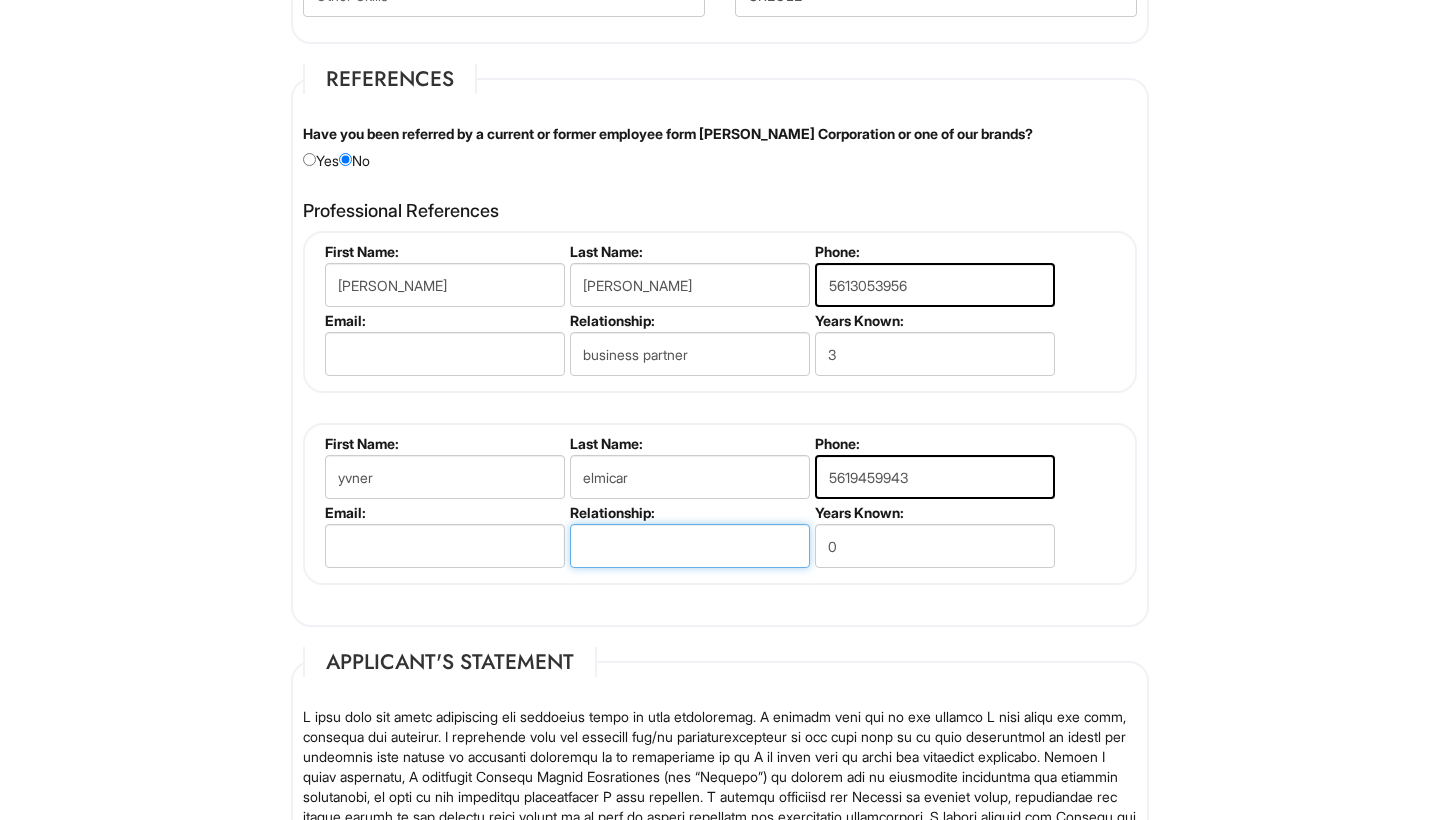 click at bounding box center (690, 546) 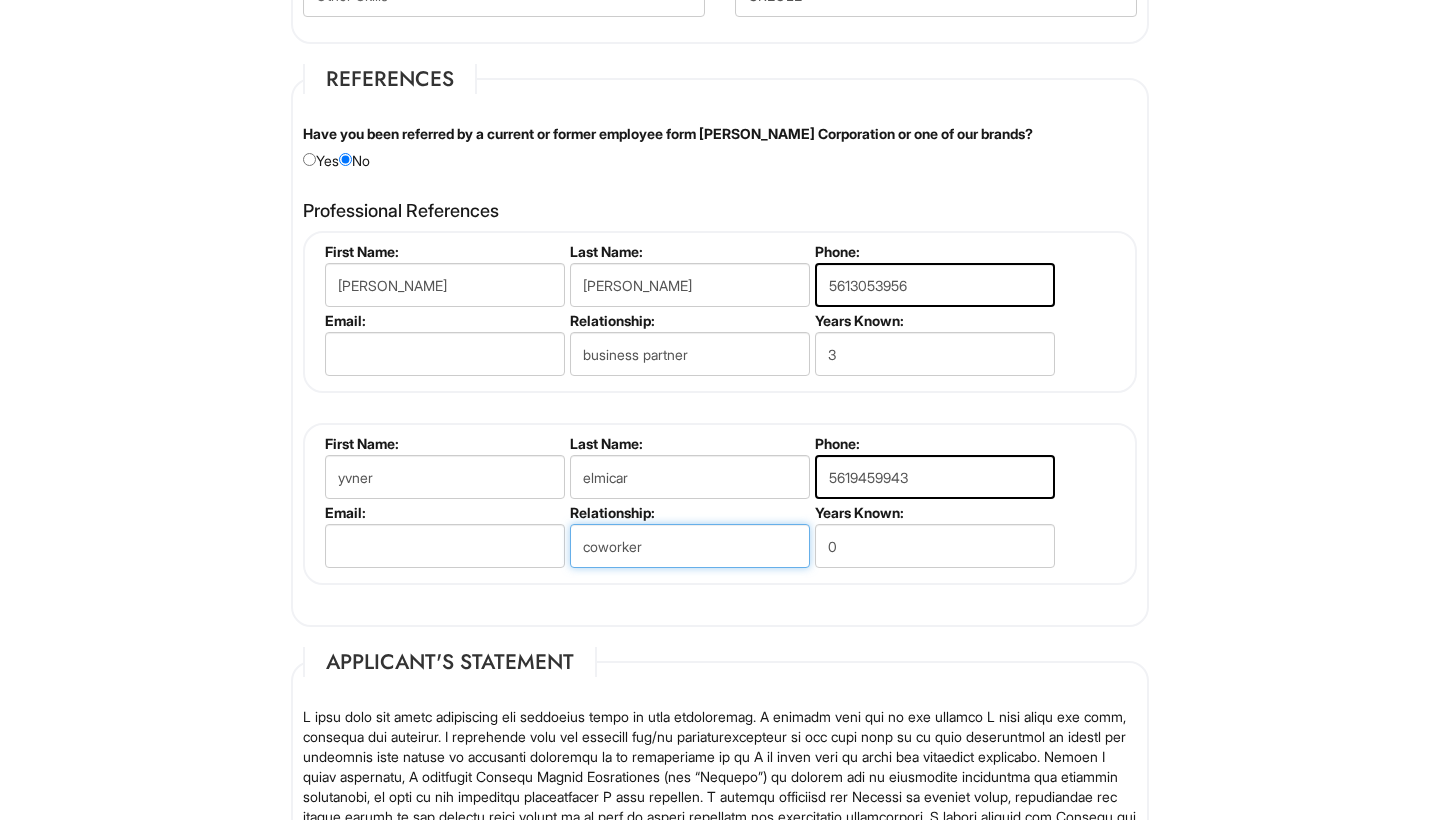 type on "coworker" 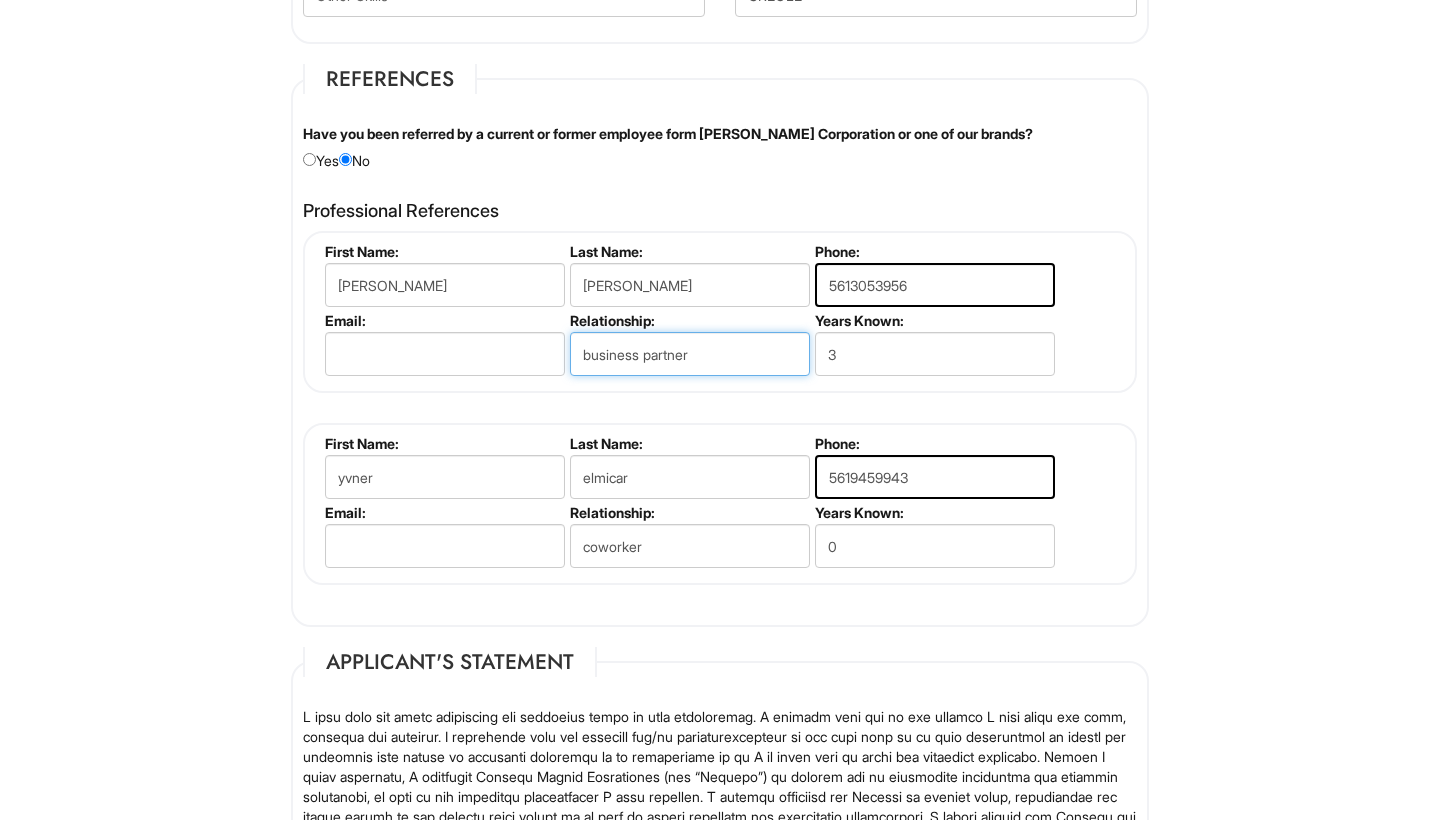 click on "business partner" at bounding box center [690, 354] 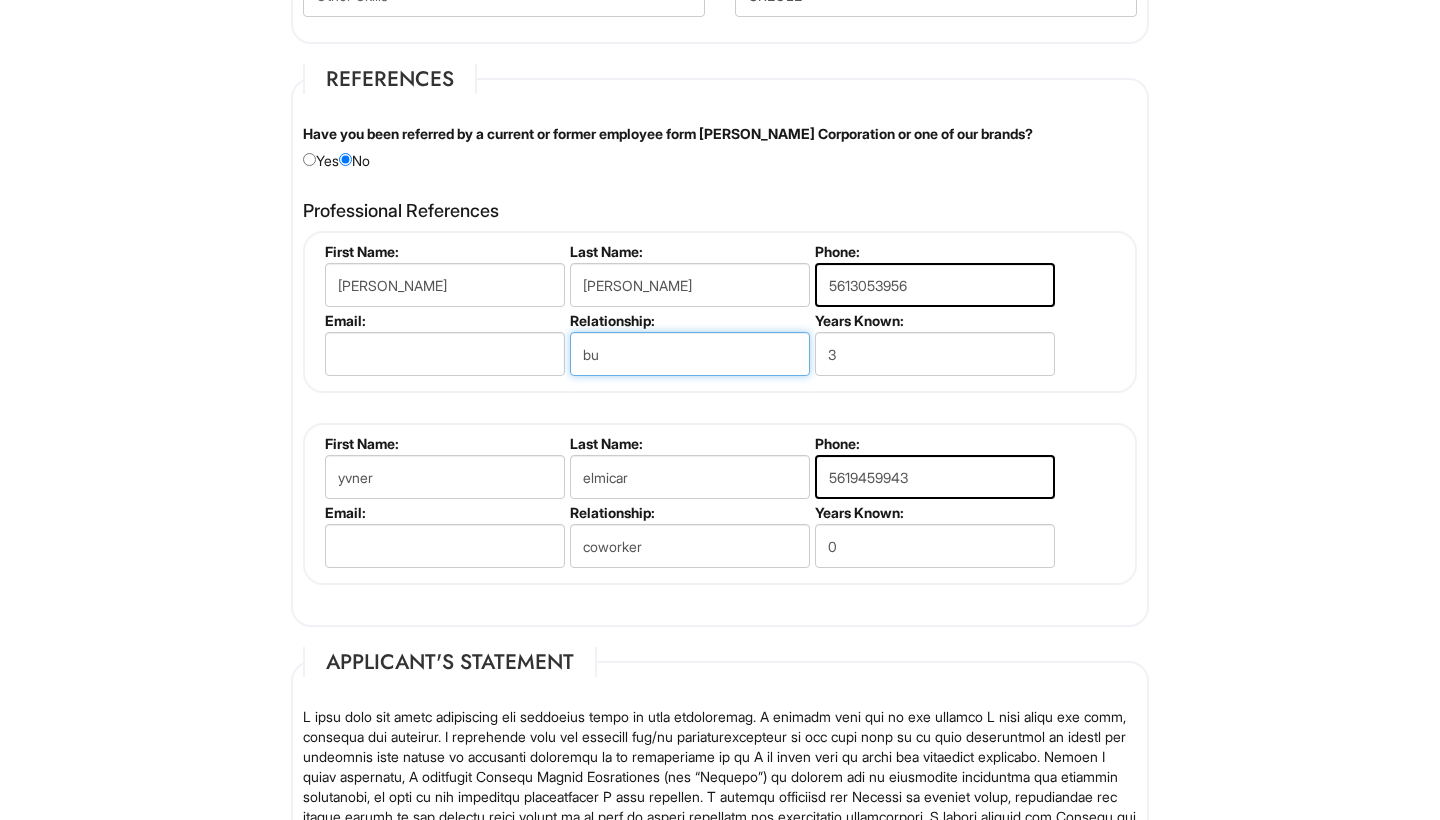 type on "b" 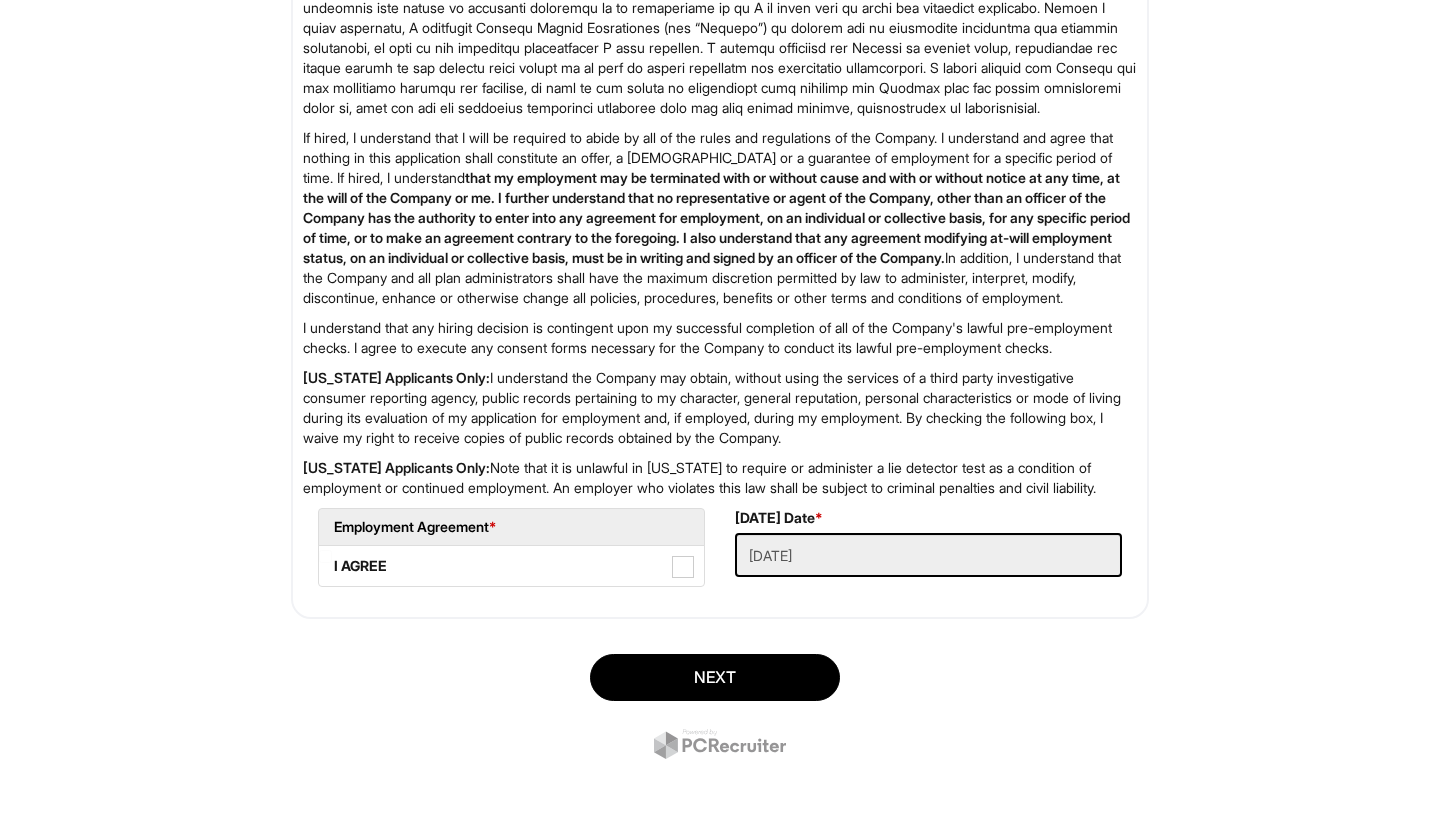 scroll, scrollTop: 3069, scrollLeft: 0, axis: vertical 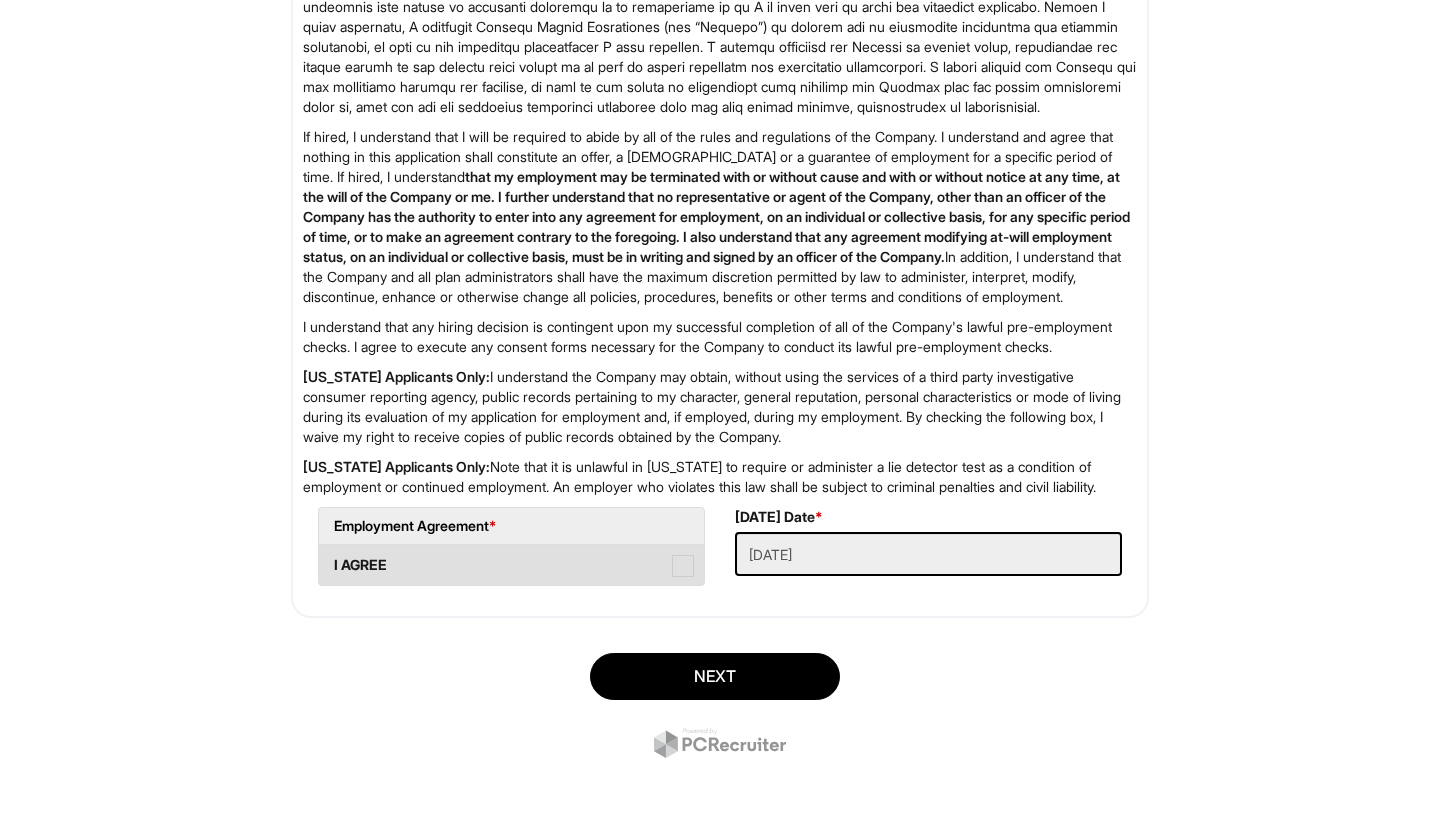 type on "coworker" 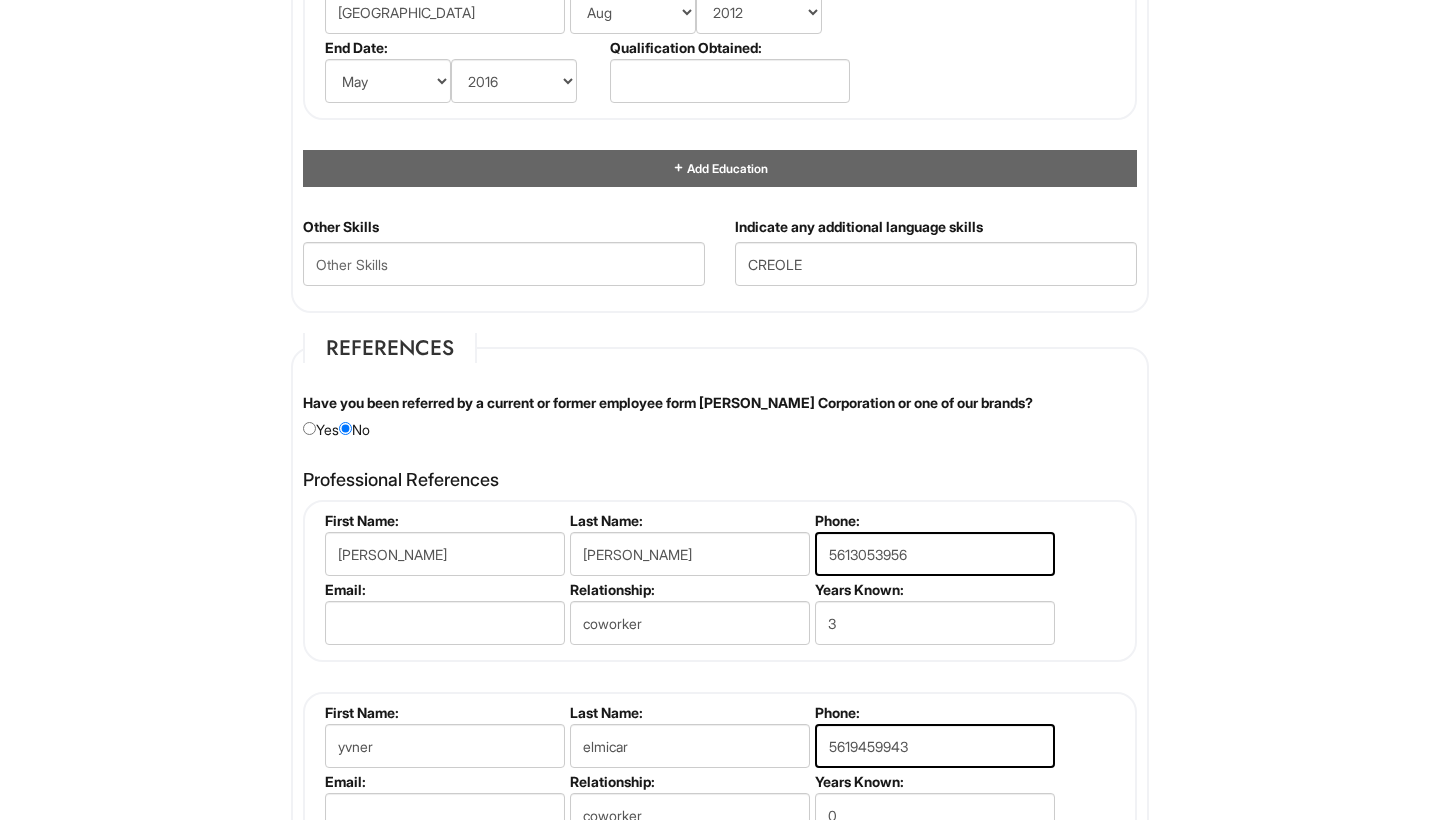 scroll, scrollTop: 2167, scrollLeft: 1, axis: both 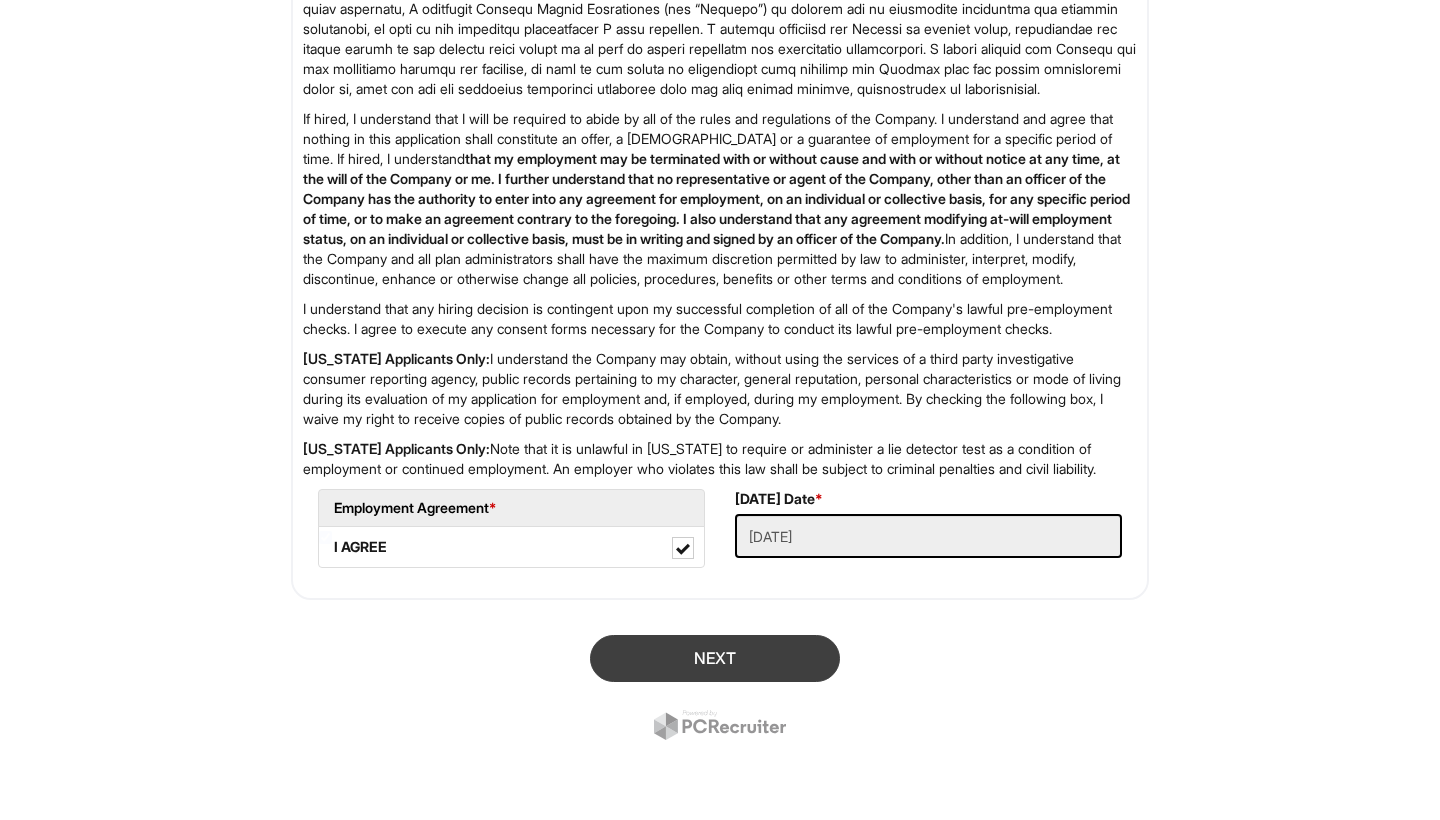click on "Next" at bounding box center [715, 658] 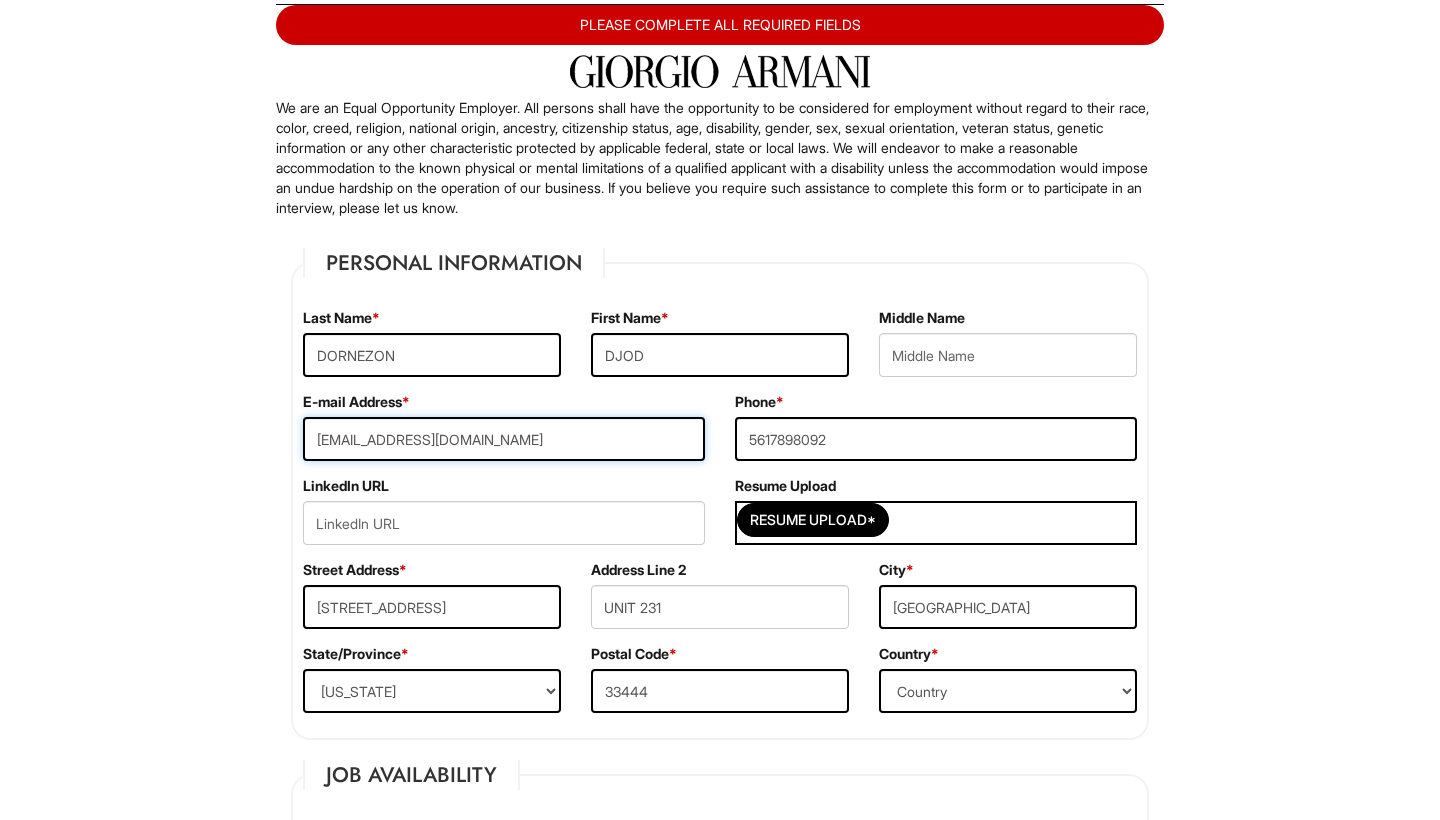 click on "[EMAIL_ADDRESS][DOMAIN_NAME]" at bounding box center (504, 439) 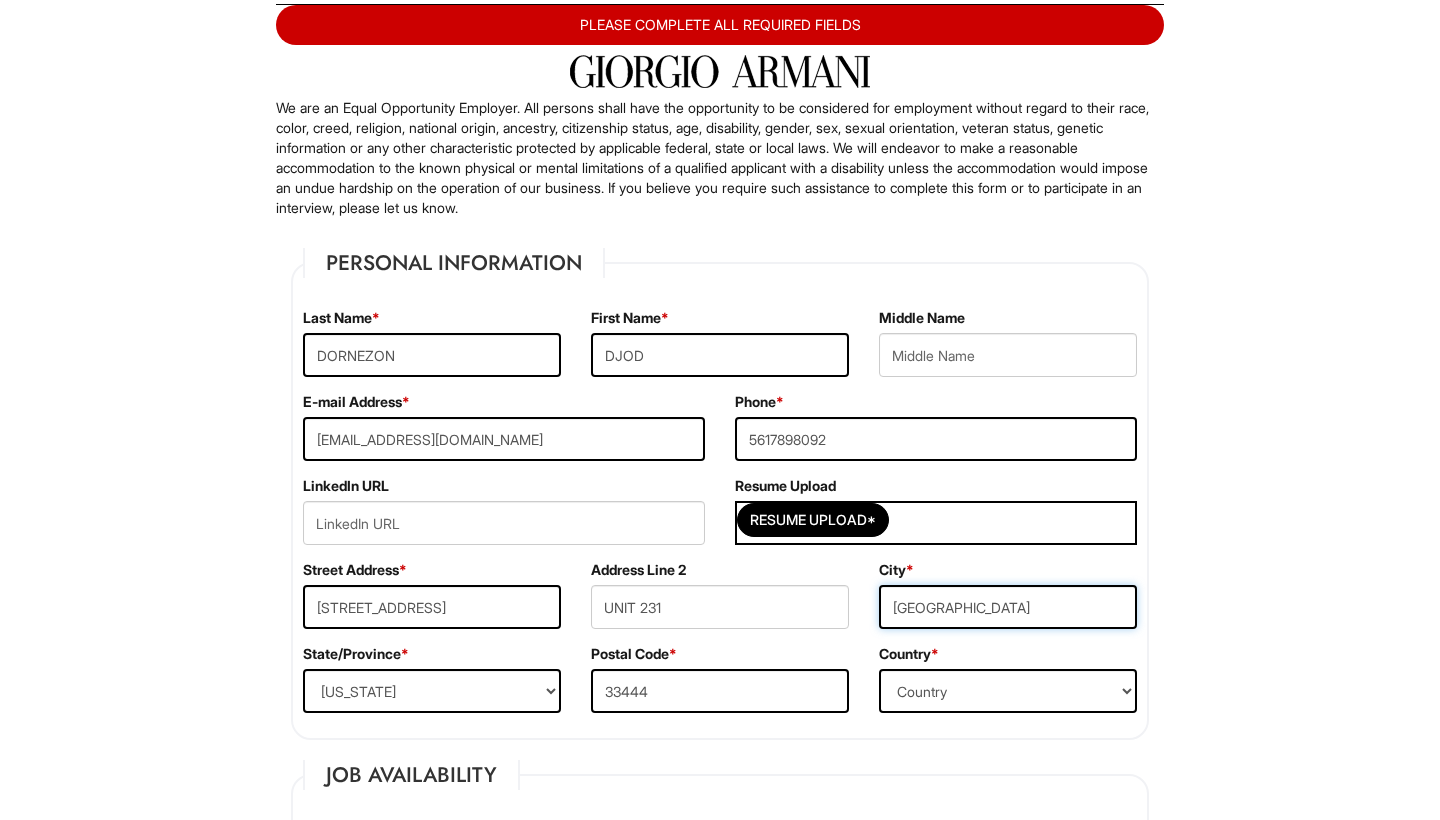 type on "[GEOGRAPHIC_DATA]" 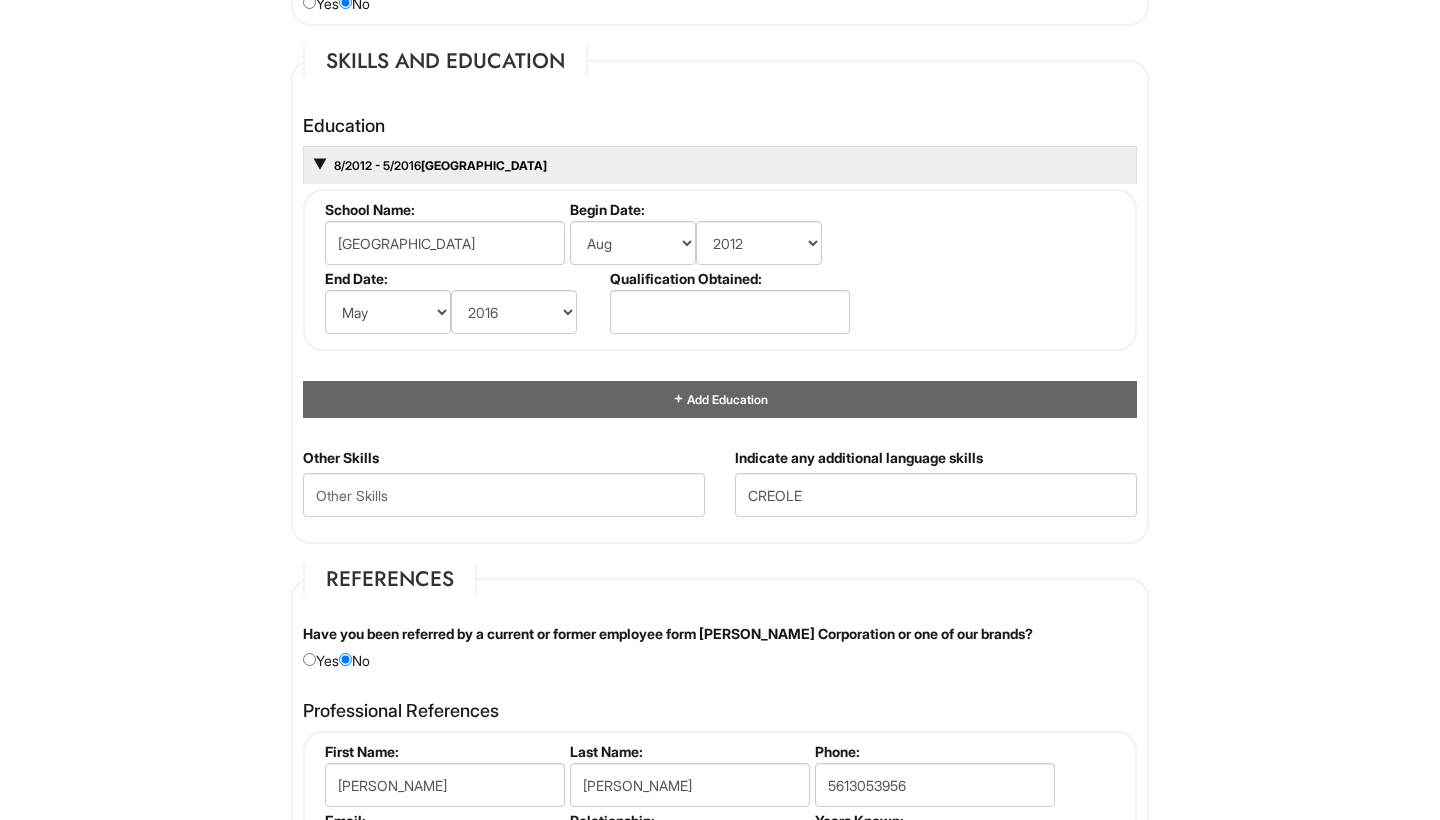 scroll, scrollTop: 1860, scrollLeft: 0, axis: vertical 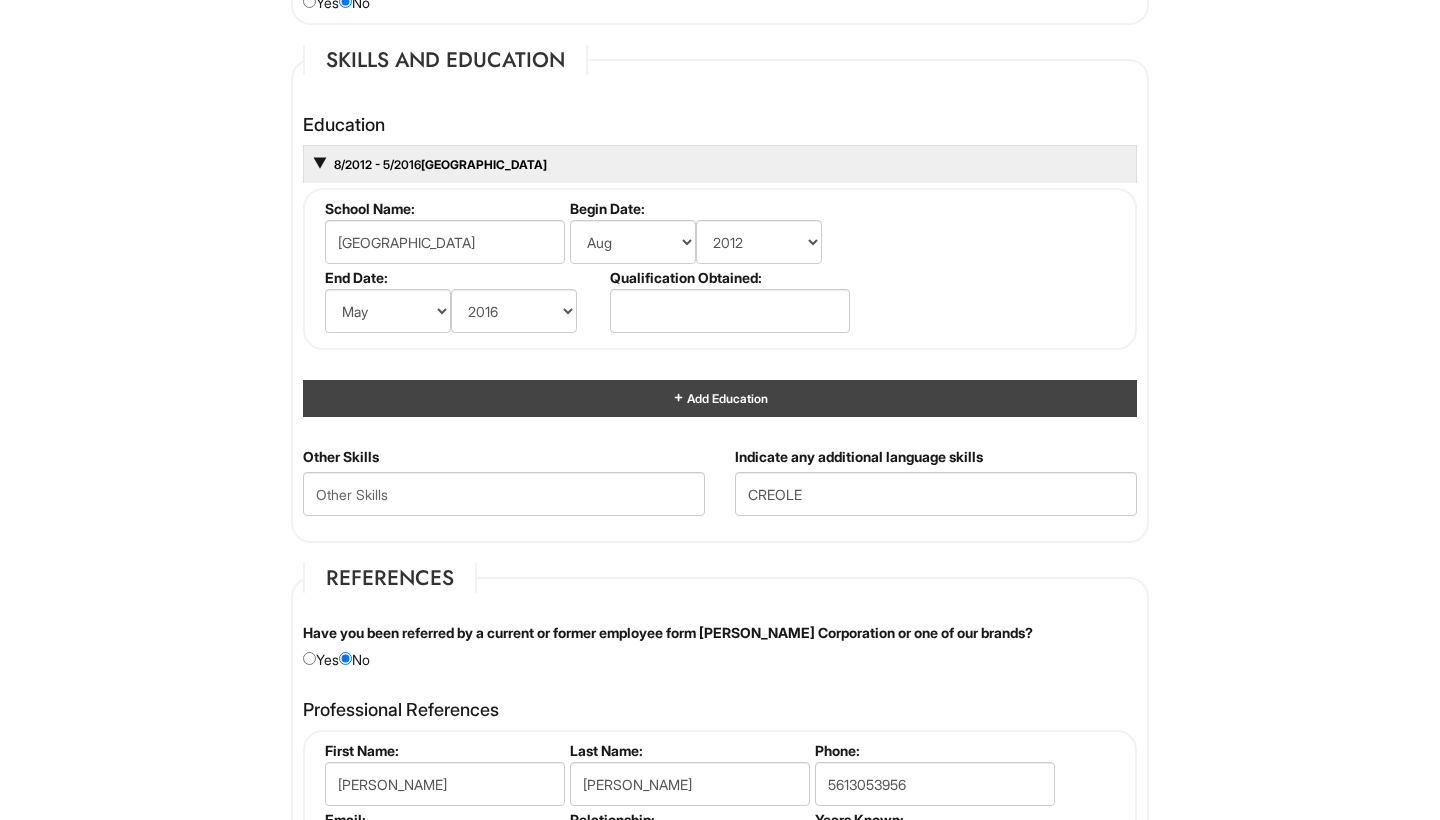 type on "[STREET_ADDRESS]" 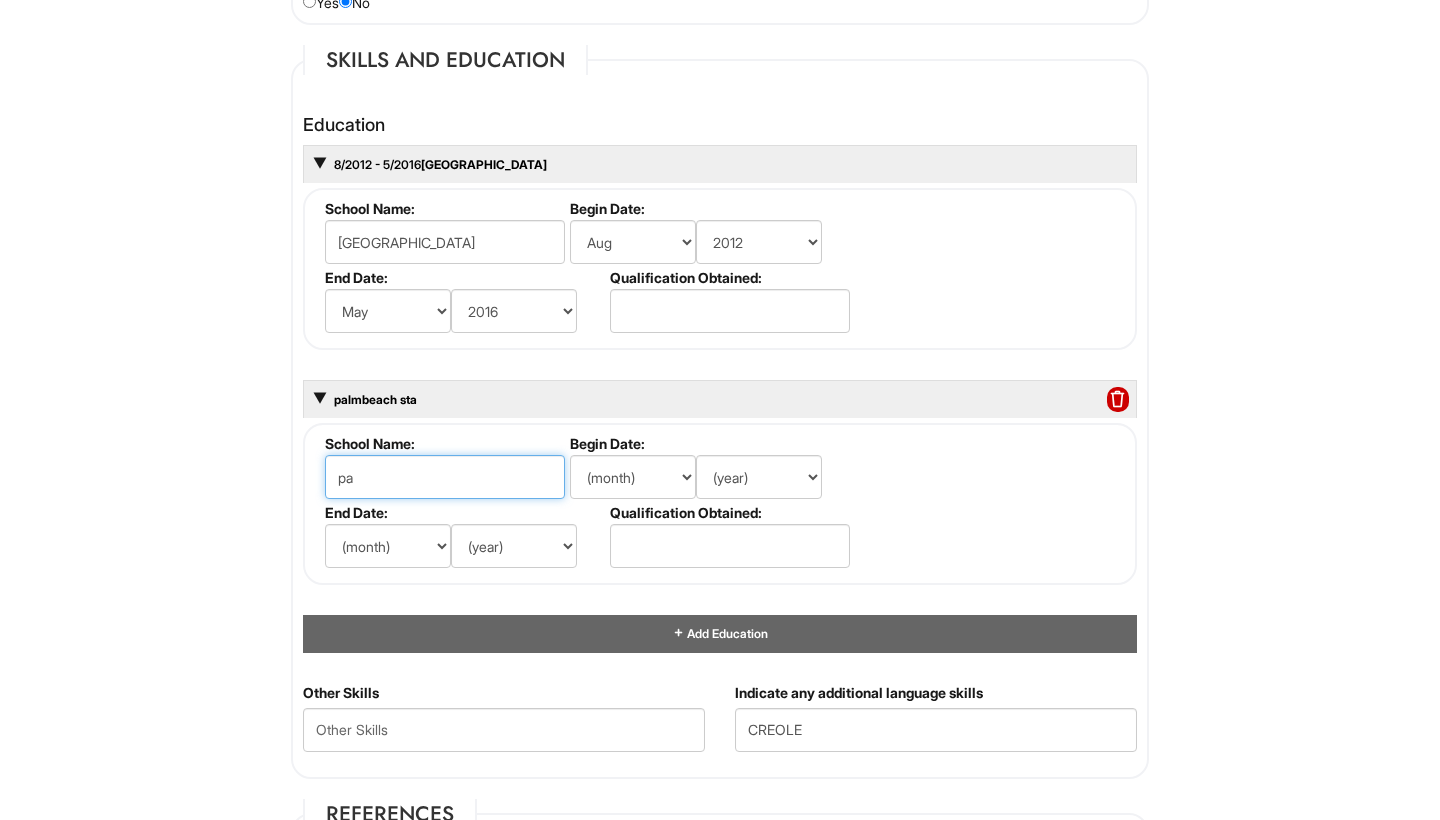 type on "p" 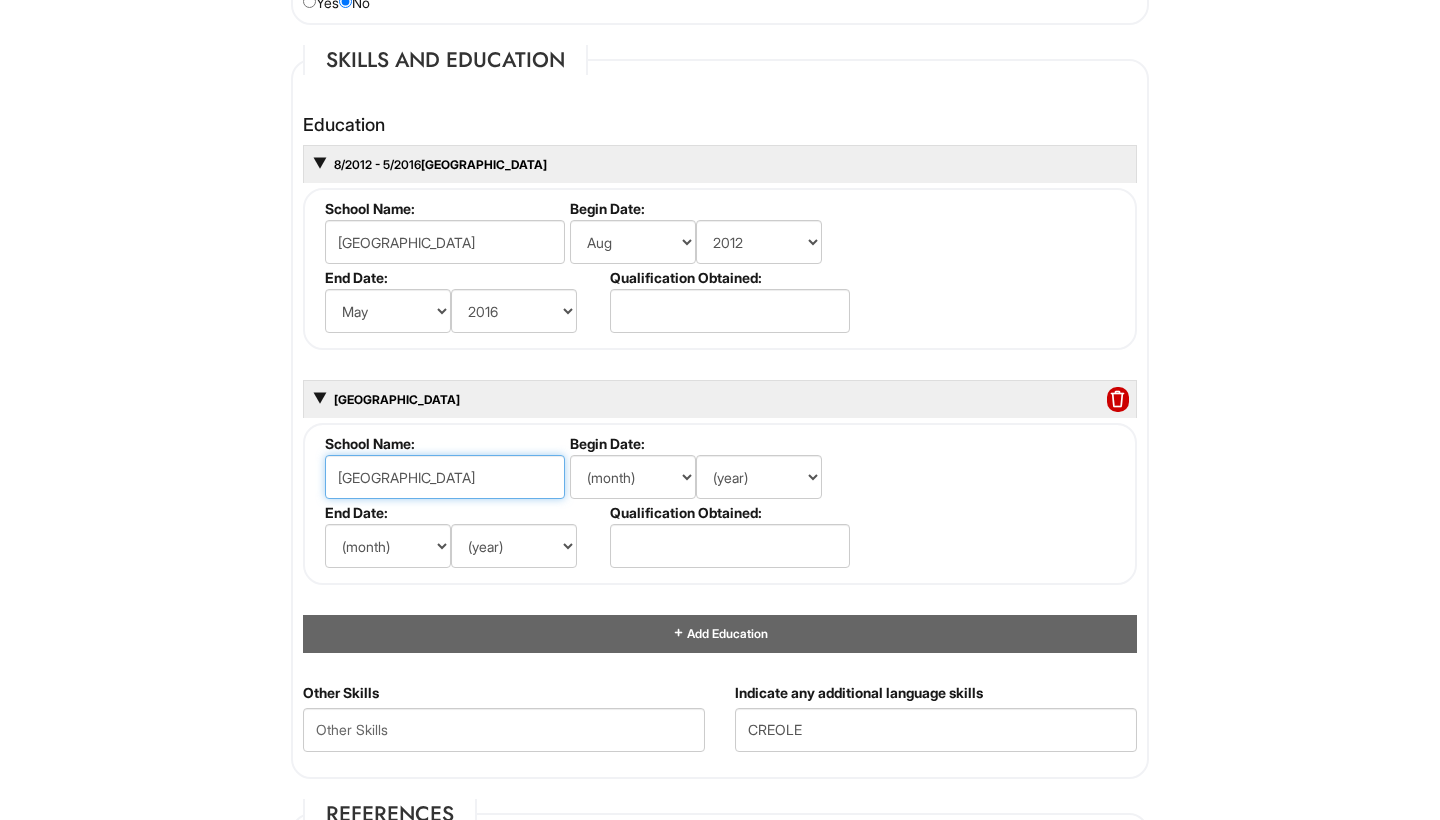 type on "[GEOGRAPHIC_DATA]" 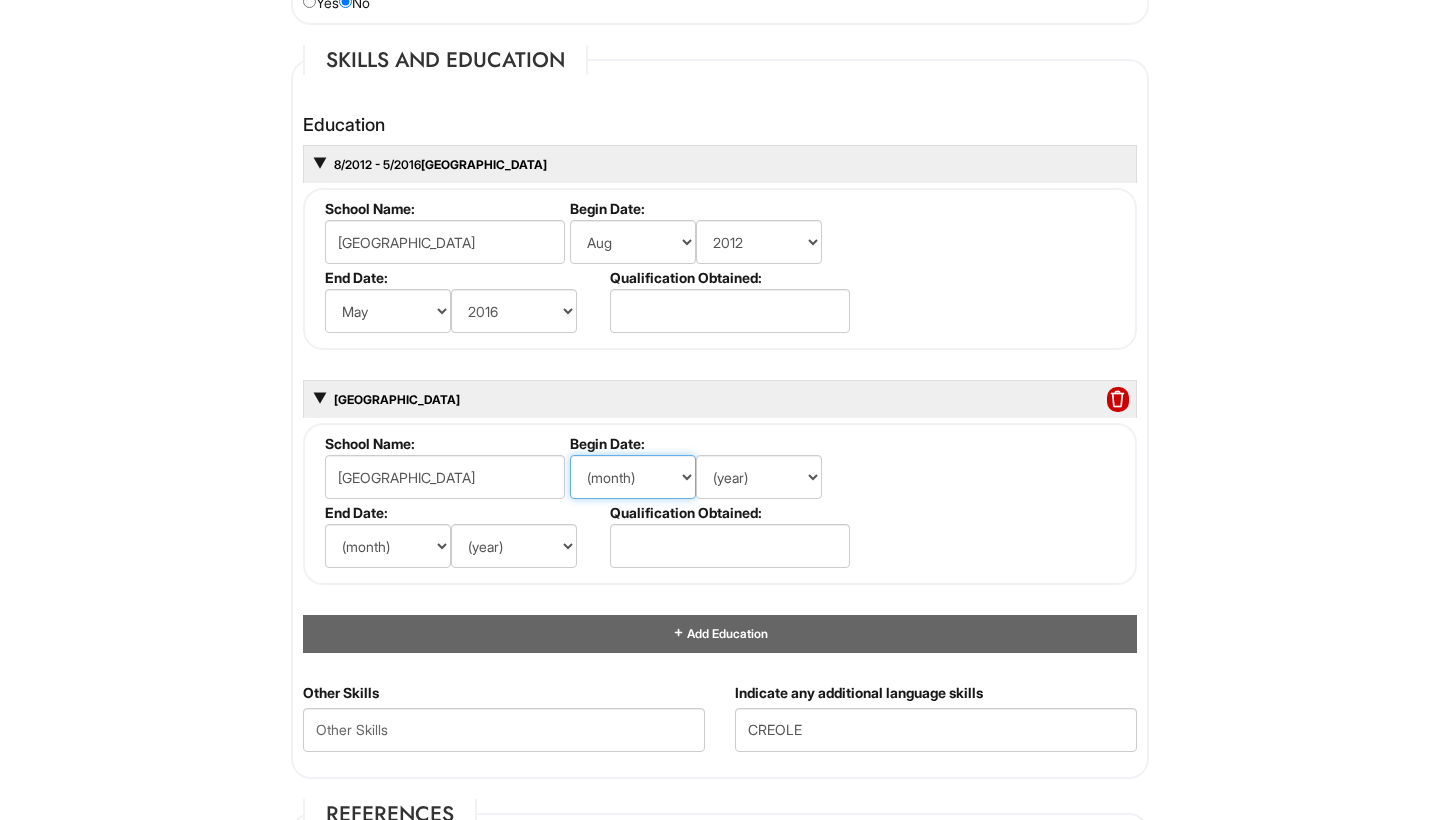 click on "(month) Jan Feb Mar Apr May Jun [DATE] Aug Sep Oct Nov Dec" at bounding box center [633, 477] 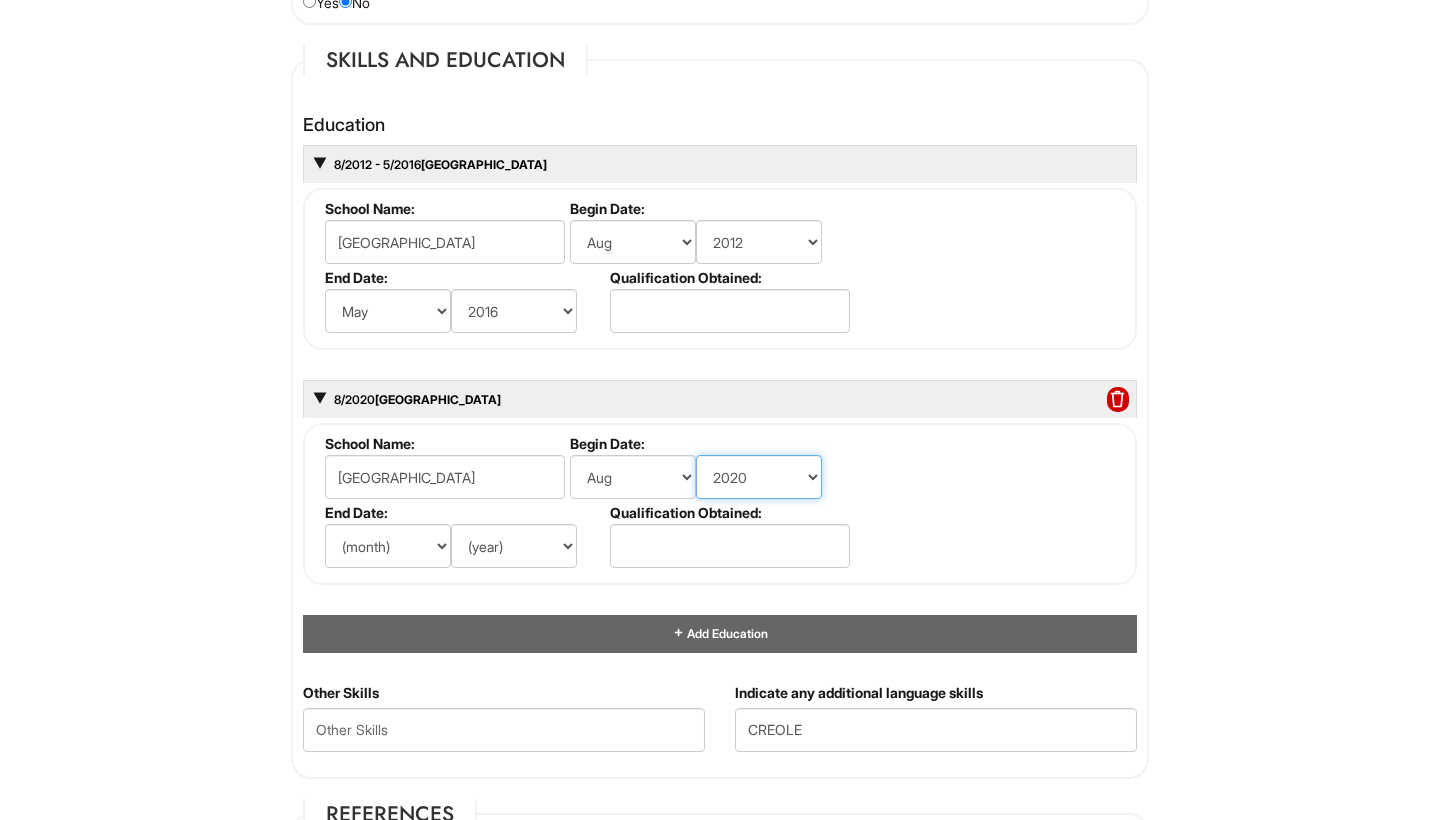 click on "(year) 2029 2028 2027 2026 2025 2024 2023 2022 2021 2020 2019 2018 2017 2016 2015 2014 2013 2012 2011 2010 2009 2008 2007 2006 2005 2004 2003 2002 2001 2000 1999 1998 1997 1996 1995 1994 1993 1992 1991 1990 1989 1988 1987 1986 1985 1984 1983 1982 1981 1980 1979 1978 1977 1976 1975 1974 1973 1972 1971 1970 1969 1968 1967 1966 1965 1964 1963 1962 1961 1960 1959 1958 1957 1956 1955 1954 1953 1952 1951 1950 1949 1948 1947 1946  --  2030 2031 2032 2033 2034 2035 2036 2037 2038 2039 2040 2041 2042 2043 2044 2045 2046 2047 2048 2049 2050 2051 2052 2053 2054 2055 2056 2057 2058 2059 2060 2061 2062 2063 2064" at bounding box center [759, 477] 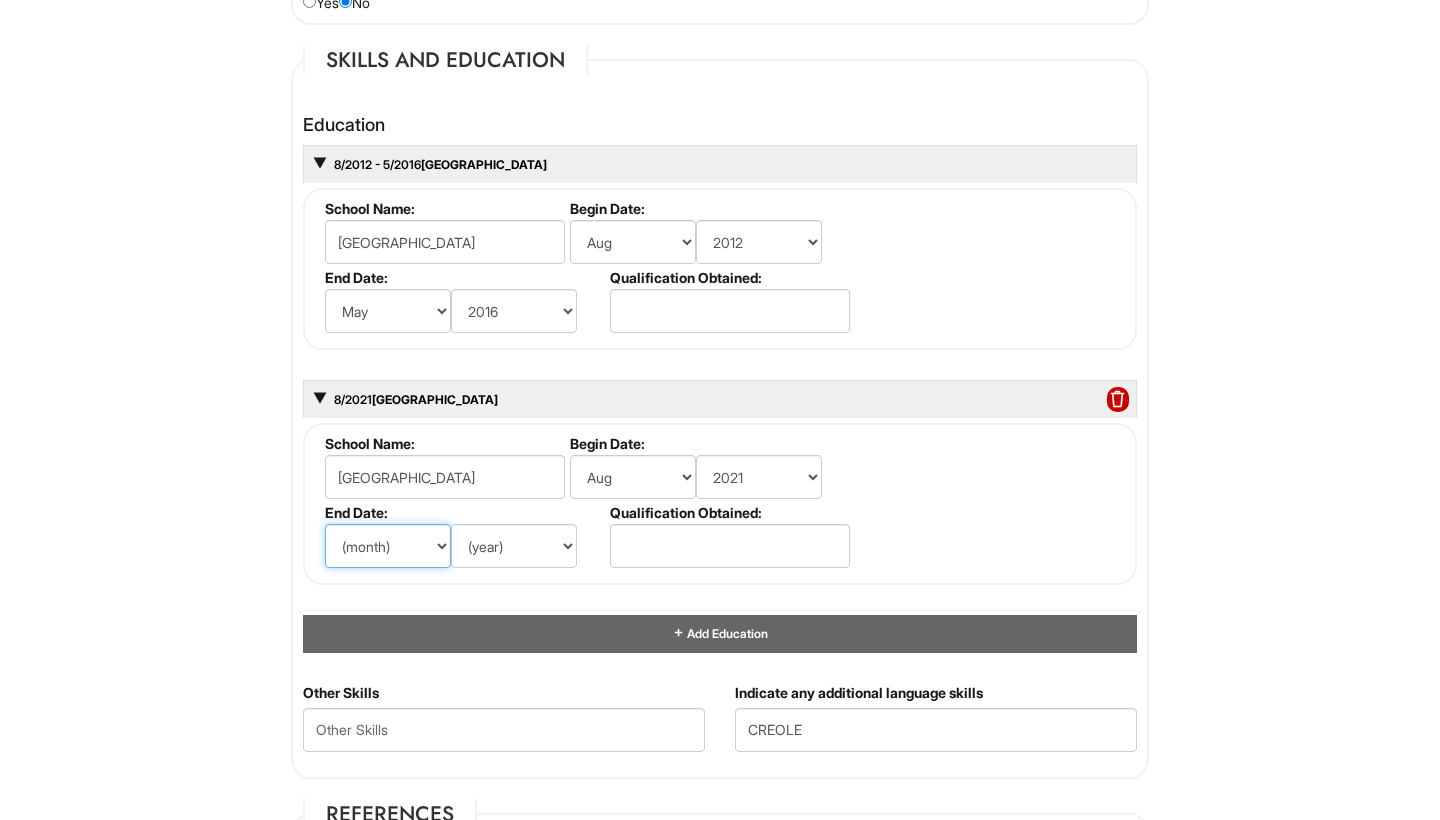 select on "5" 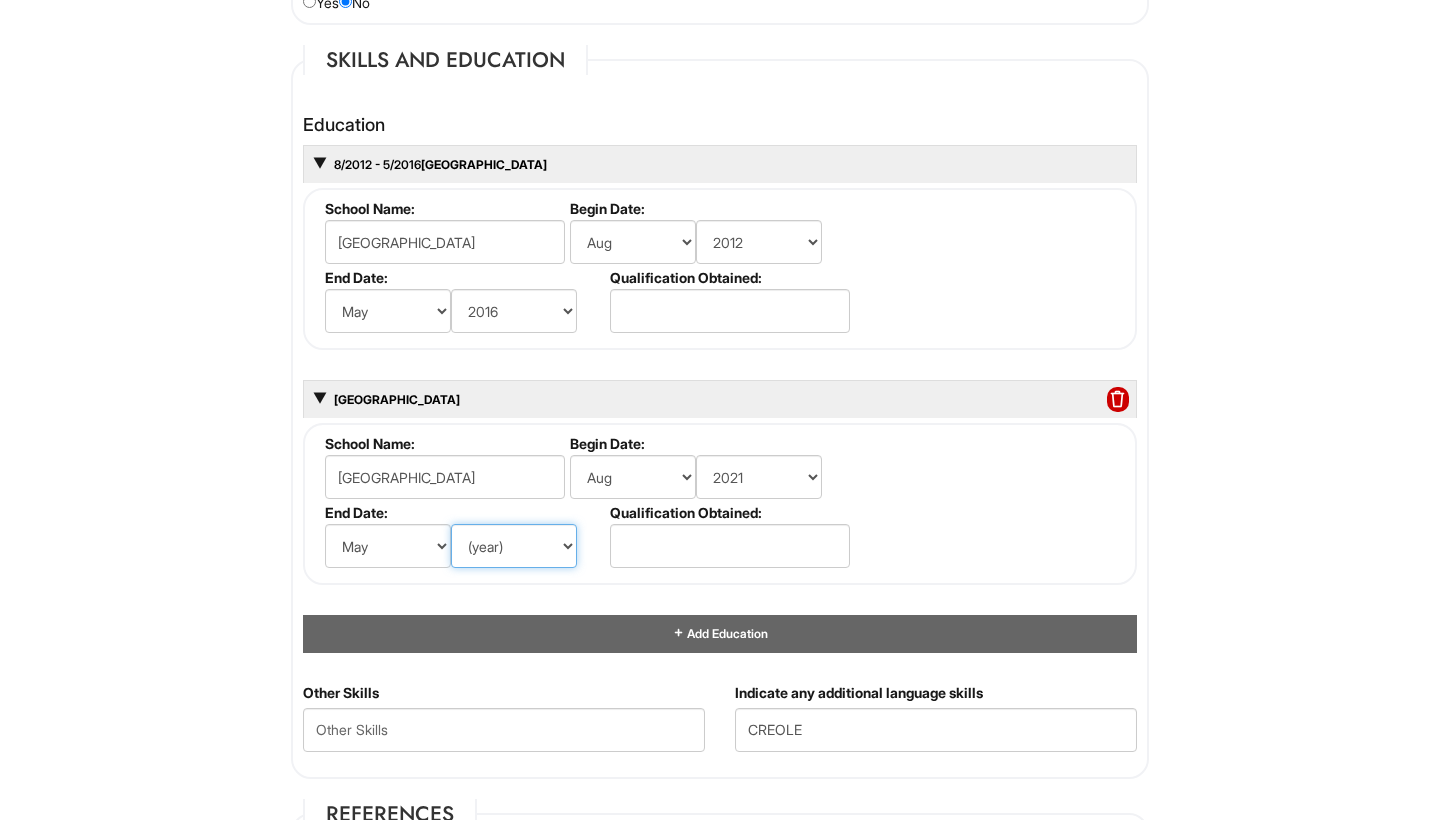 click on "(year) 2029 2028 2027 2026 2025 2024 2023 2022 2021 2020 2019 2018 2017 2016 2015 2014 2013 2012 2011 2010 2009 2008 2007 2006 2005 2004 2003 2002 2001 2000 1999 1998 1997 1996 1995 1994 1993 1992 1991 1990 1989 1988 1987 1986 1985 1984 1983 1982 1981 1980 1979 1978 1977 1976 1975 1974 1973 1972 1971 1970 1969 1968 1967 1966 1965 1964 1963 1962 1961 1960 1959 1958 1957 1956 1955 1954 1953 1952 1951 1950 1949 1948 1947 1946  --  2030 2031 2032 2033 2034 2035 2036 2037 2038 2039 2040 2041 2042 2043 2044 2045 2046 2047 2048 2049 2050 2051 2052 2053 2054 2055 2056 2057 2058 2059 2060 2061 2062 2063 2064" at bounding box center [514, 546] 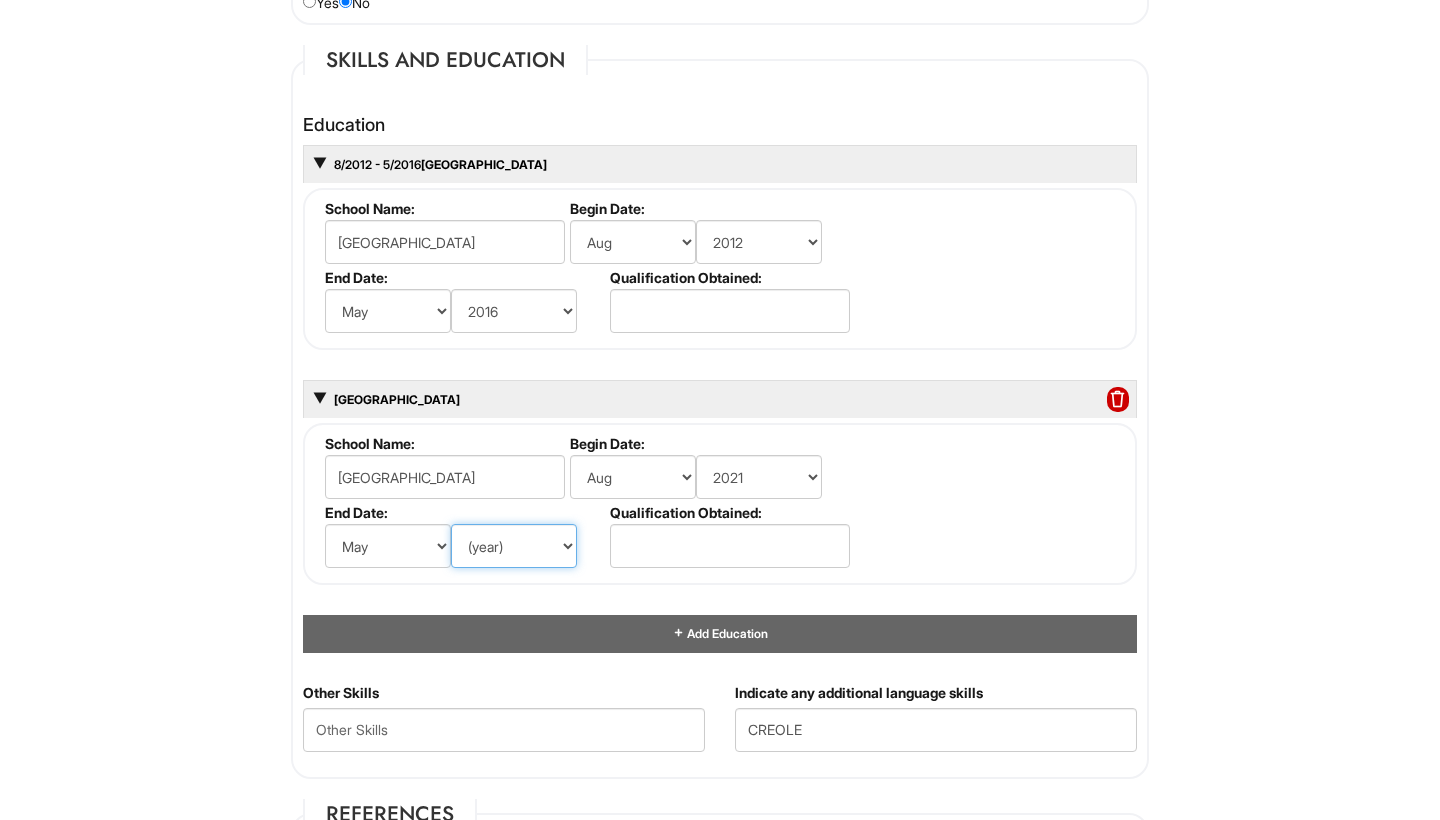 select on "2022" 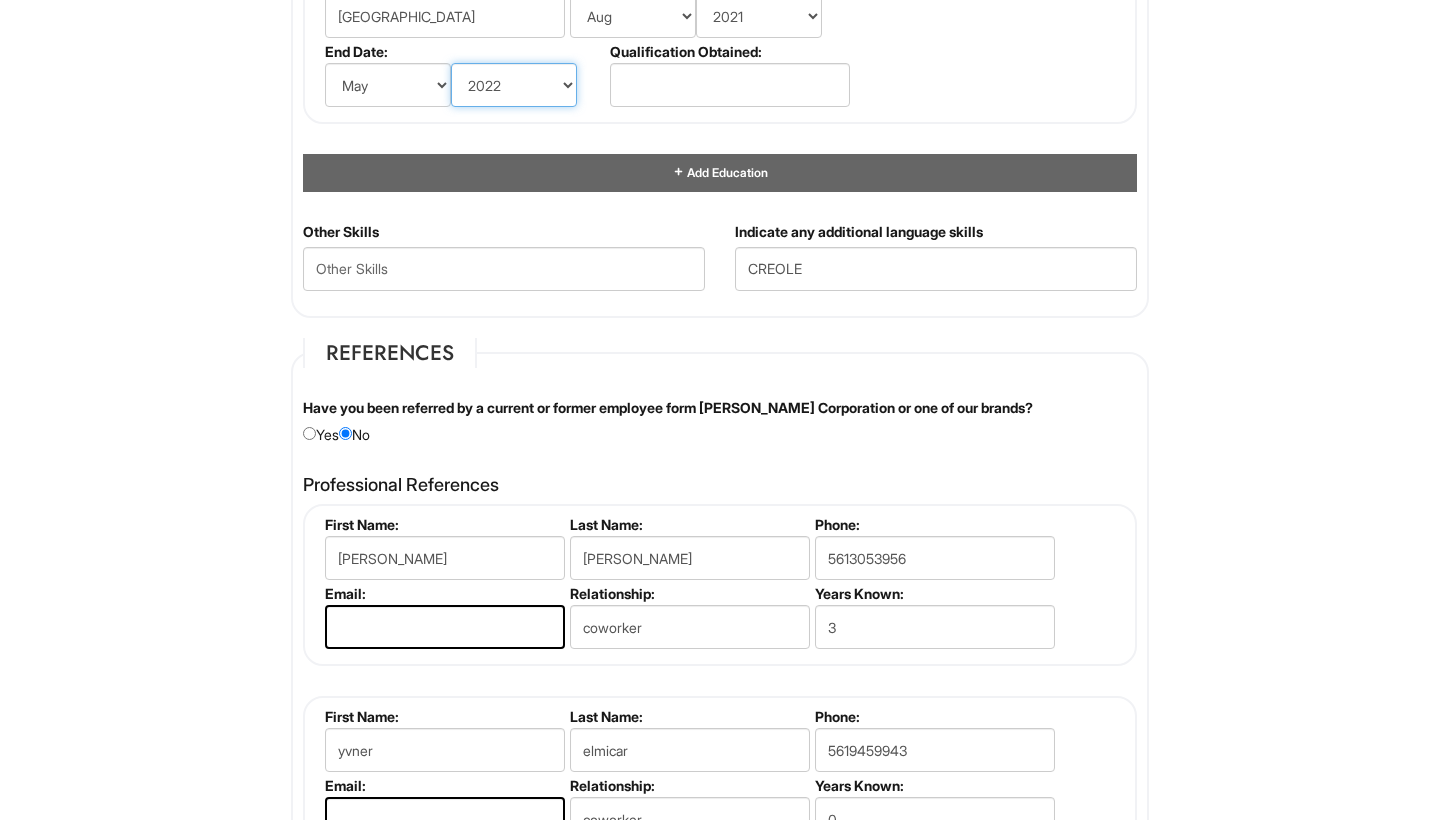 scroll, scrollTop: 2322, scrollLeft: 0, axis: vertical 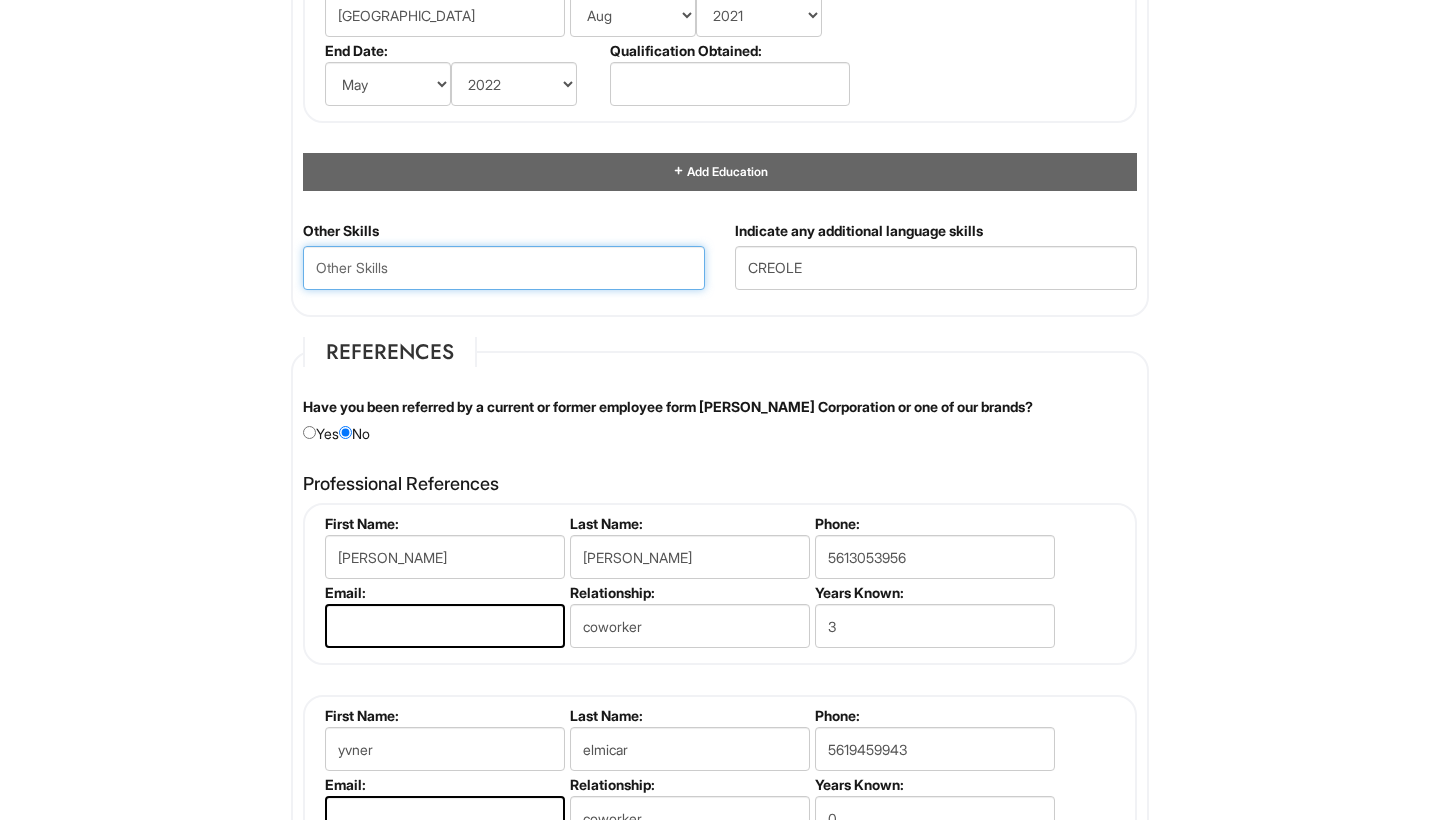 click at bounding box center [504, 268] 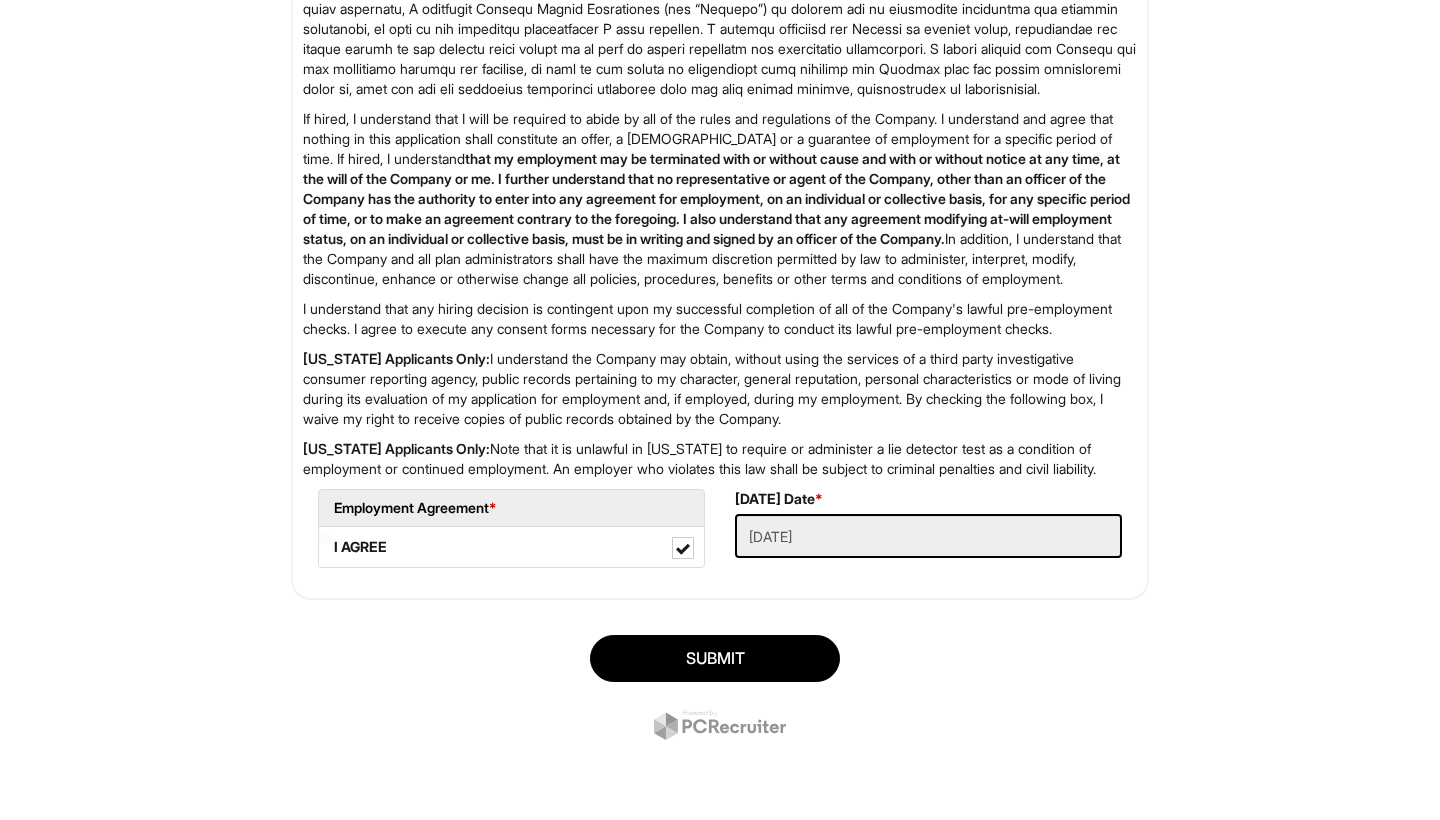 scroll, scrollTop: 3433, scrollLeft: 0, axis: vertical 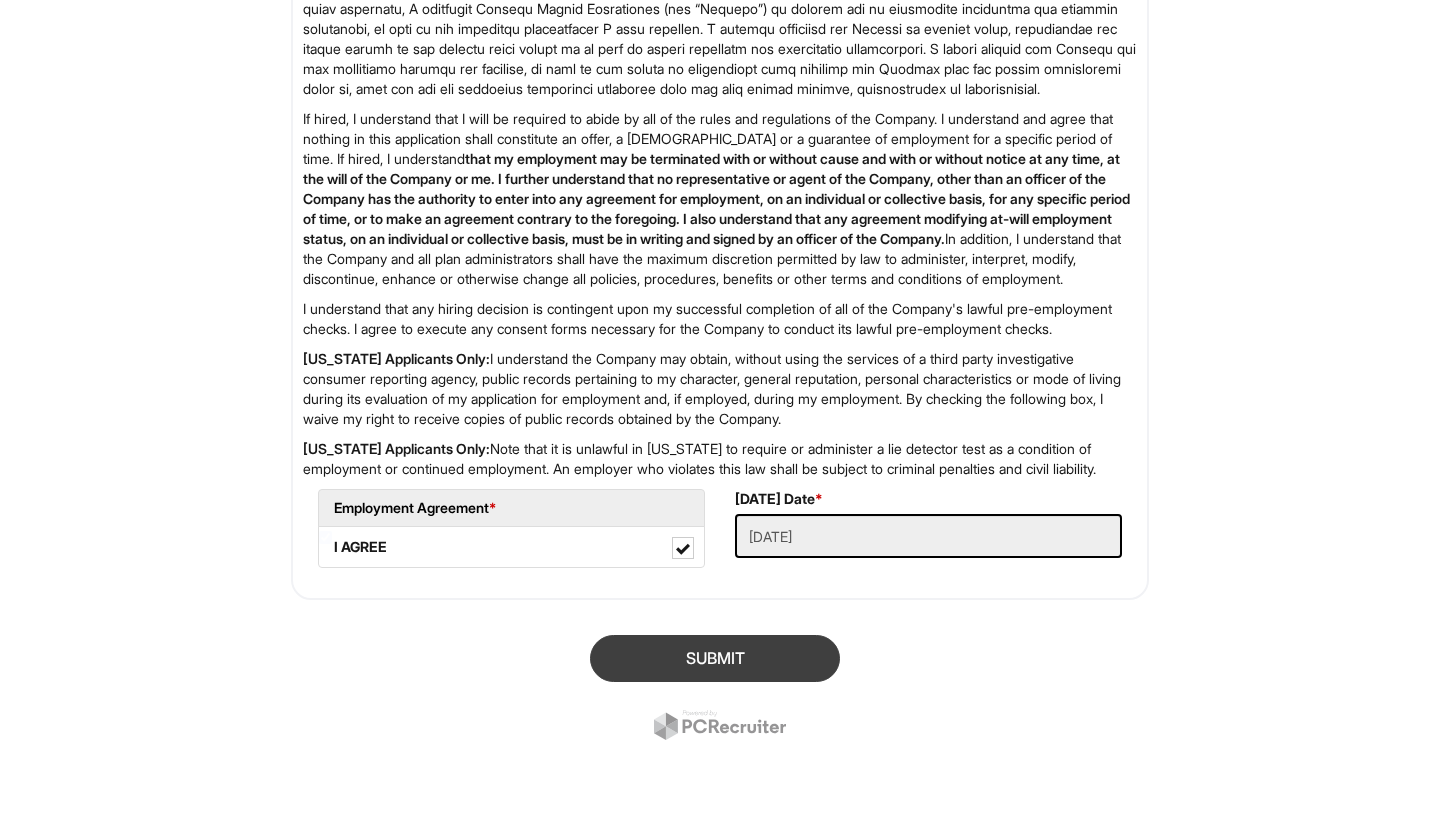 click on "SUBMIT" at bounding box center (715, 658) 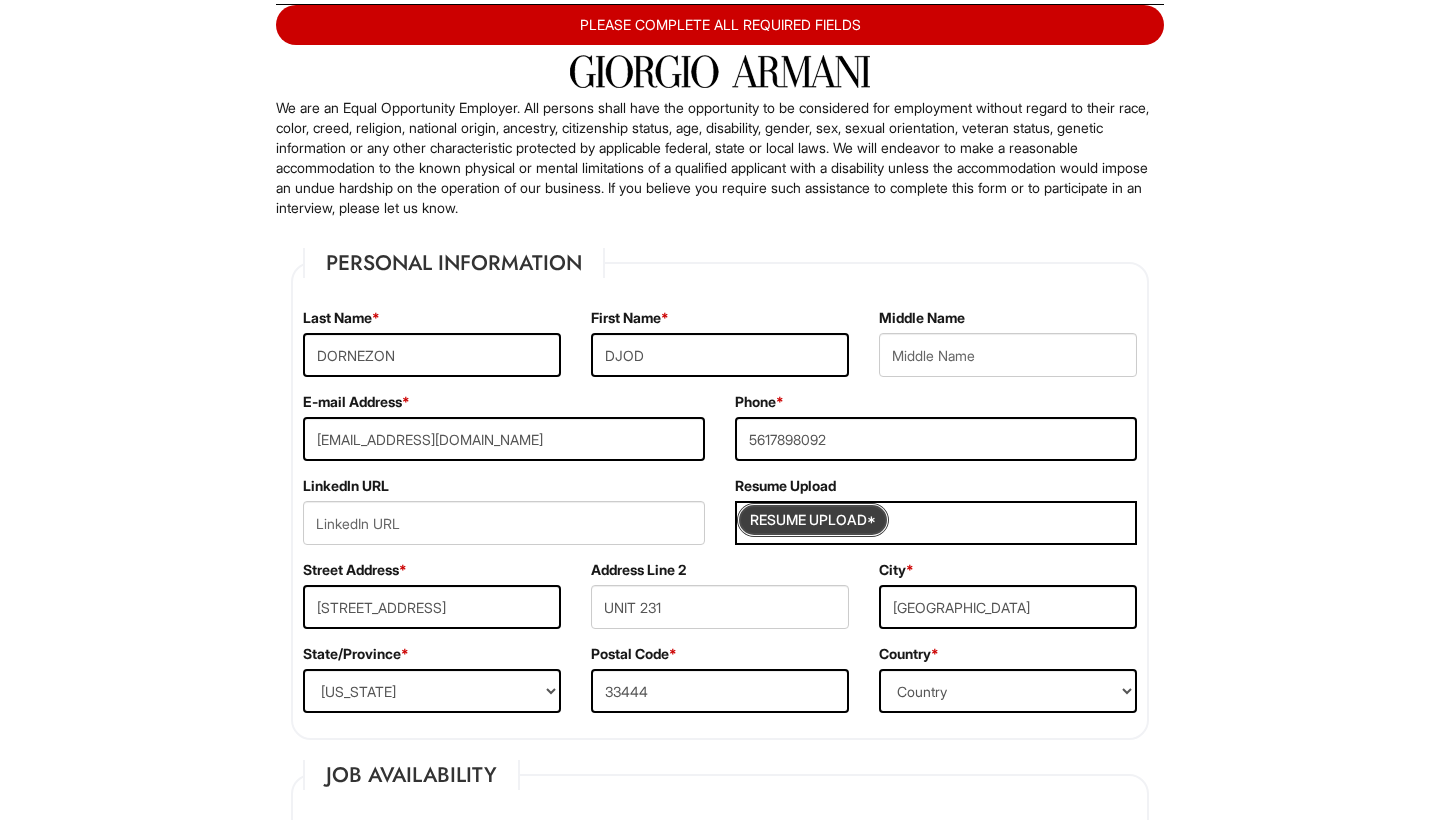 click at bounding box center (813, 520) 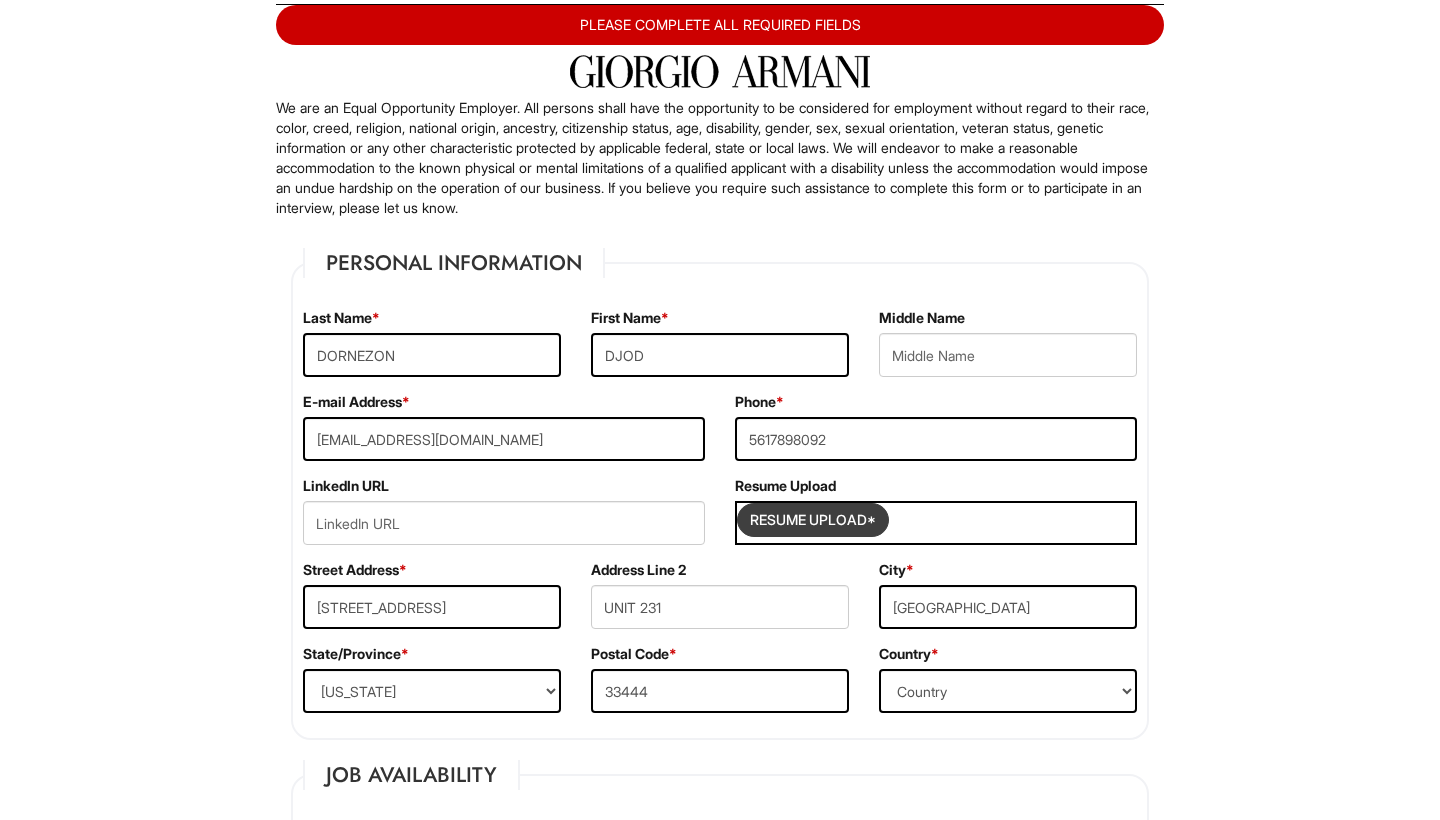 type on "C:\fakepath\DJOD_DORNEZON_Resume.pdf" 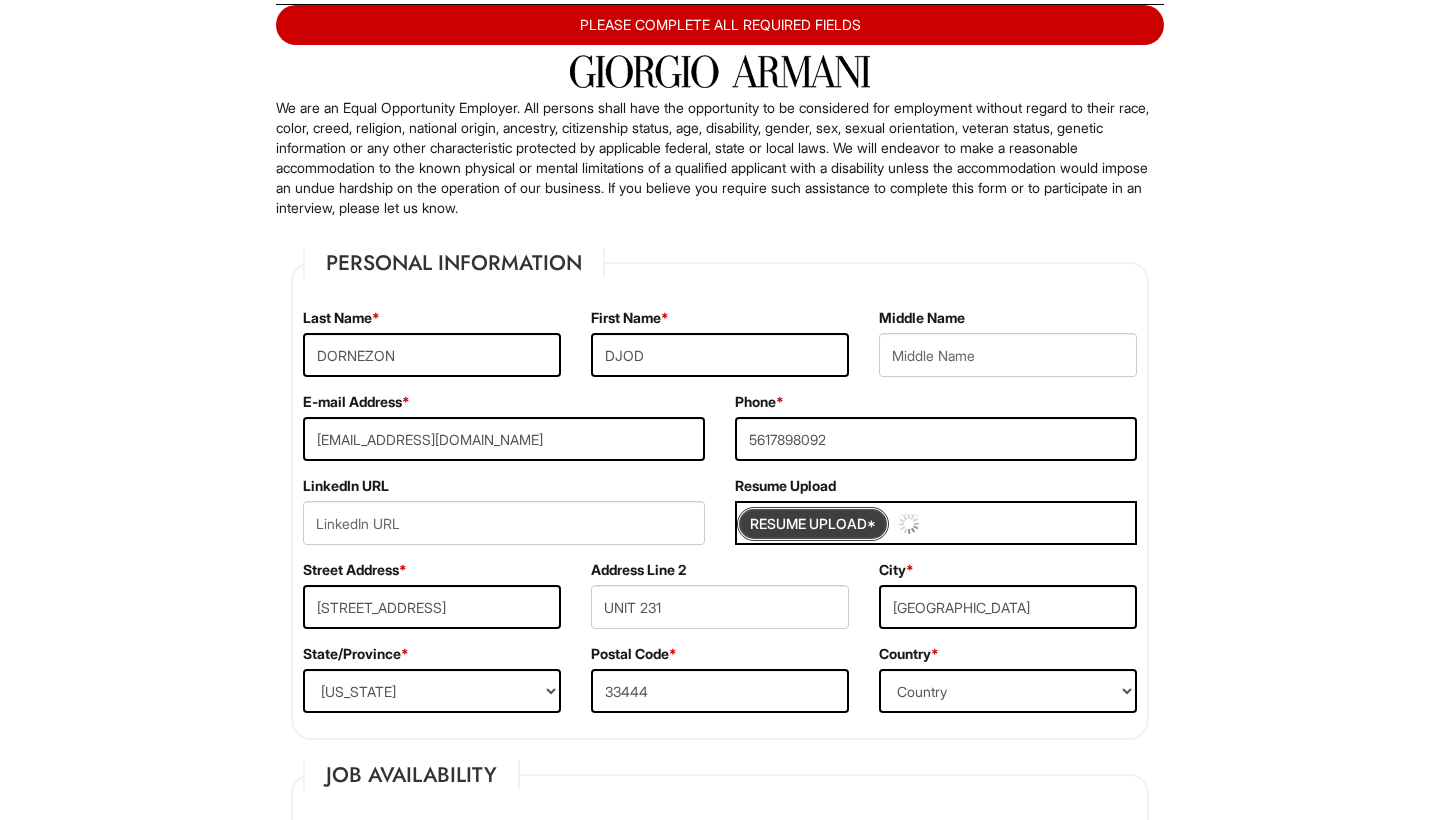 type 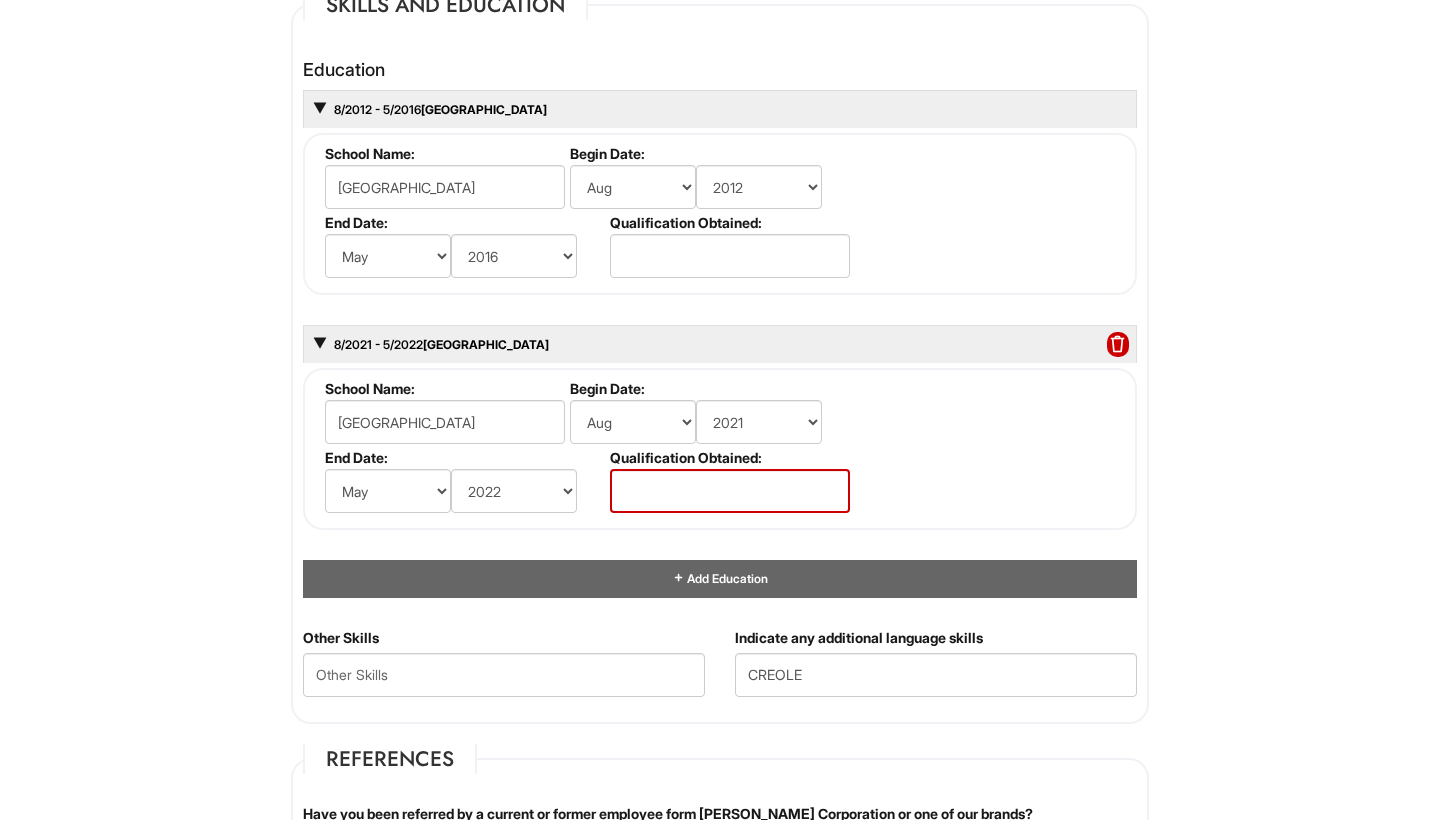 scroll, scrollTop: 1917, scrollLeft: 0, axis: vertical 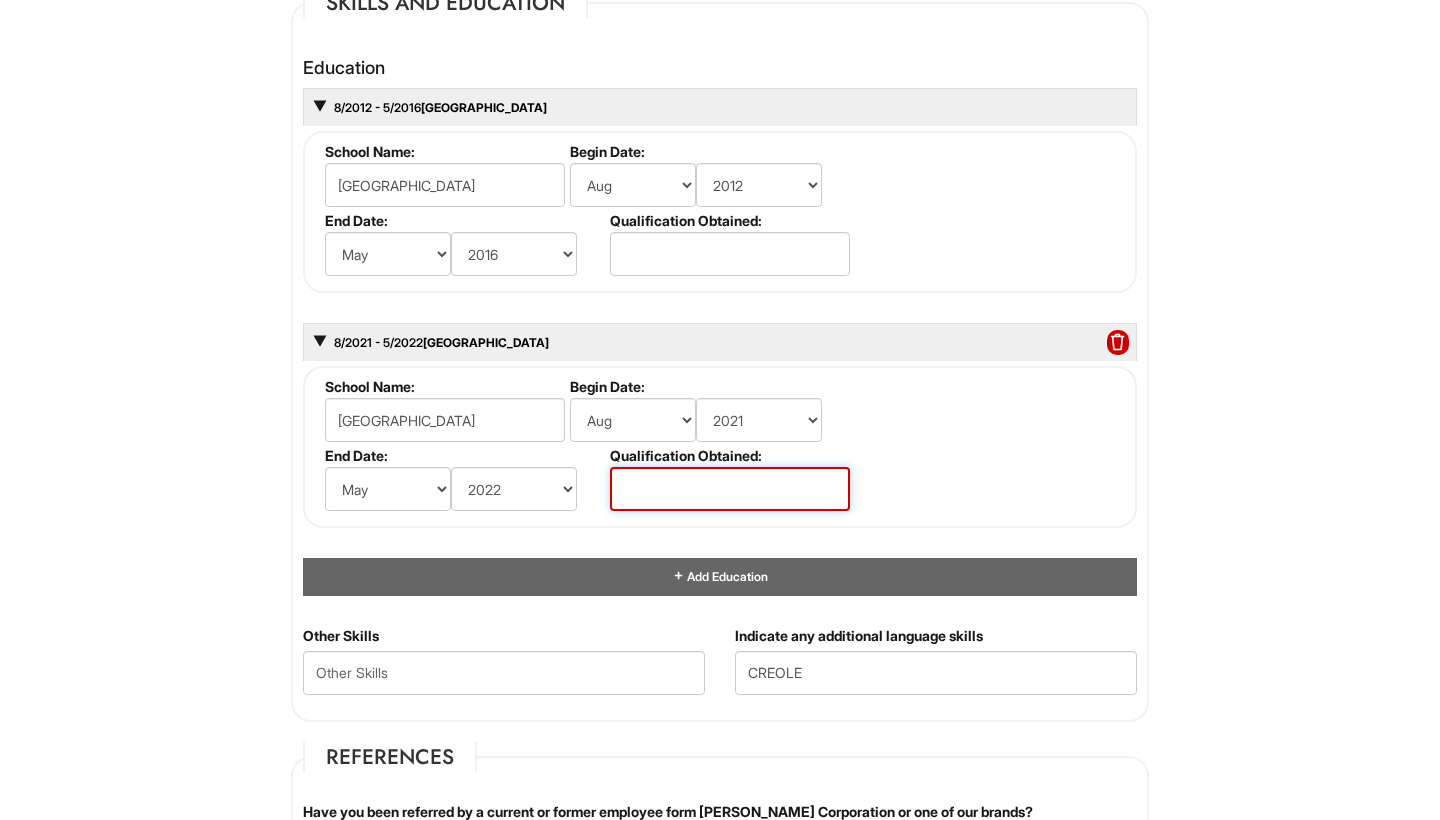 click at bounding box center (730, 489) 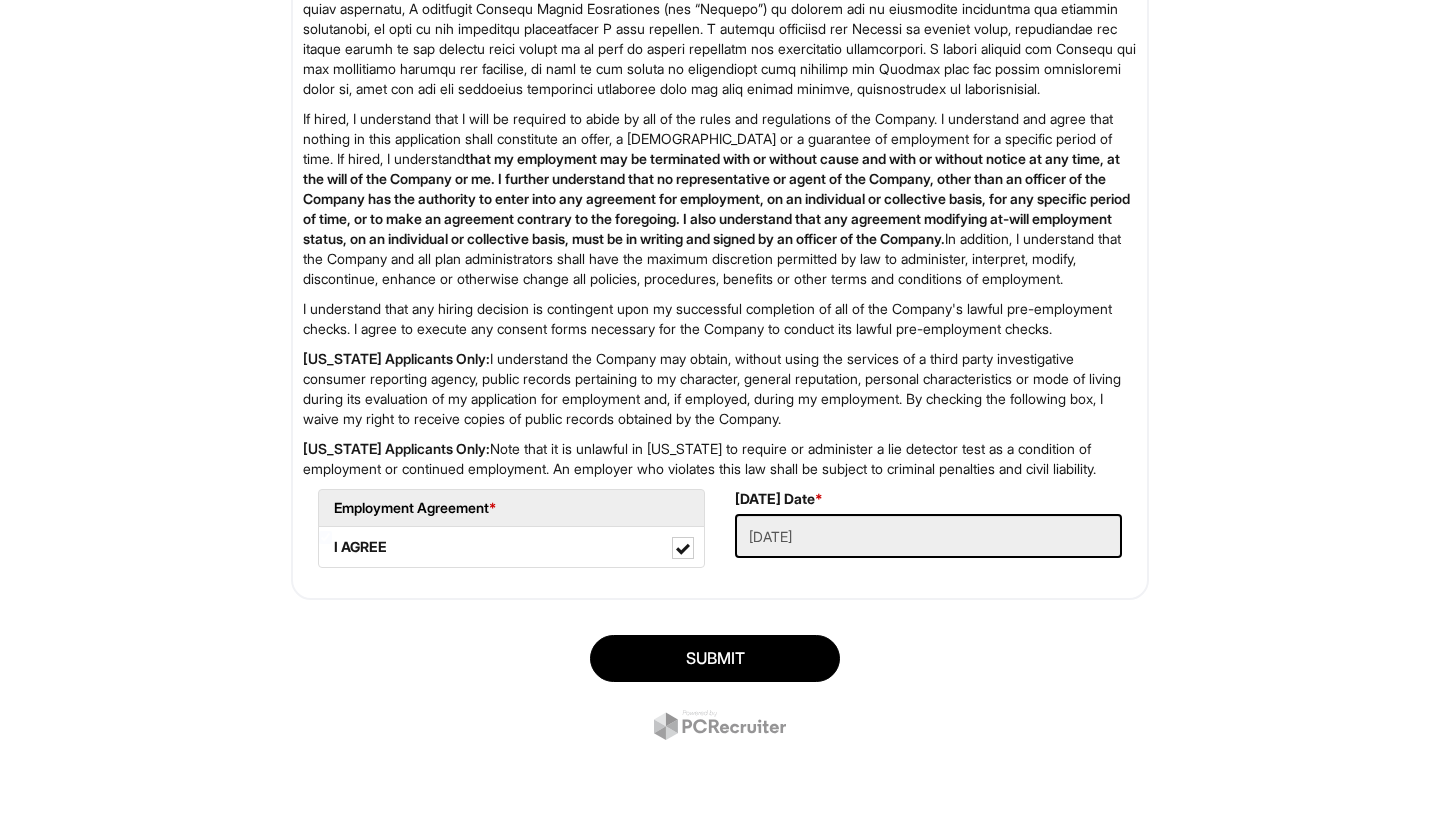 scroll, scrollTop: 3433, scrollLeft: 0, axis: vertical 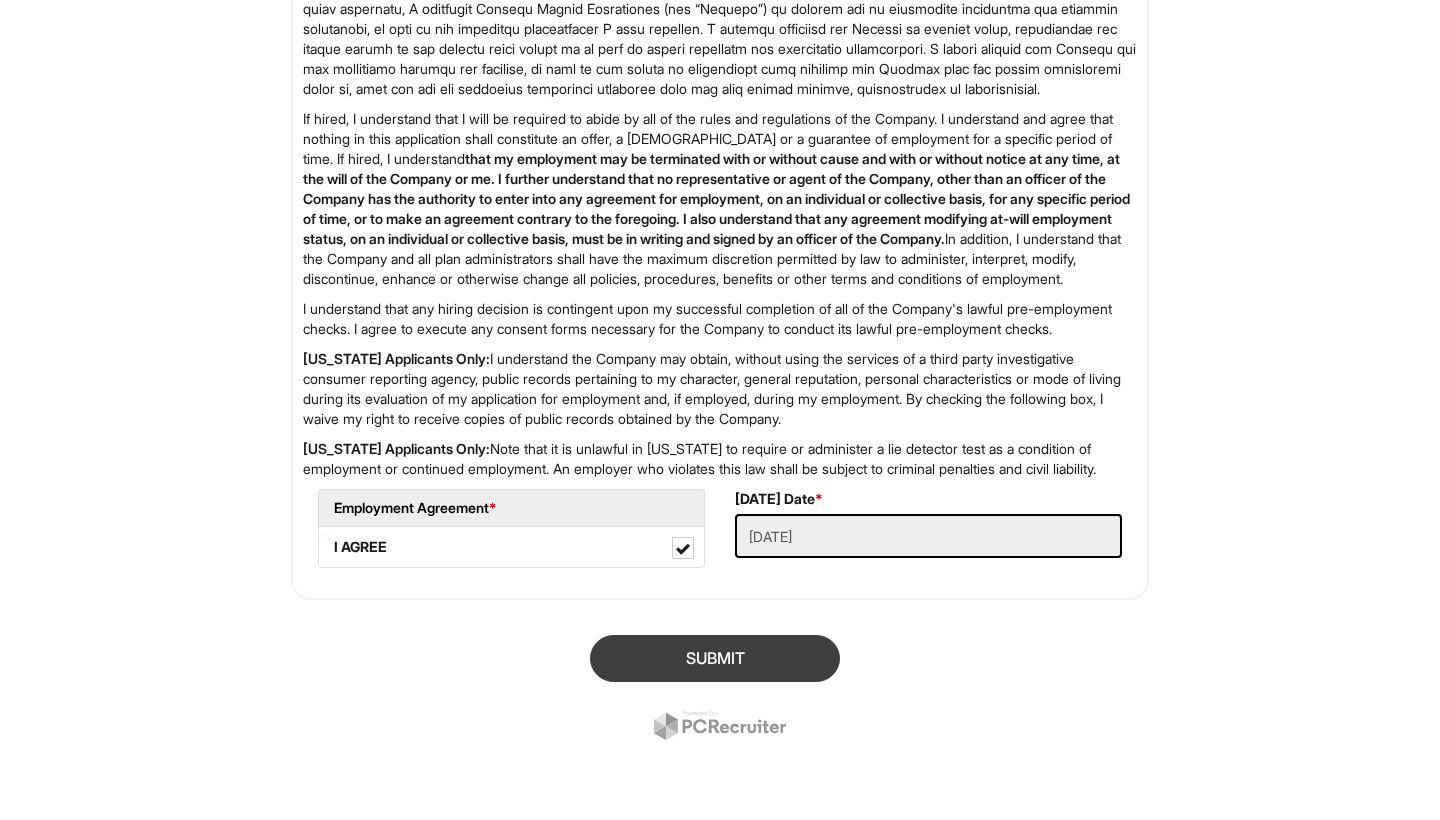 type on "STILL IN SCHOOL" 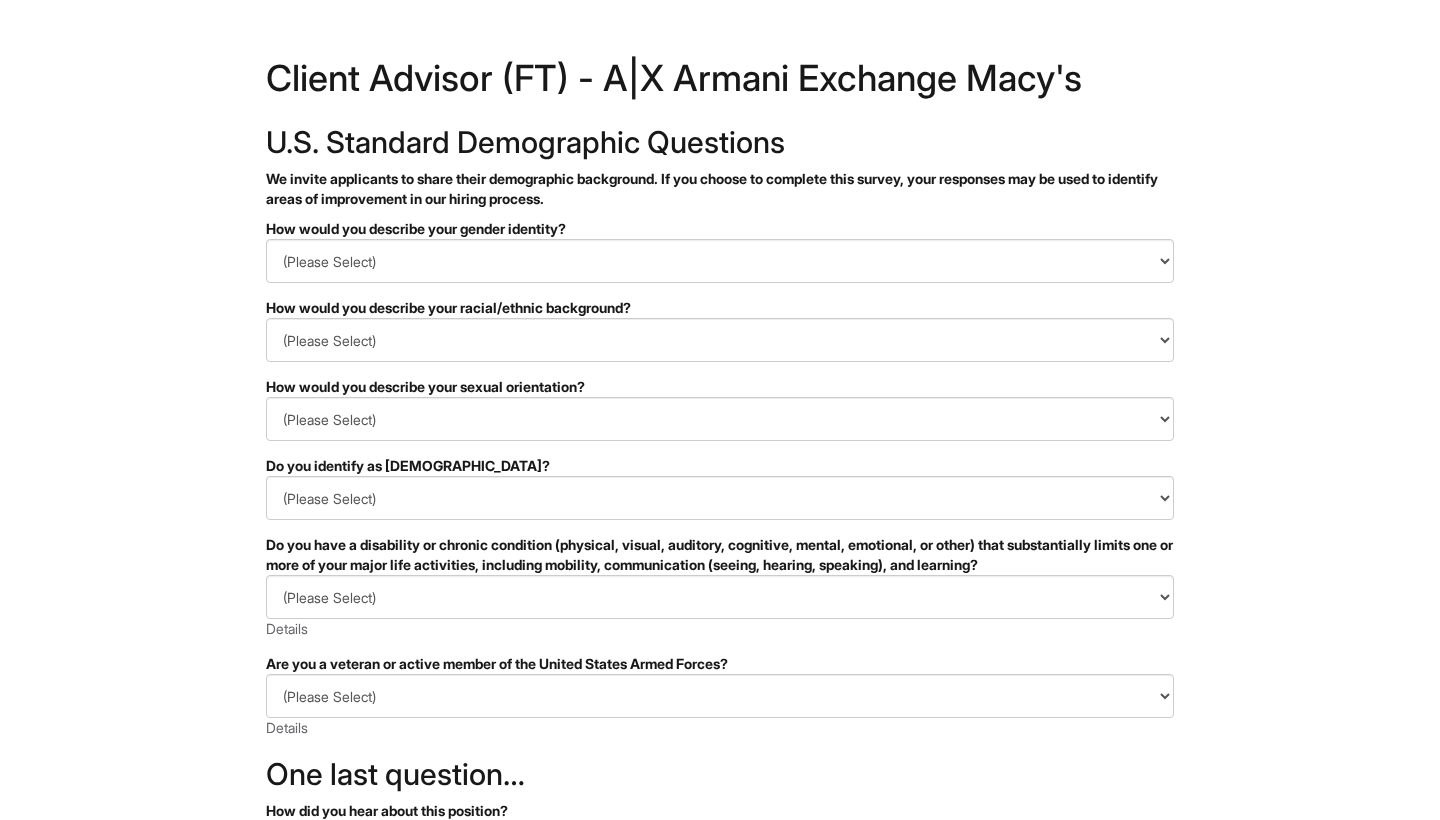 scroll, scrollTop: 0, scrollLeft: 0, axis: both 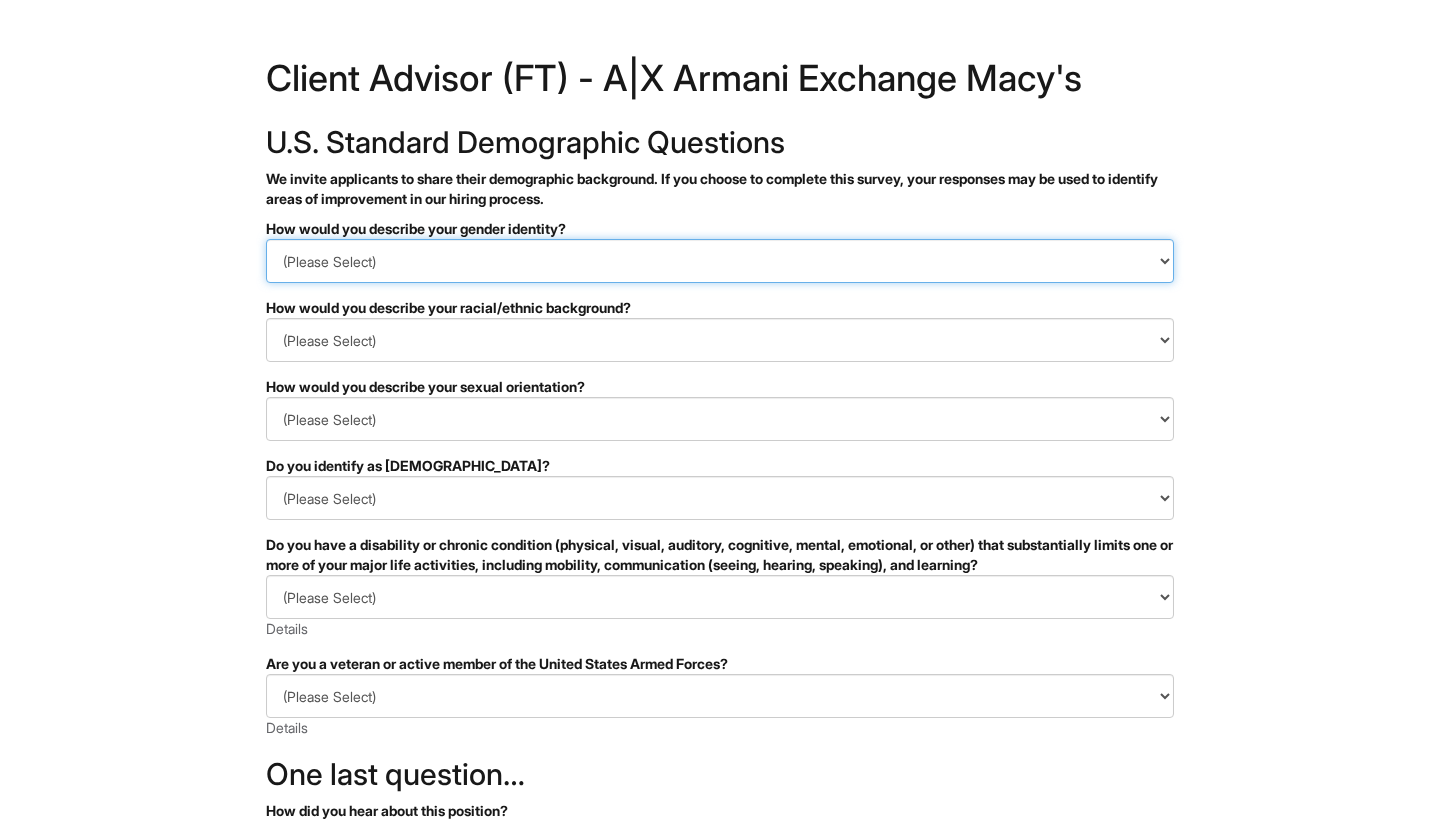 select on "Man" 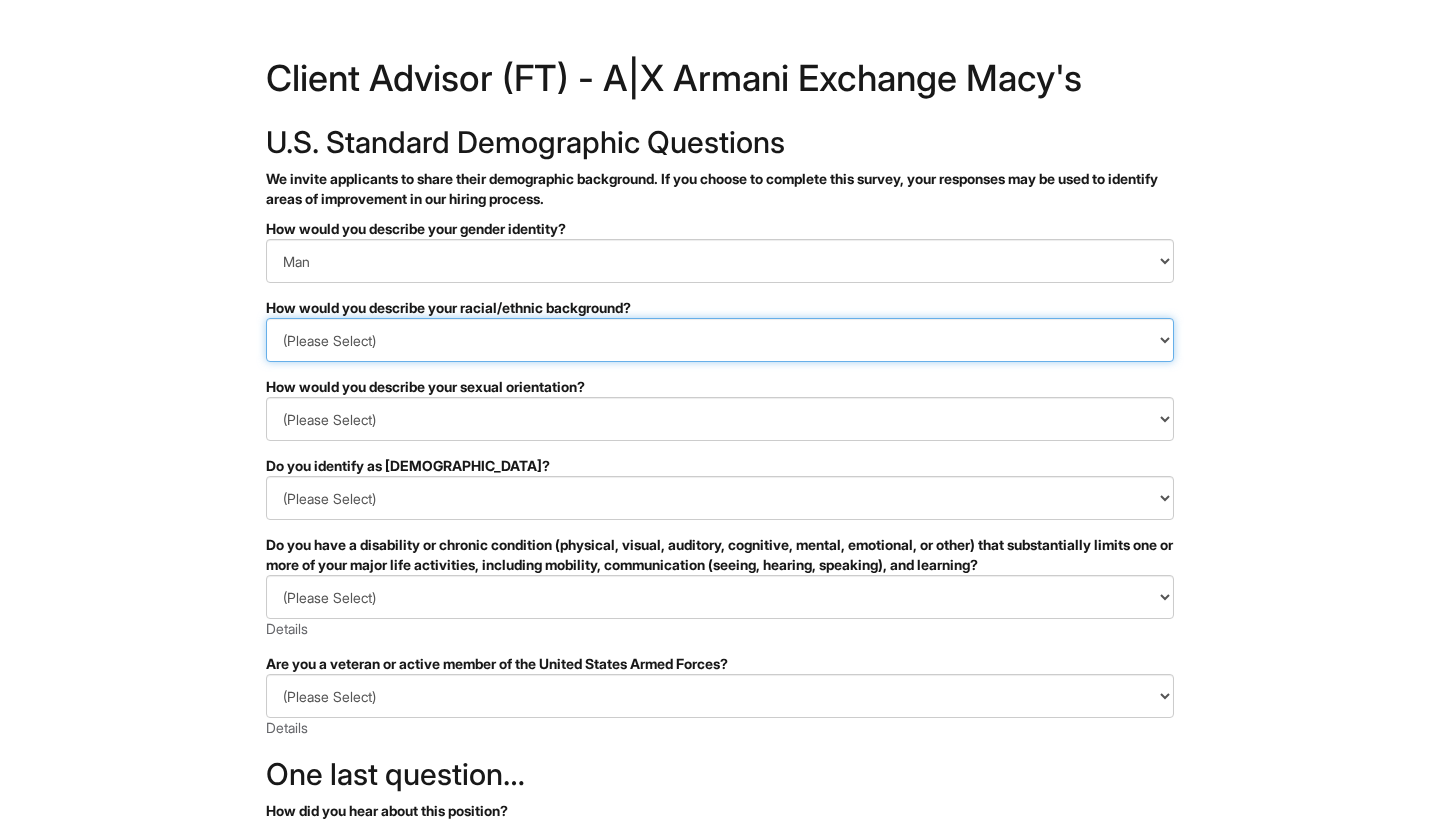 select on "Black or of African descent" 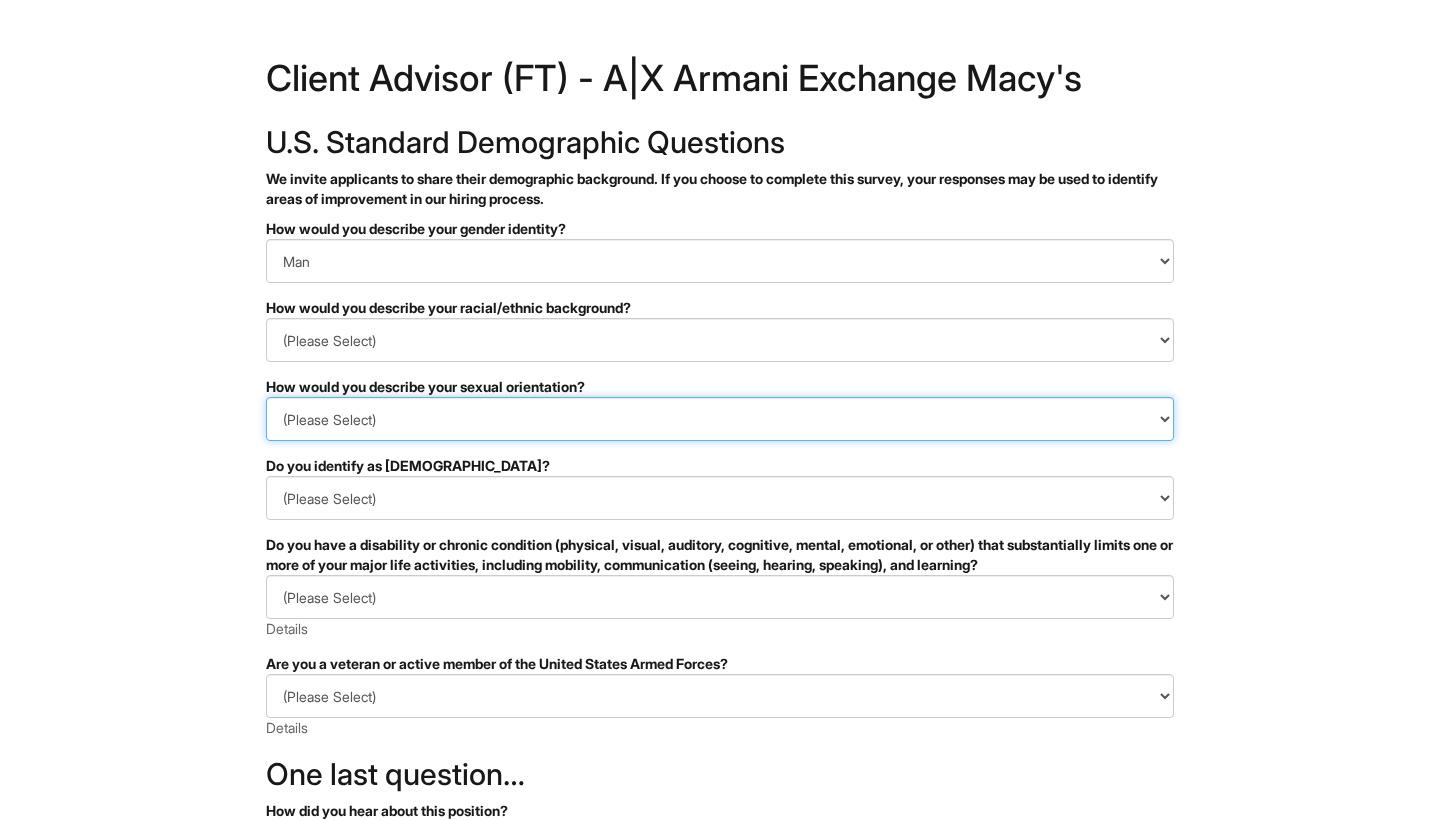 click on "(Please Select) Asexual Bisexual and/or pansexual Gay Heterosexual Lesbian Queer I prefer to self-describe I don't wish to answer" at bounding box center (720, 419) 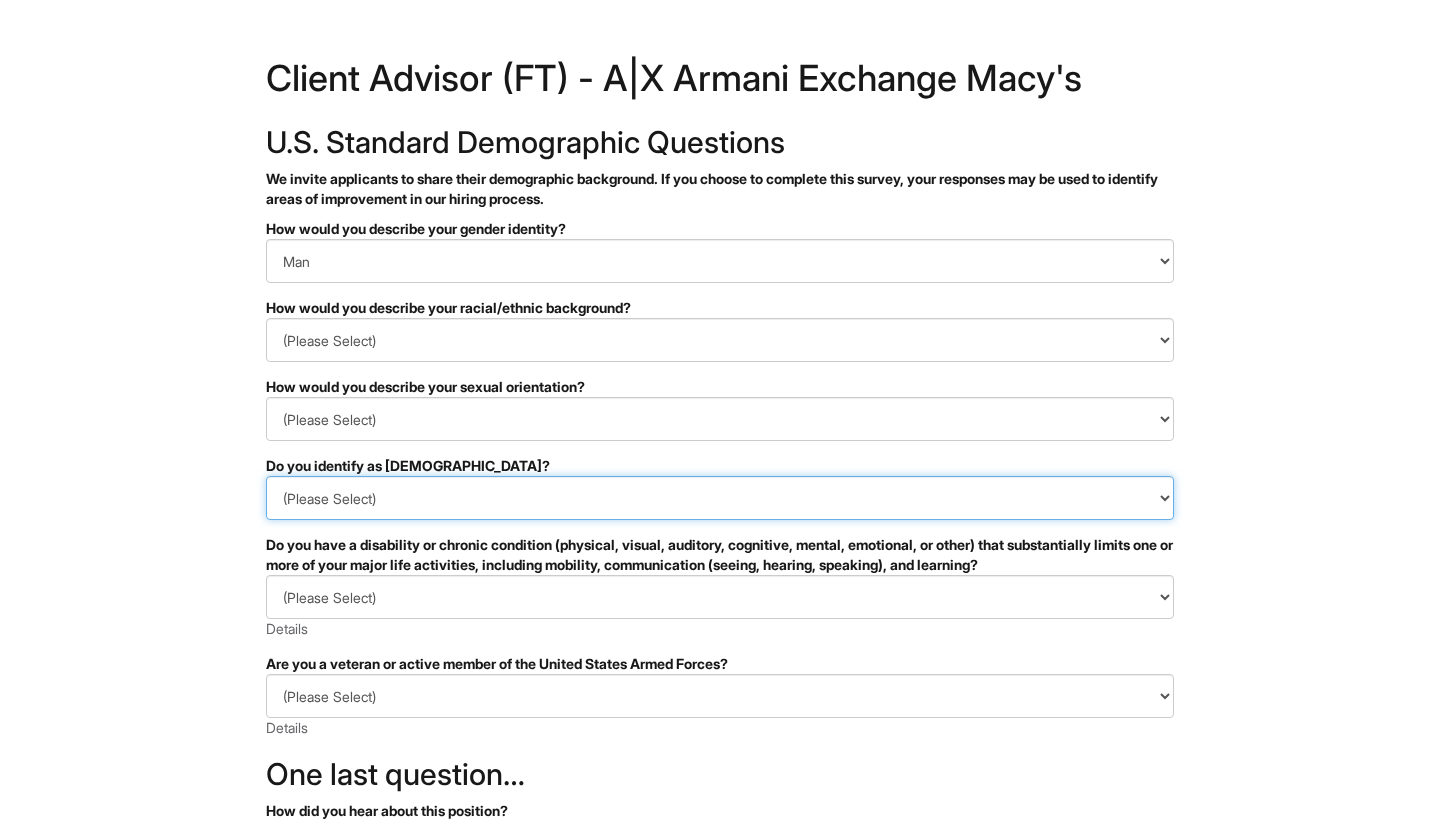 click on "(Please Select) Yes No I prefer to self-describe I don't wish to answer" at bounding box center [720, 498] 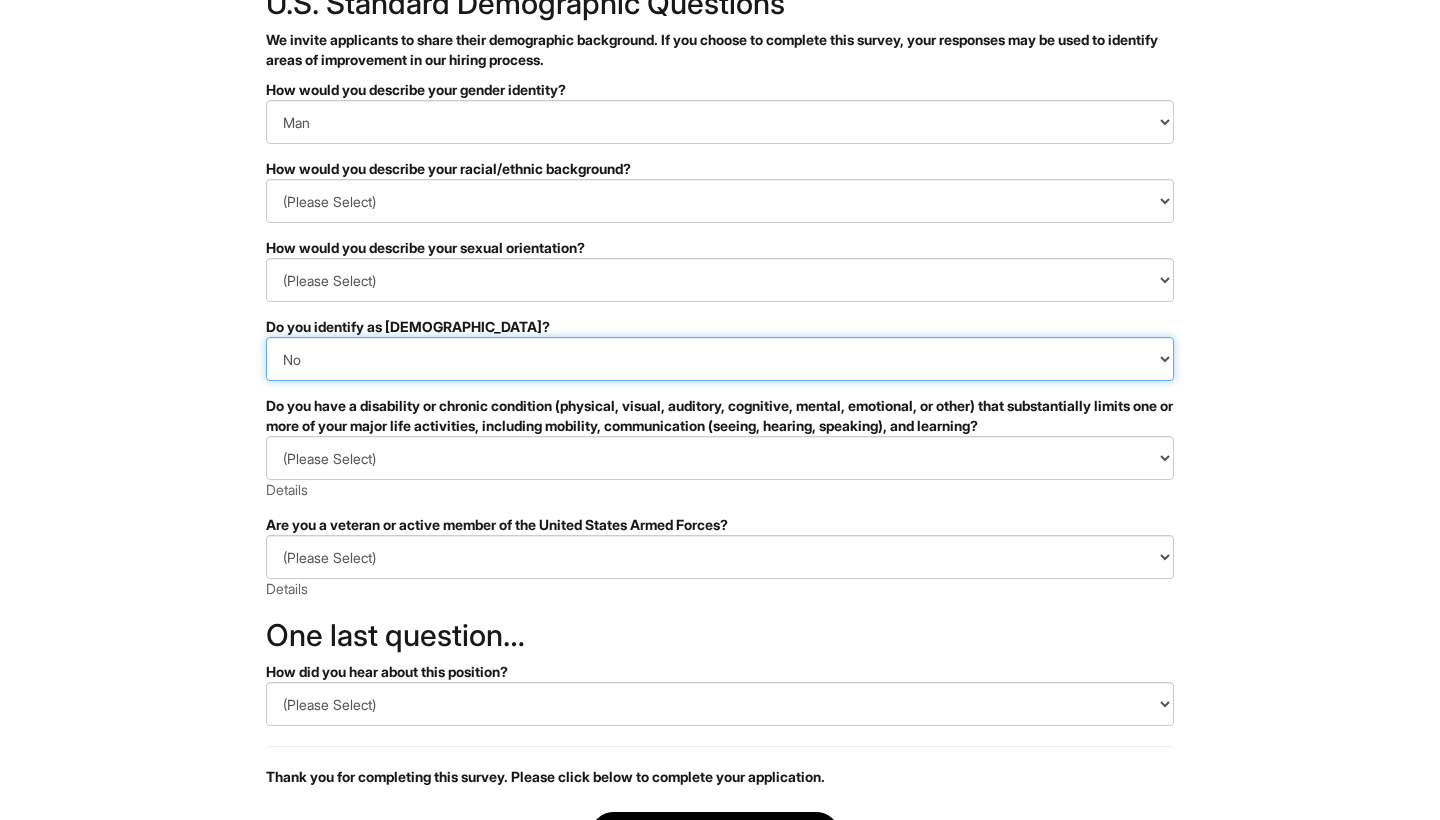 scroll, scrollTop: 144, scrollLeft: 0, axis: vertical 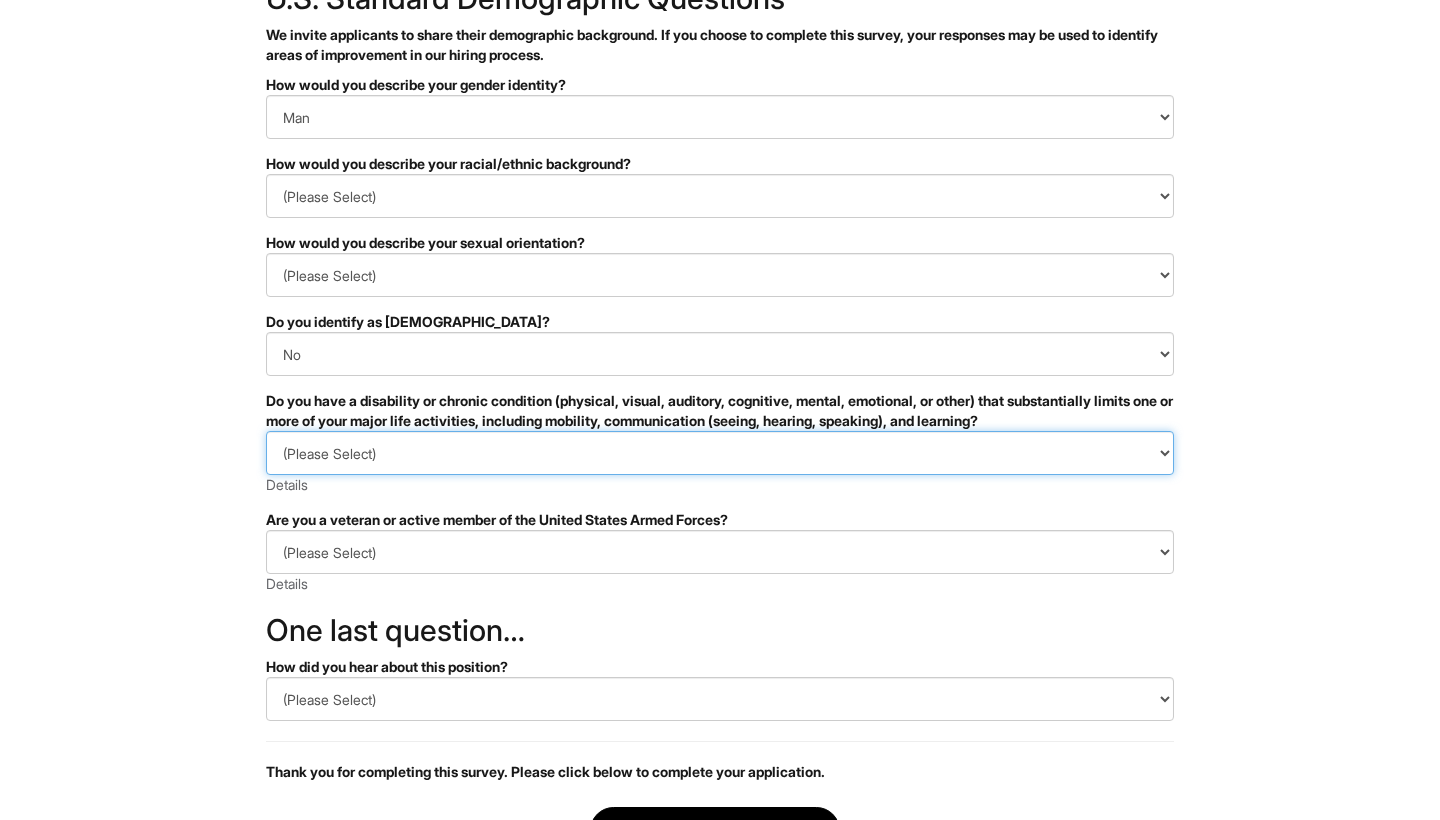 click on "(Please Select) YES, I HAVE A DISABILITY (or previously had a disability) NO, I DON'T HAVE A DISABILITY I DON'T WISH TO ANSWER" at bounding box center (720, 453) 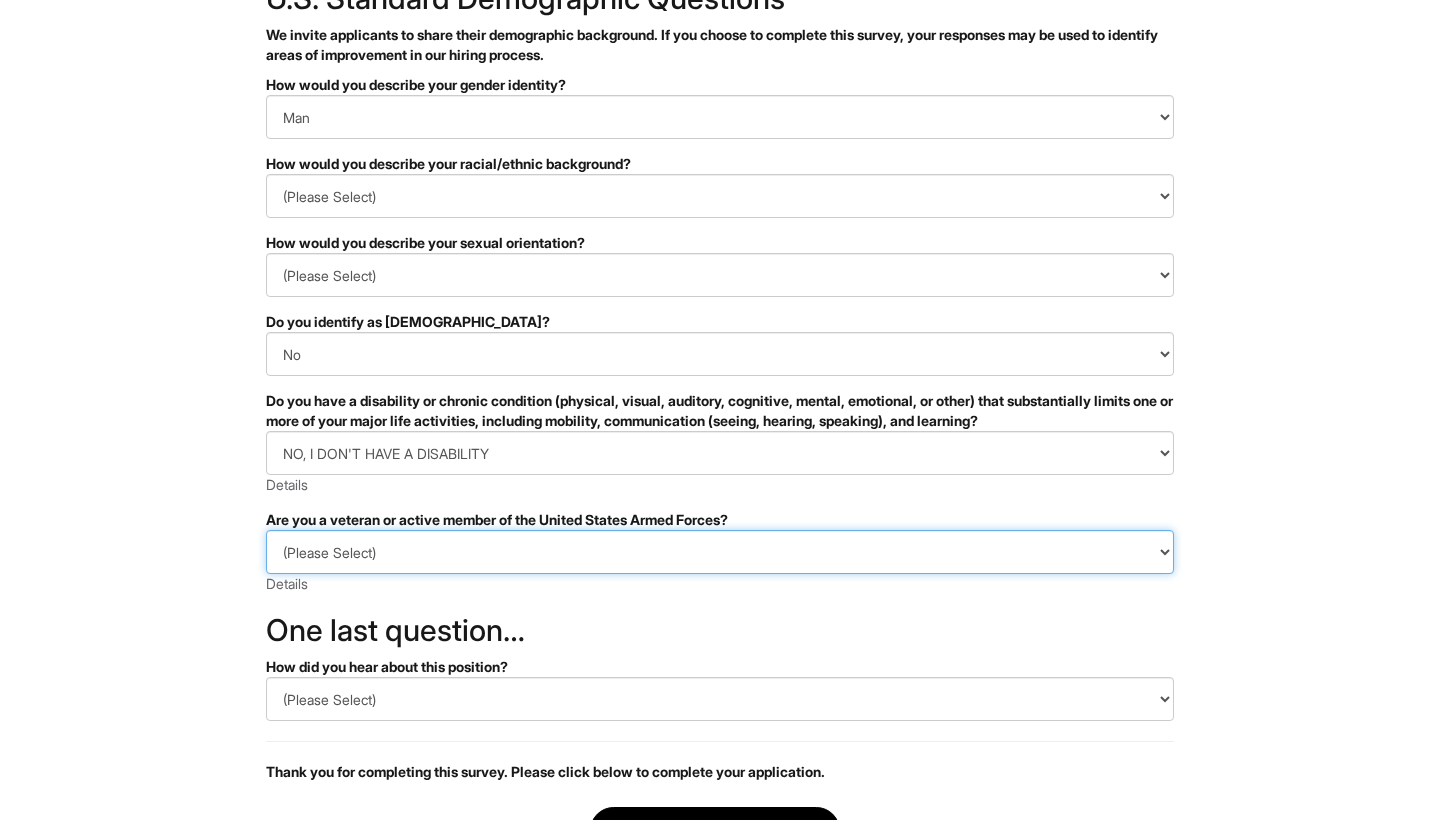 click on "(Please Select) I IDENTIFY AS ONE OR MORE OF THE CLASSIFICATIONS OF PROTECTED VETERANS LISTED I AM NOT A PROTECTED VETERAN I PREFER NOT TO ANSWER" at bounding box center [720, 552] 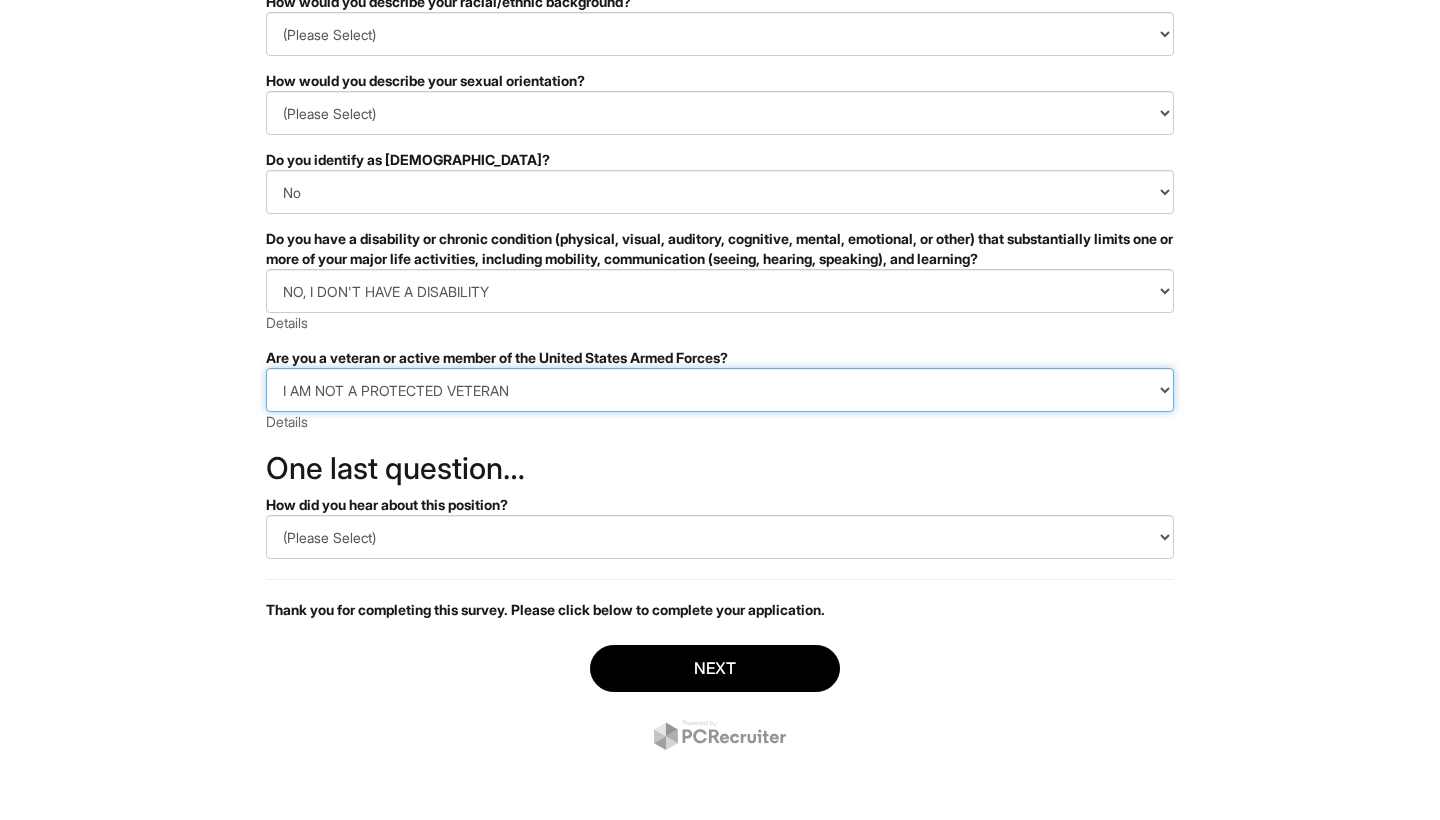 scroll, scrollTop: 306, scrollLeft: 0, axis: vertical 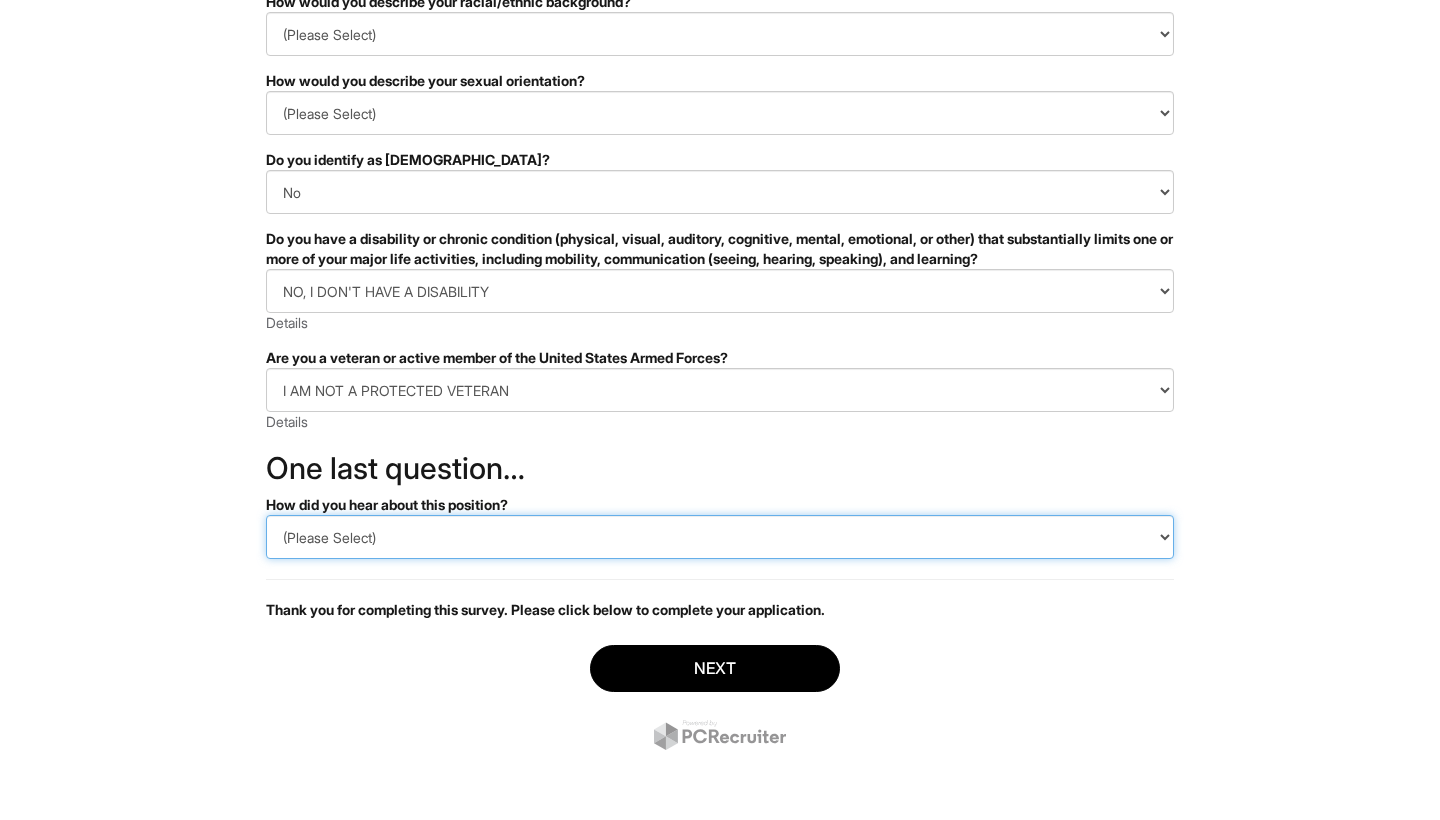 click on "(Please Select) CareerBuilder Indeed LinkedIn Monster Referral Other" at bounding box center (720, 537) 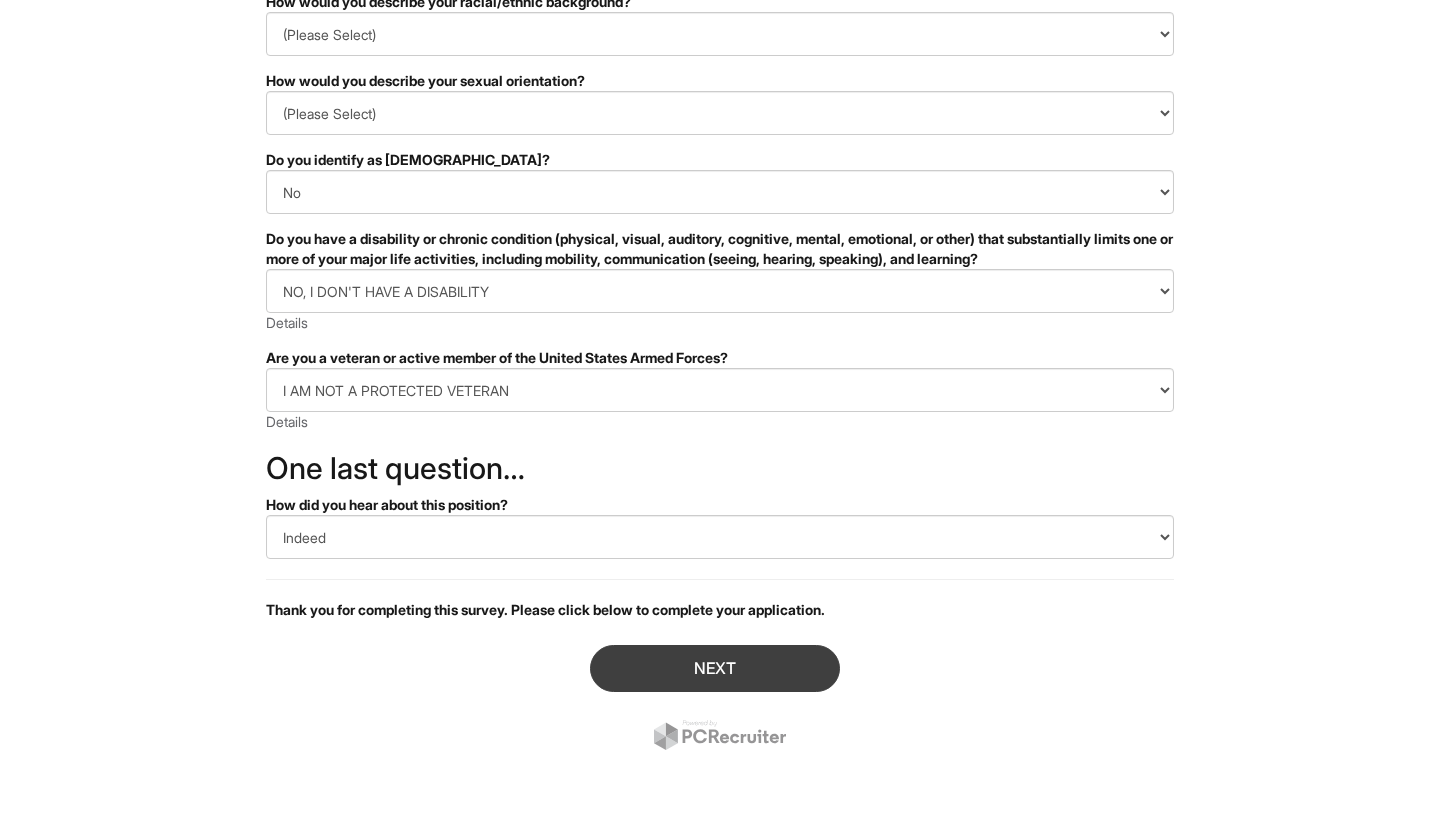 click on "Next" at bounding box center [715, 668] 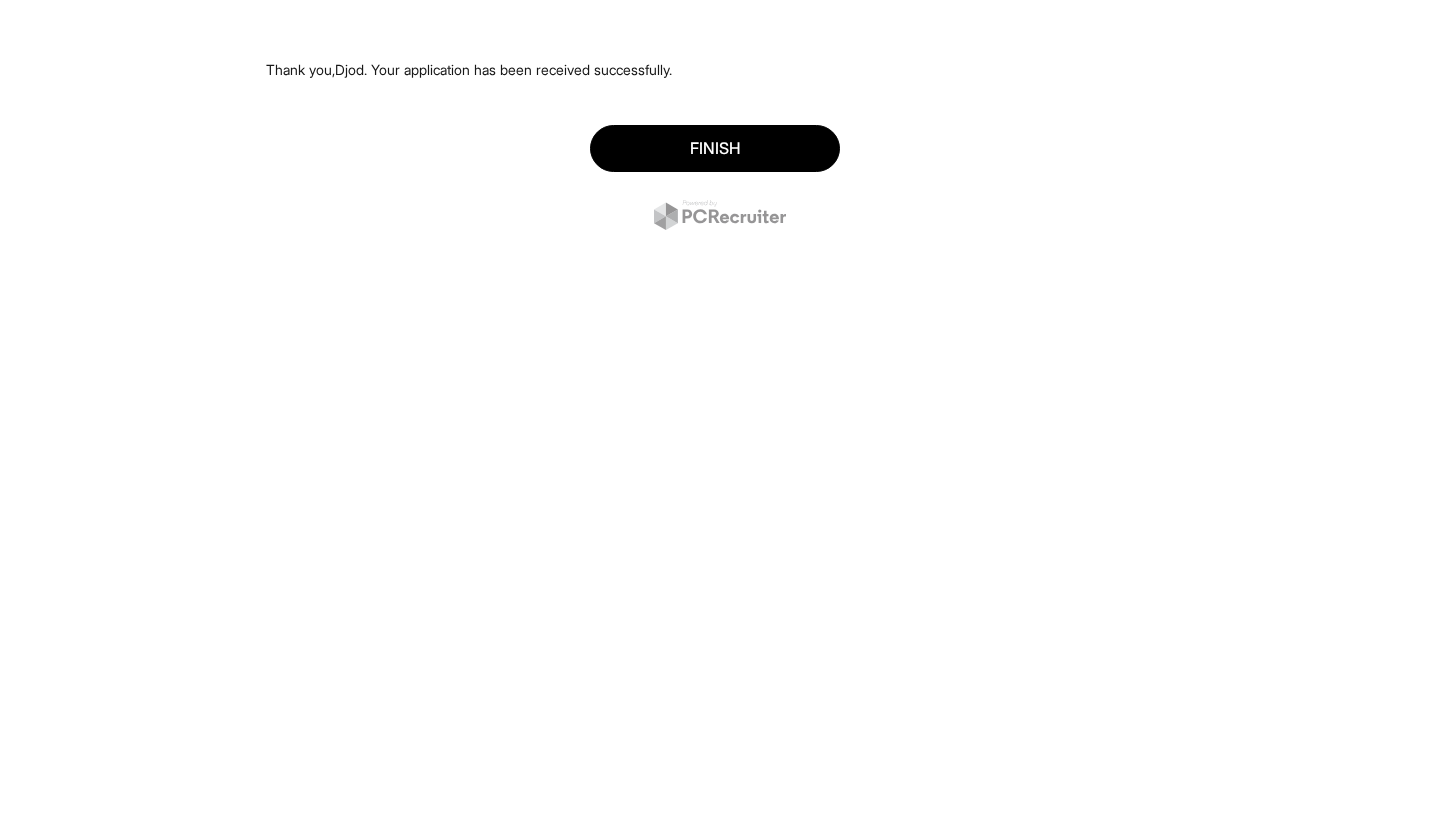 scroll, scrollTop: 0, scrollLeft: 0, axis: both 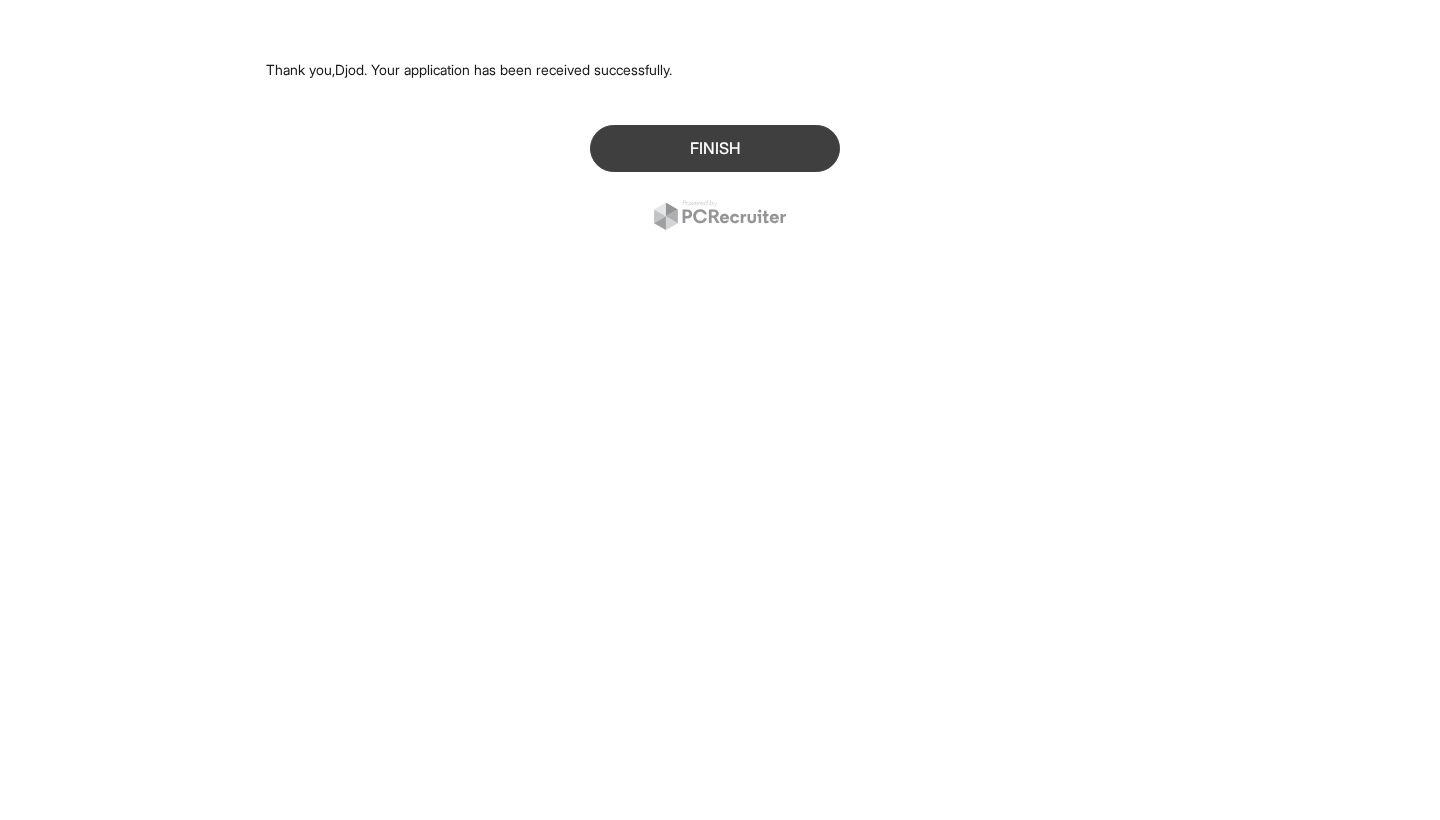 click on "Finish" at bounding box center (715, 148) 